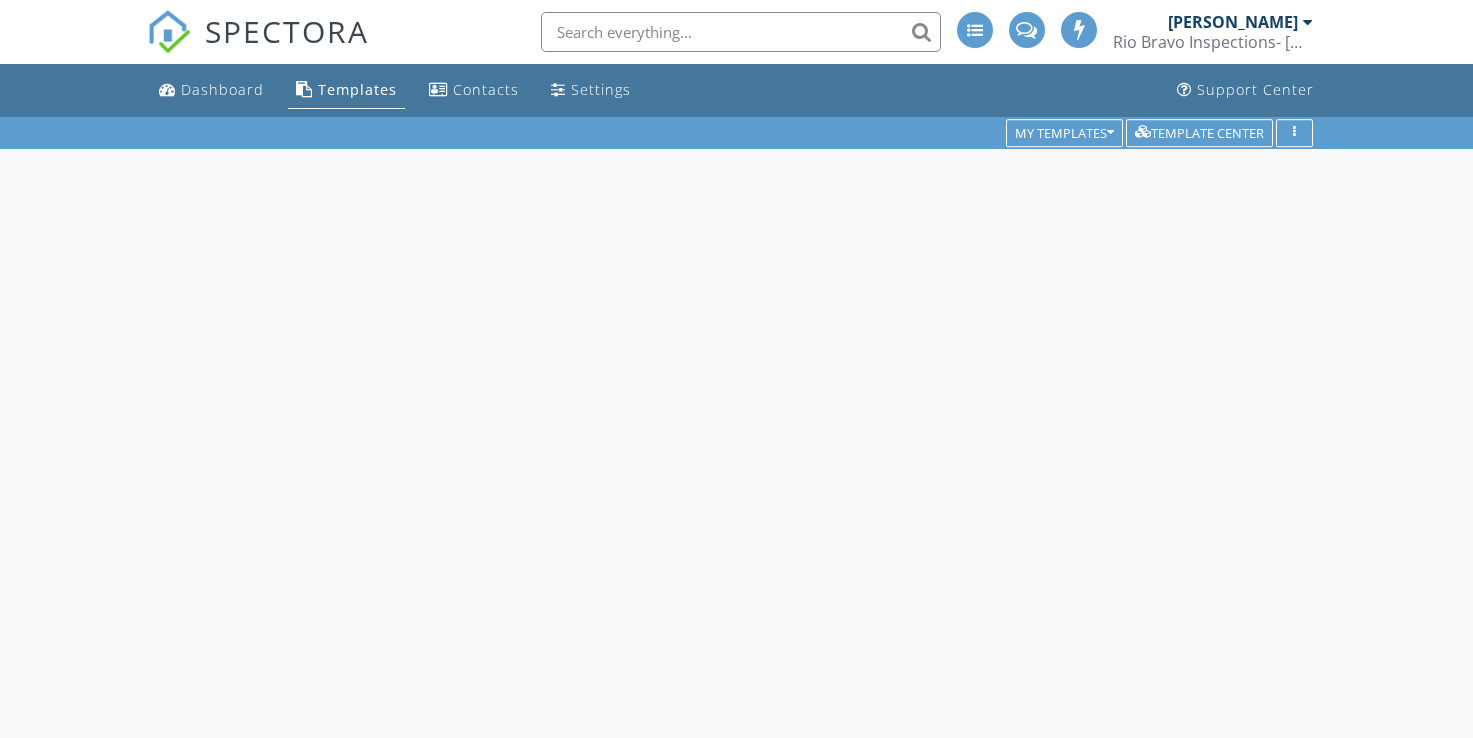 scroll, scrollTop: 0, scrollLeft: 0, axis: both 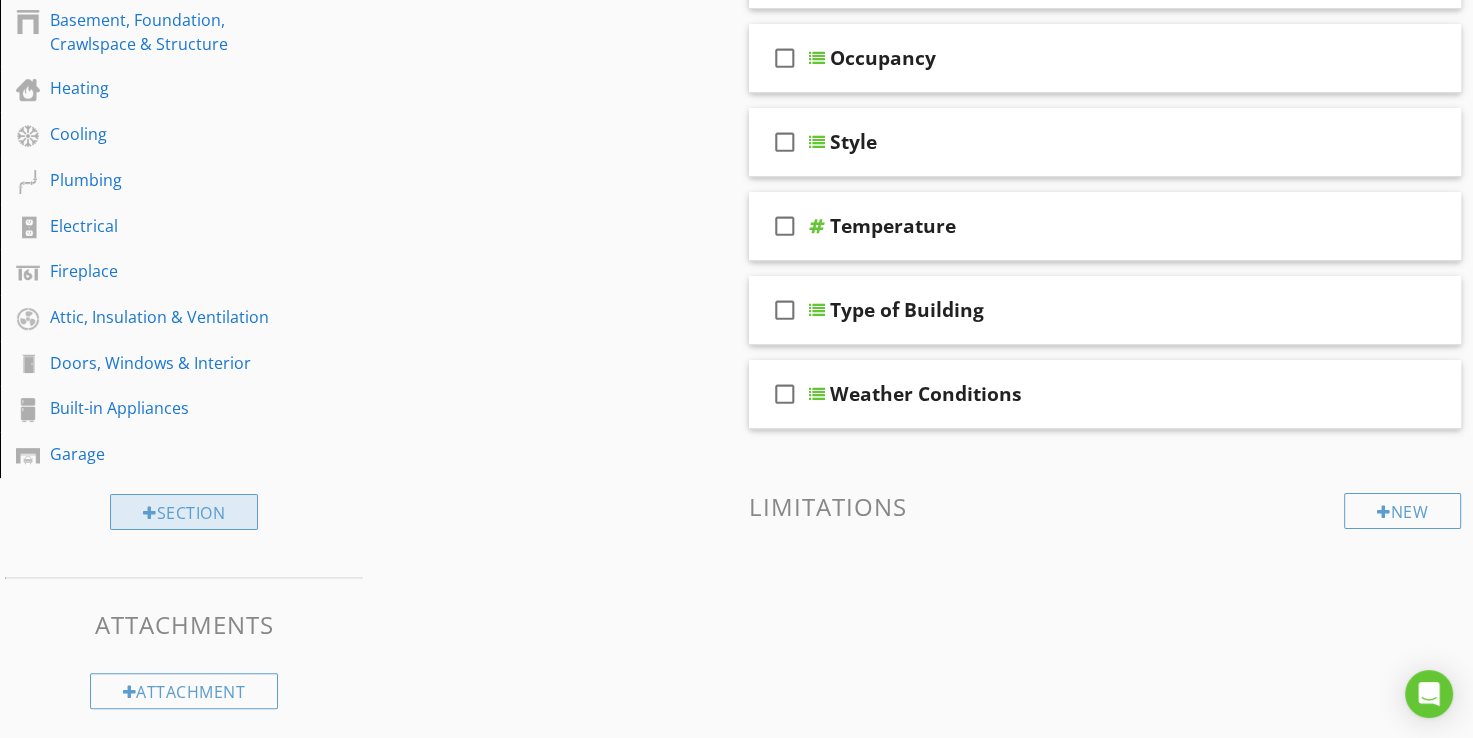 click on "Section" at bounding box center (184, 512) 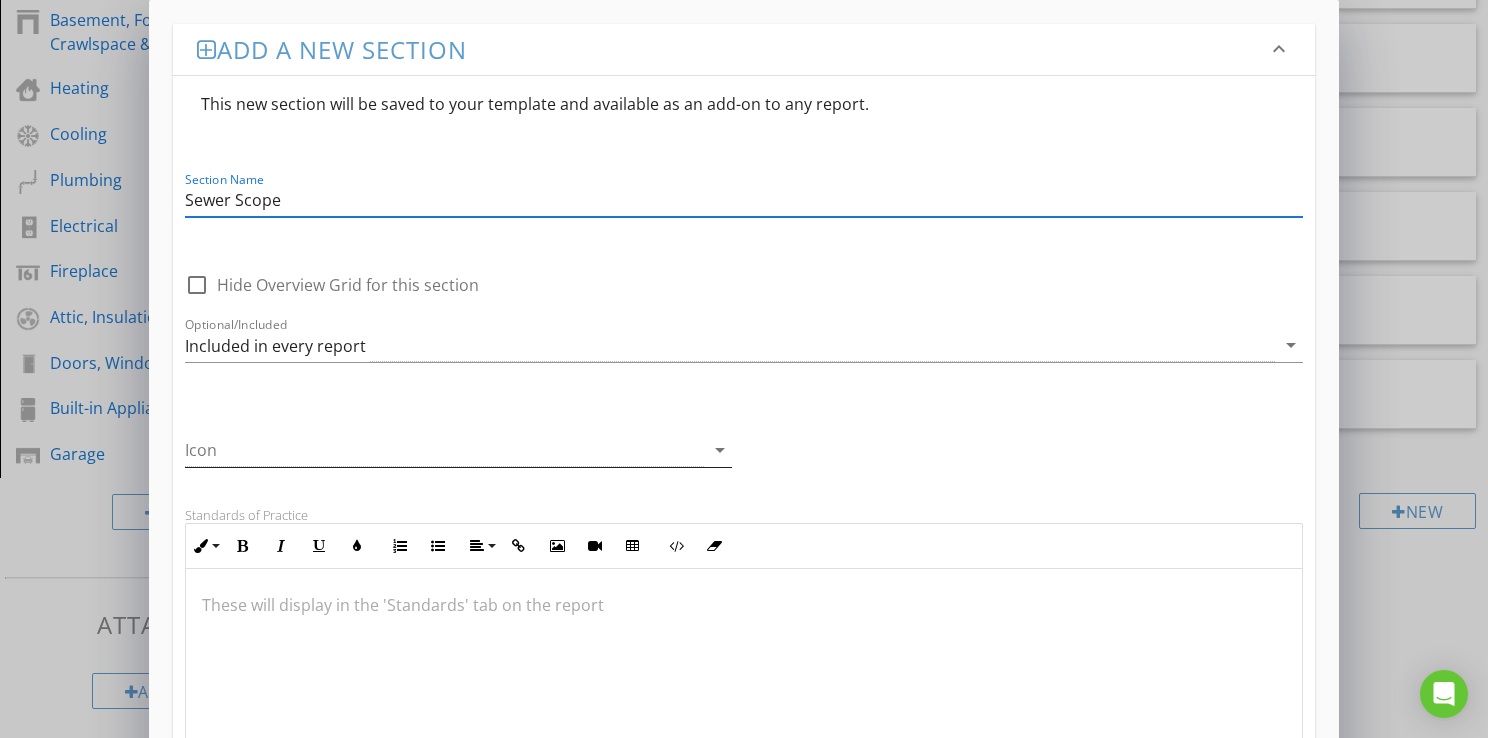 type on "Sewer Scope" 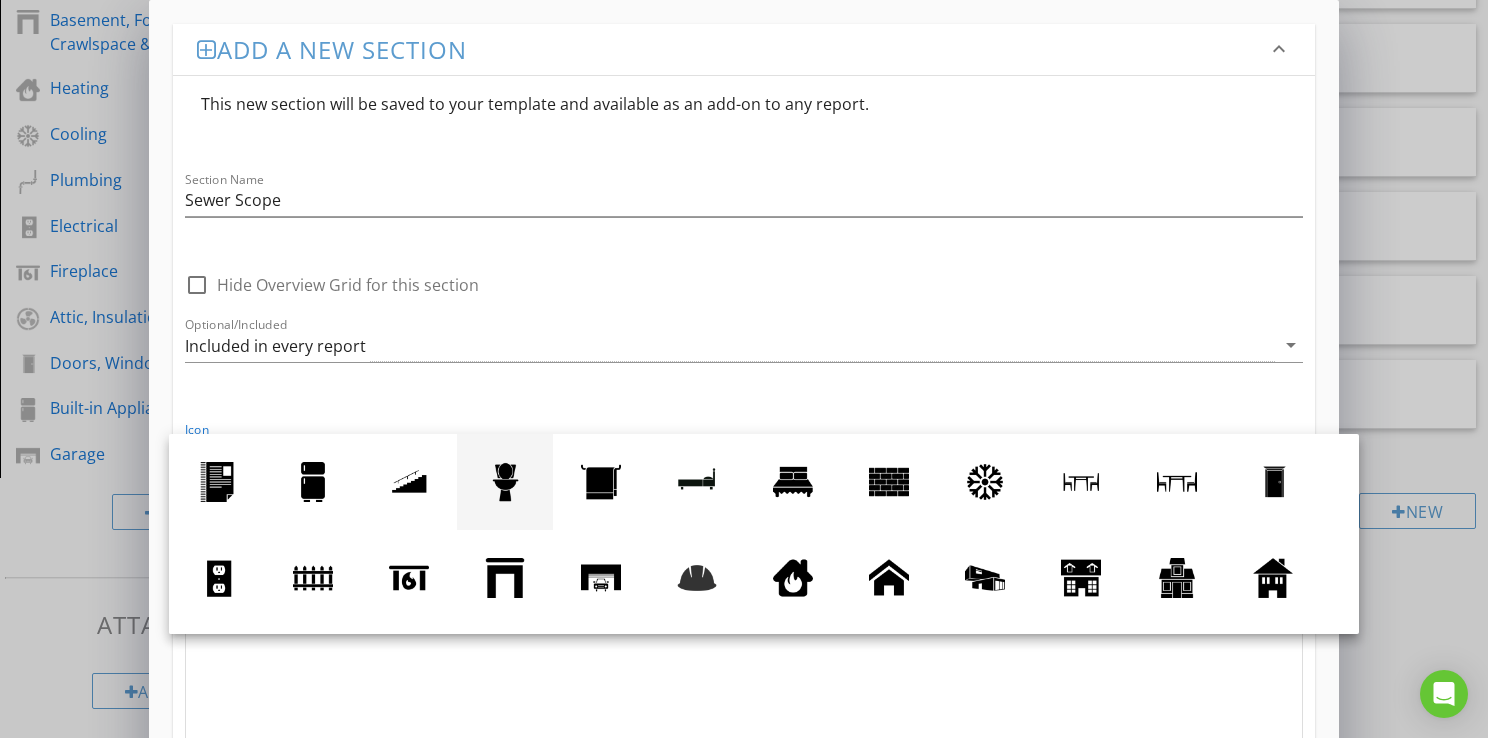 click at bounding box center (505, 482) 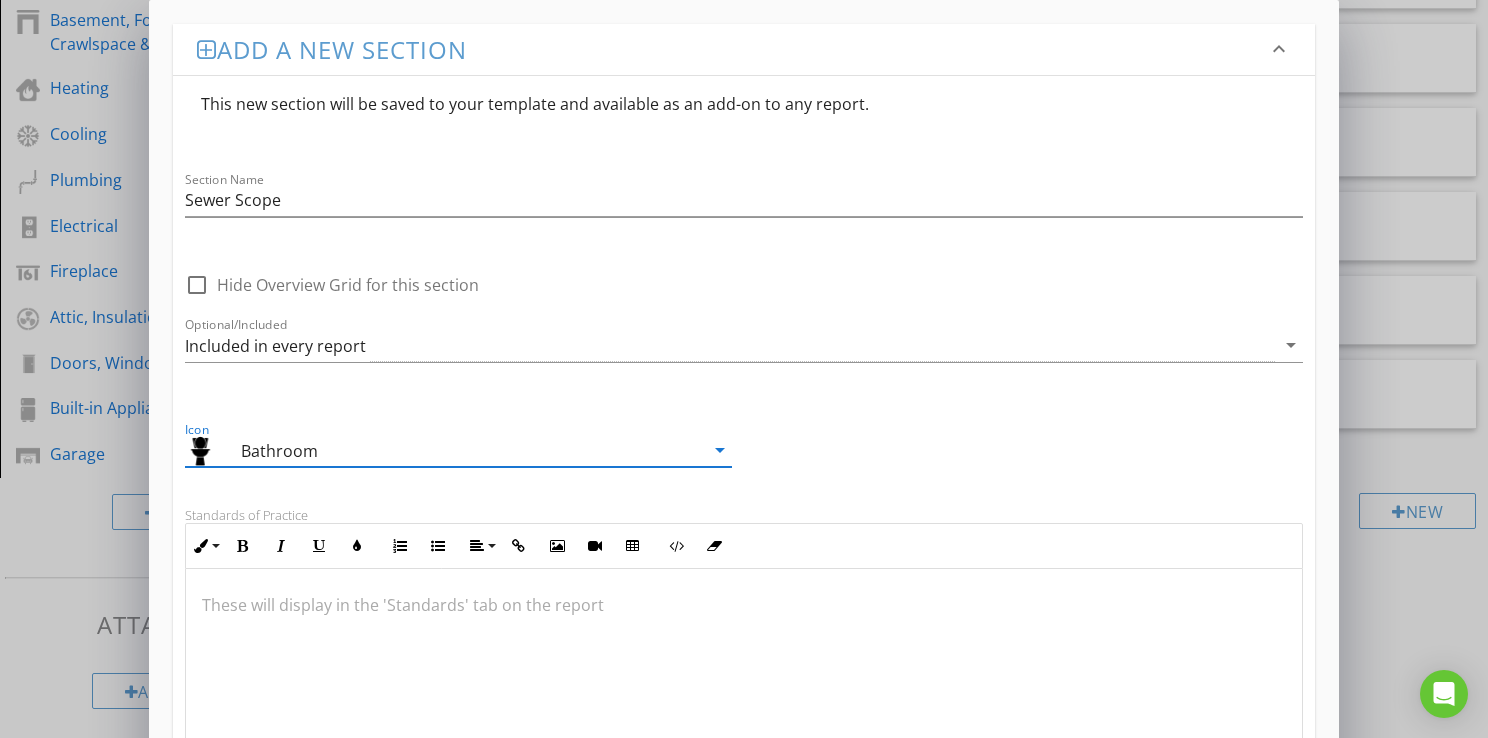 click on "Bathroom" at bounding box center (444, 450) 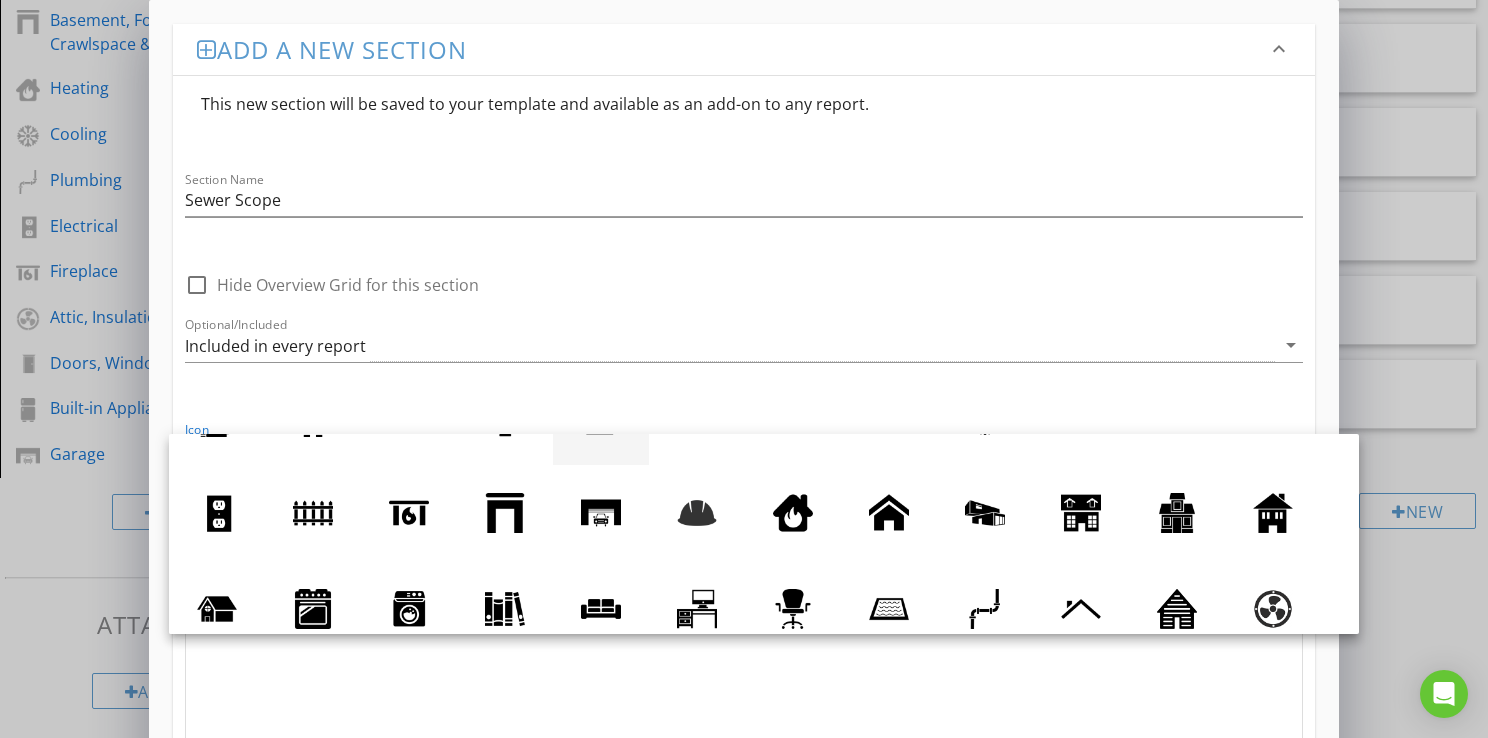 scroll, scrollTop: 100, scrollLeft: 0, axis: vertical 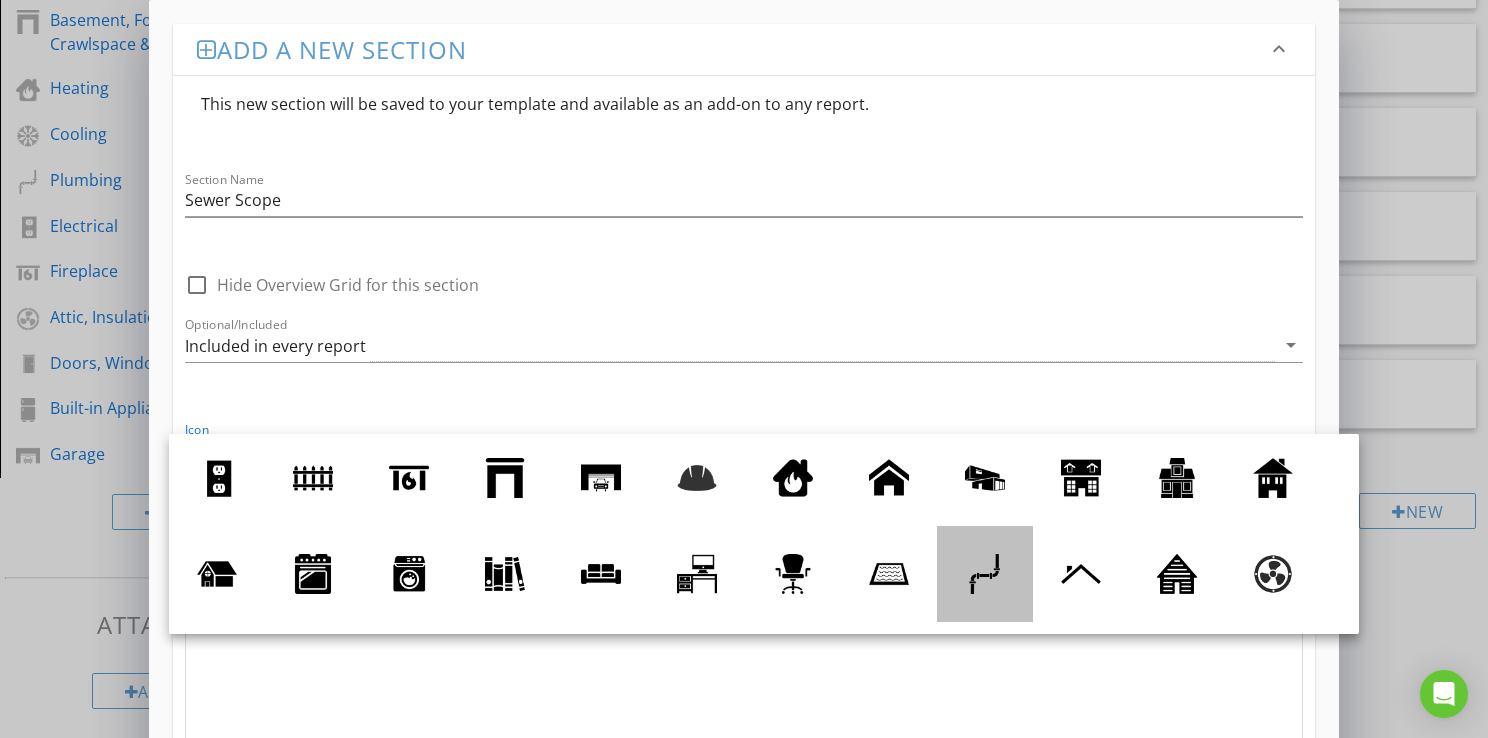 click at bounding box center [985, 574] 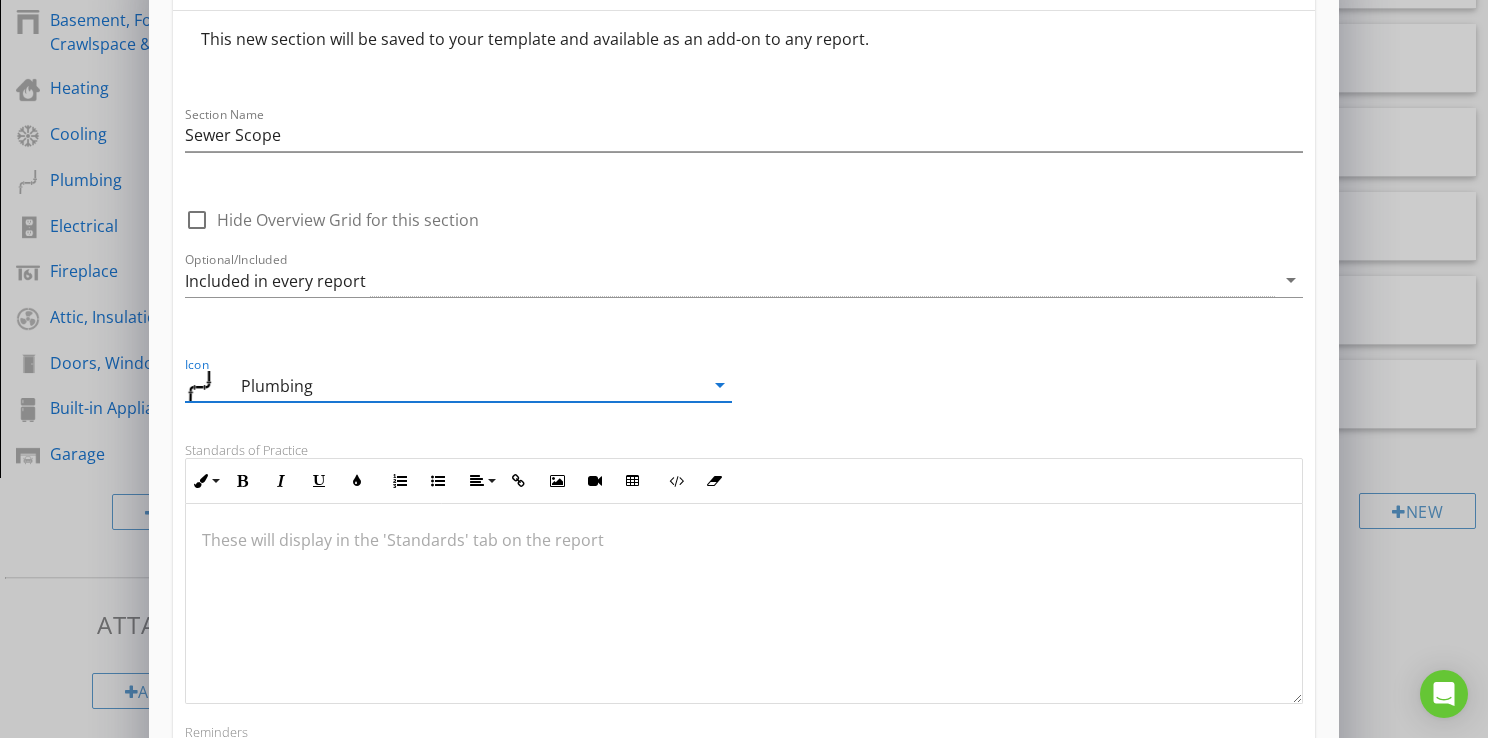 scroll, scrollTop: 100, scrollLeft: 0, axis: vertical 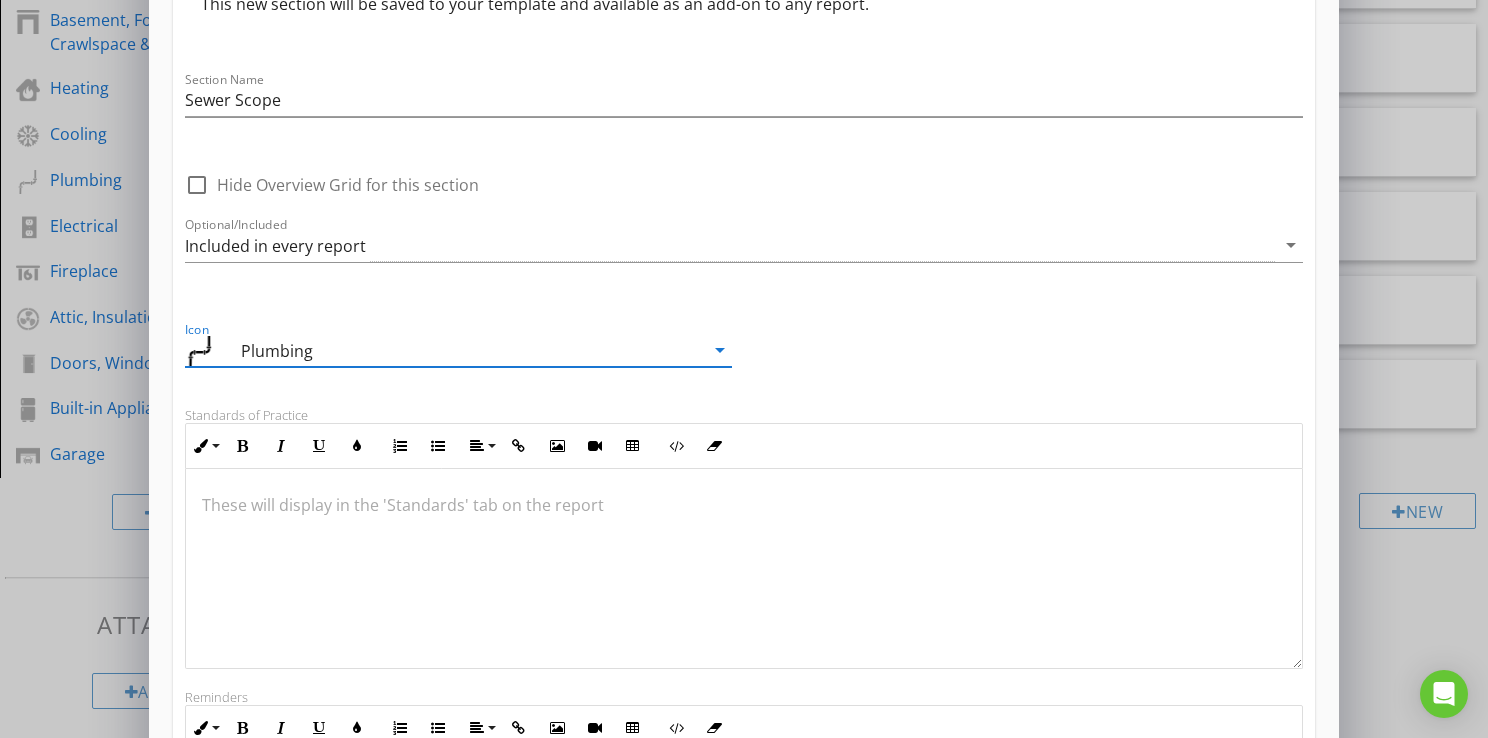 click at bounding box center (744, 505) 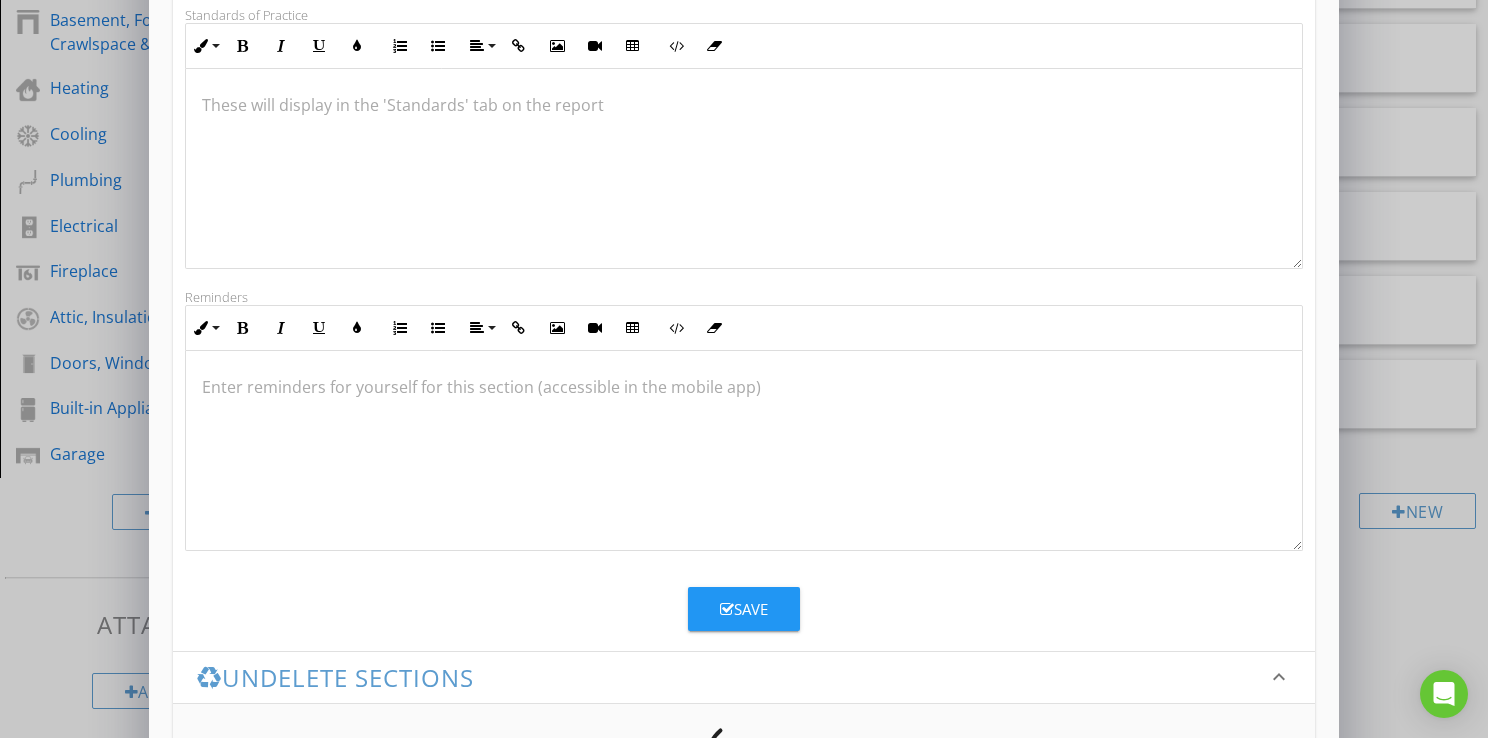 scroll, scrollTop: 400, scrollLeft: 0, axis: vertical 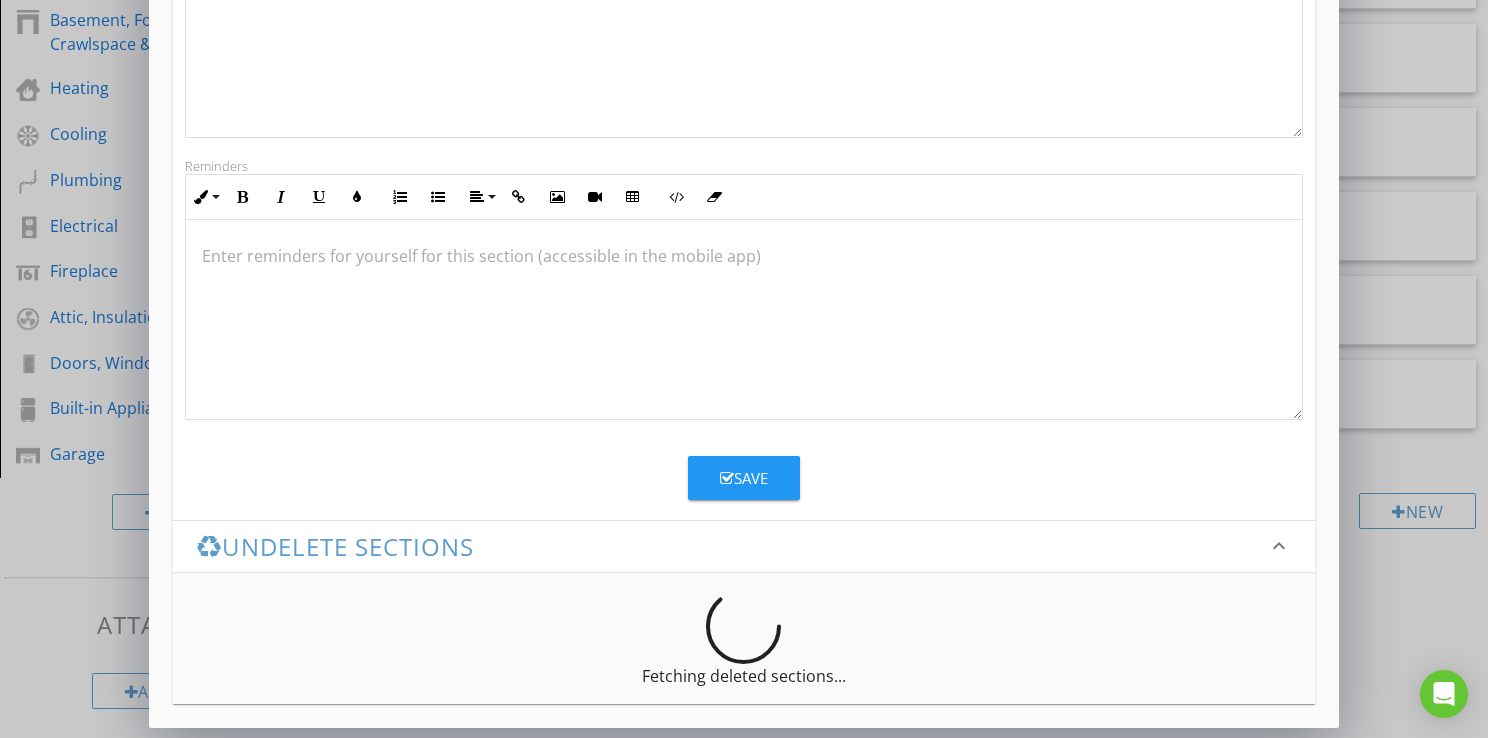 click on "Save" at bounding box center (744, 478) 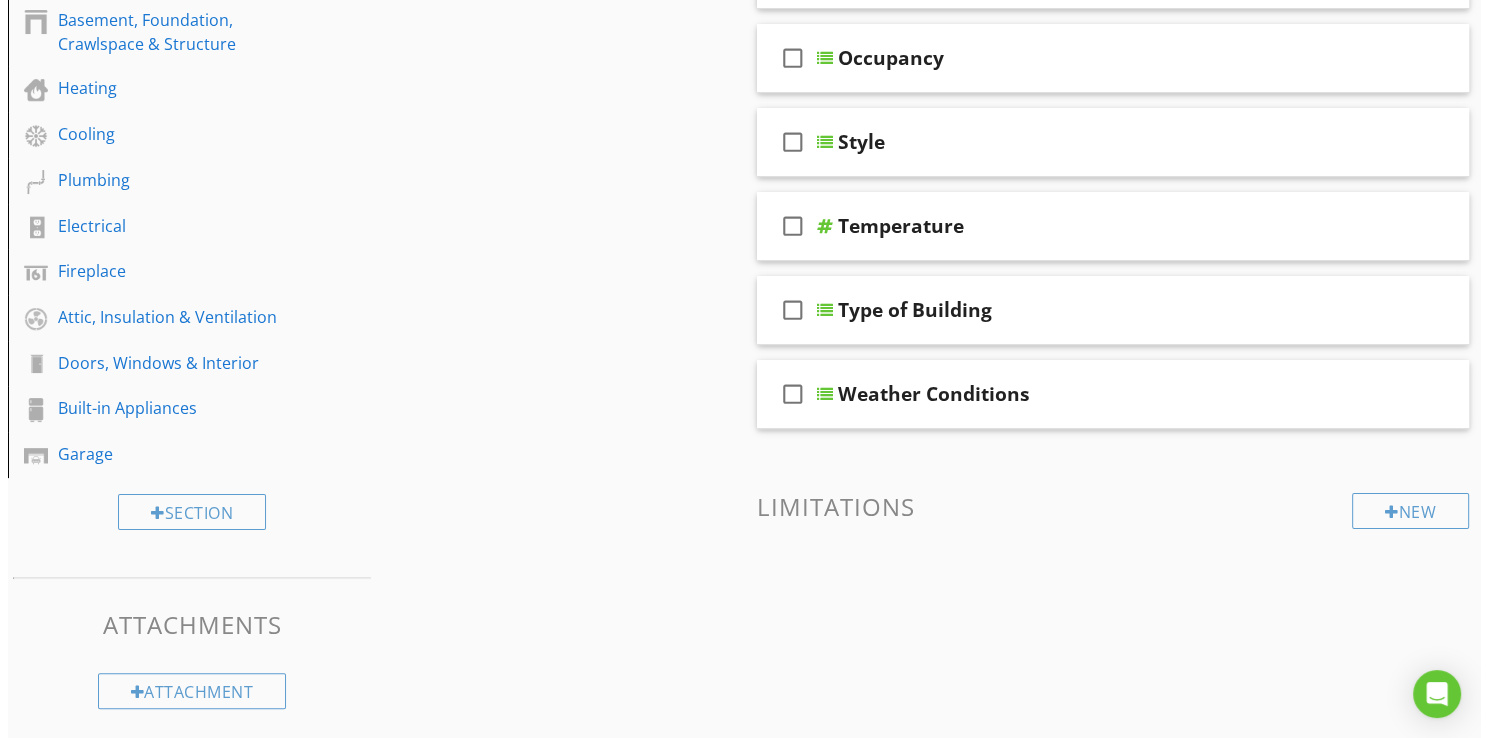 scroll, scrollTop: 416, scrollLeft: 0, axis: vertical 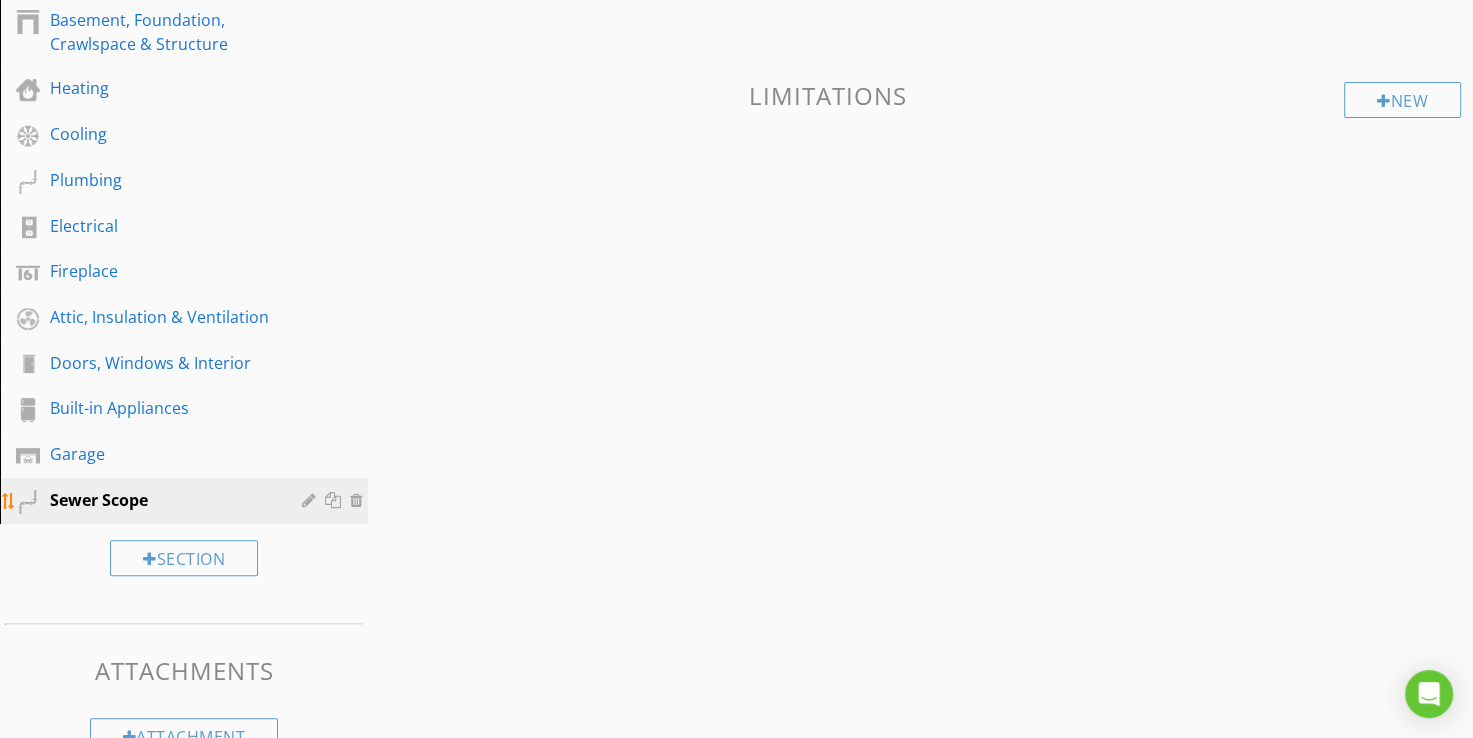 click at bounding box center (311, 500) 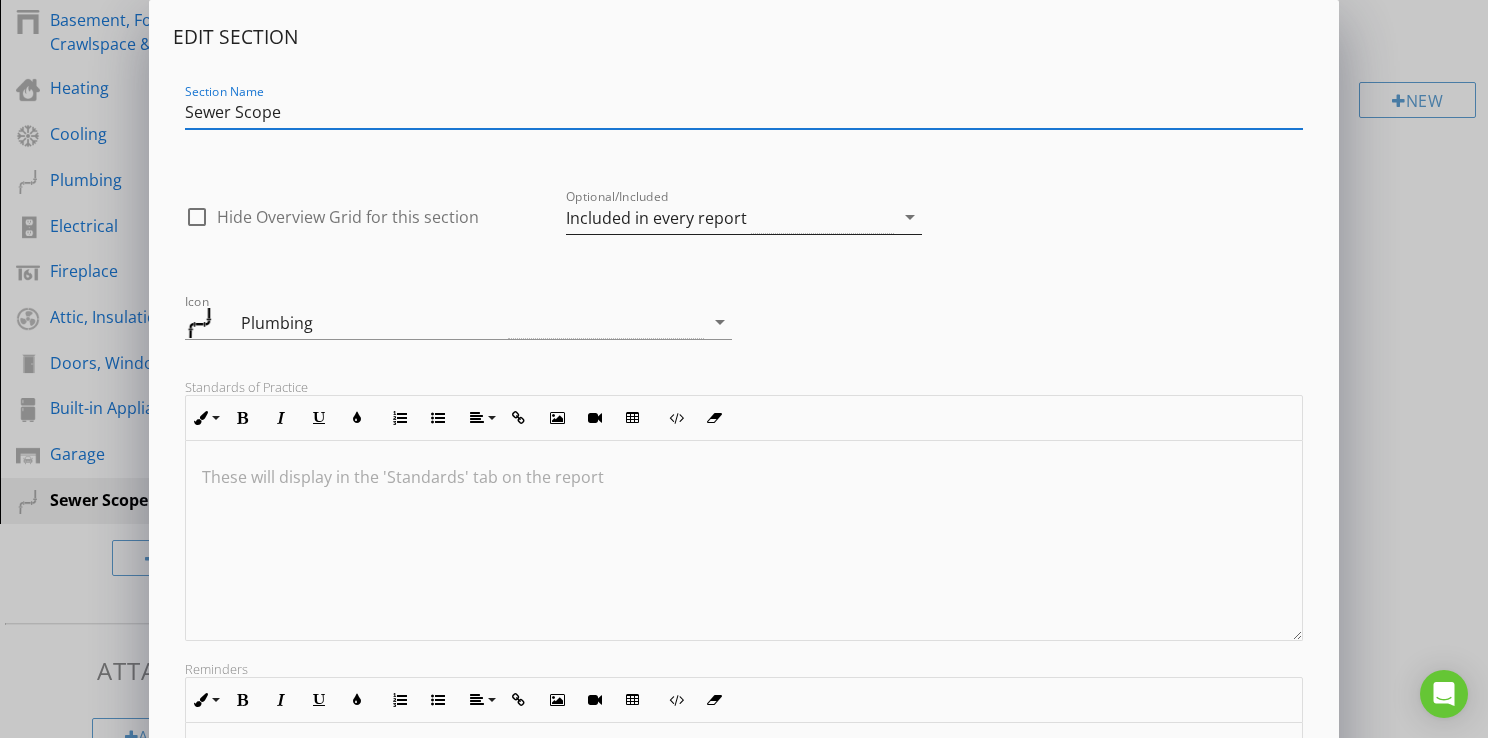 click on "arrow_drop_down" at bounding box center [910, 217] 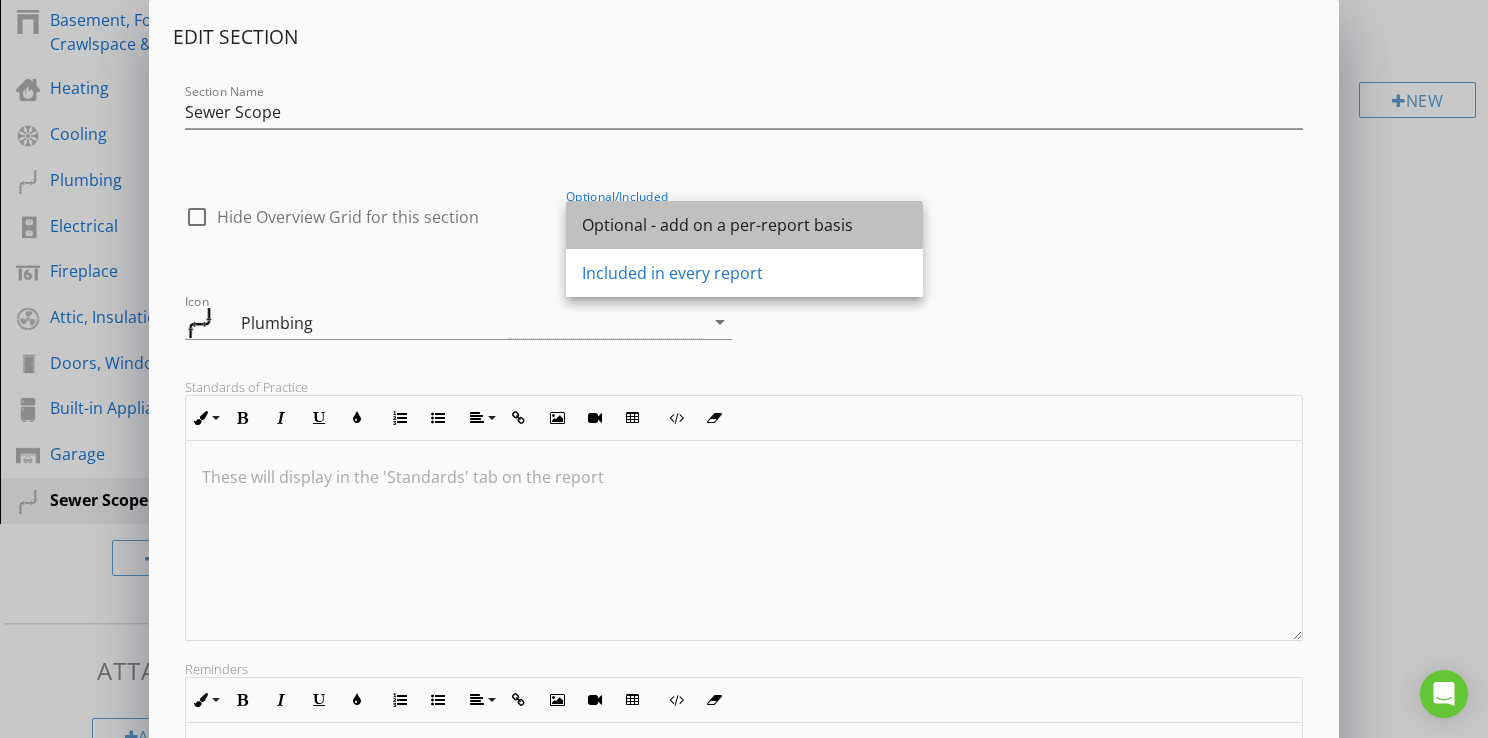 click on "Optional - add on a per-report basis" at bounding box center (744, 225) 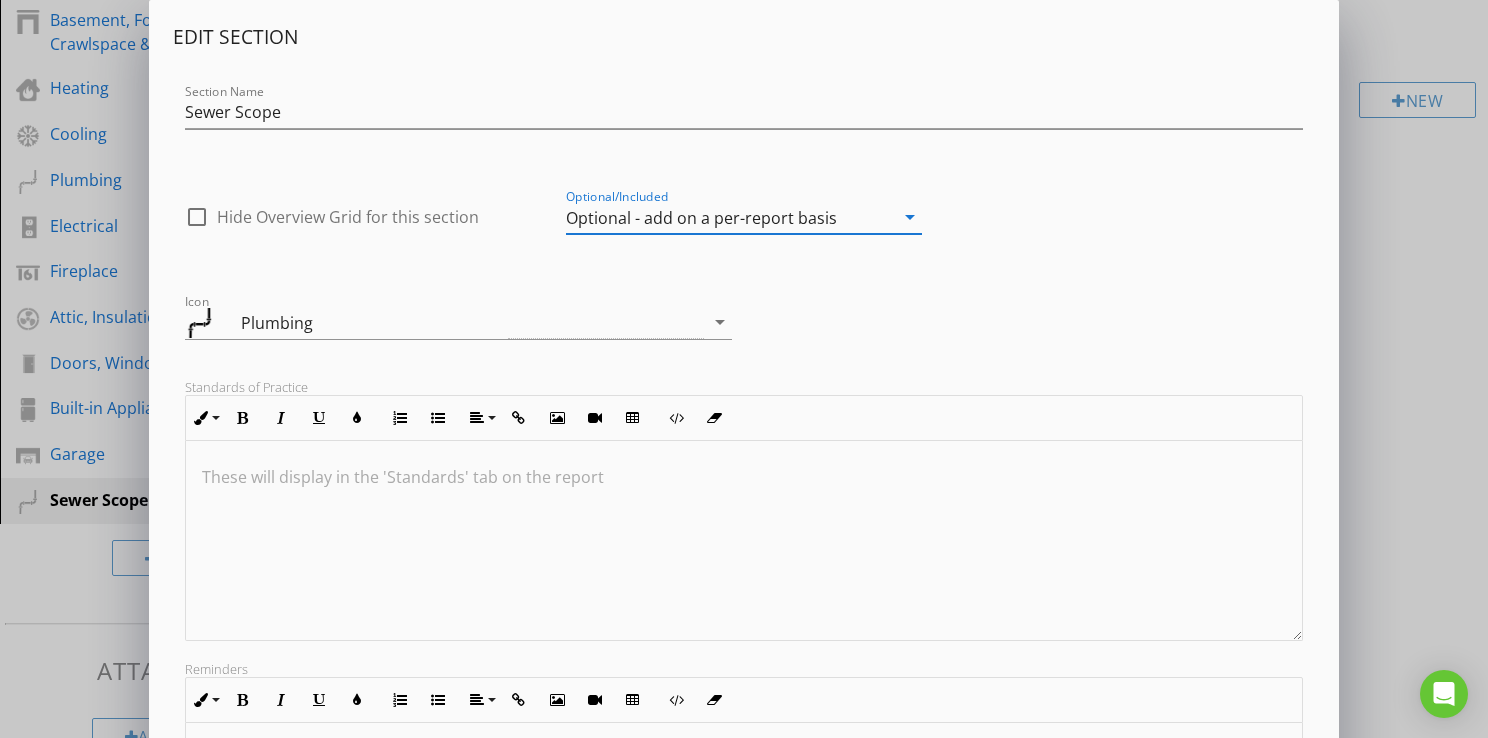 click on "Edit Section   Section Name Sewer Scope     check_box_outline_blank Hide Overview Grid for this section     Optional/Included Optional - add on a per-report basis arrow_drop_down   Icon   Plumbing   arrow_drop_down     Standards of Practice   Inline Style XLarge Large Normal Small Light Small/Light Bold Italic Underline Colors Ordered List Unordered List Align Align Left Align Center Align Right Align Justify Insert Link Insert Image Insert Video Insert Table Code View Clear Formatting These will display in the 'Standards' tab on the report   Reminders   Inline Style XLarge Large Normal Small Light Small/Light Bold Italic Underline Colors Ordered List Unordered List Align Align Left Align Center Align Right Align Justify Insert Link Insert Image Insert Video Insert Table Code View Clear Formatting Enter reminders for yourself for this section (accessible in the mobile app)" at bounding box center (744, 473) 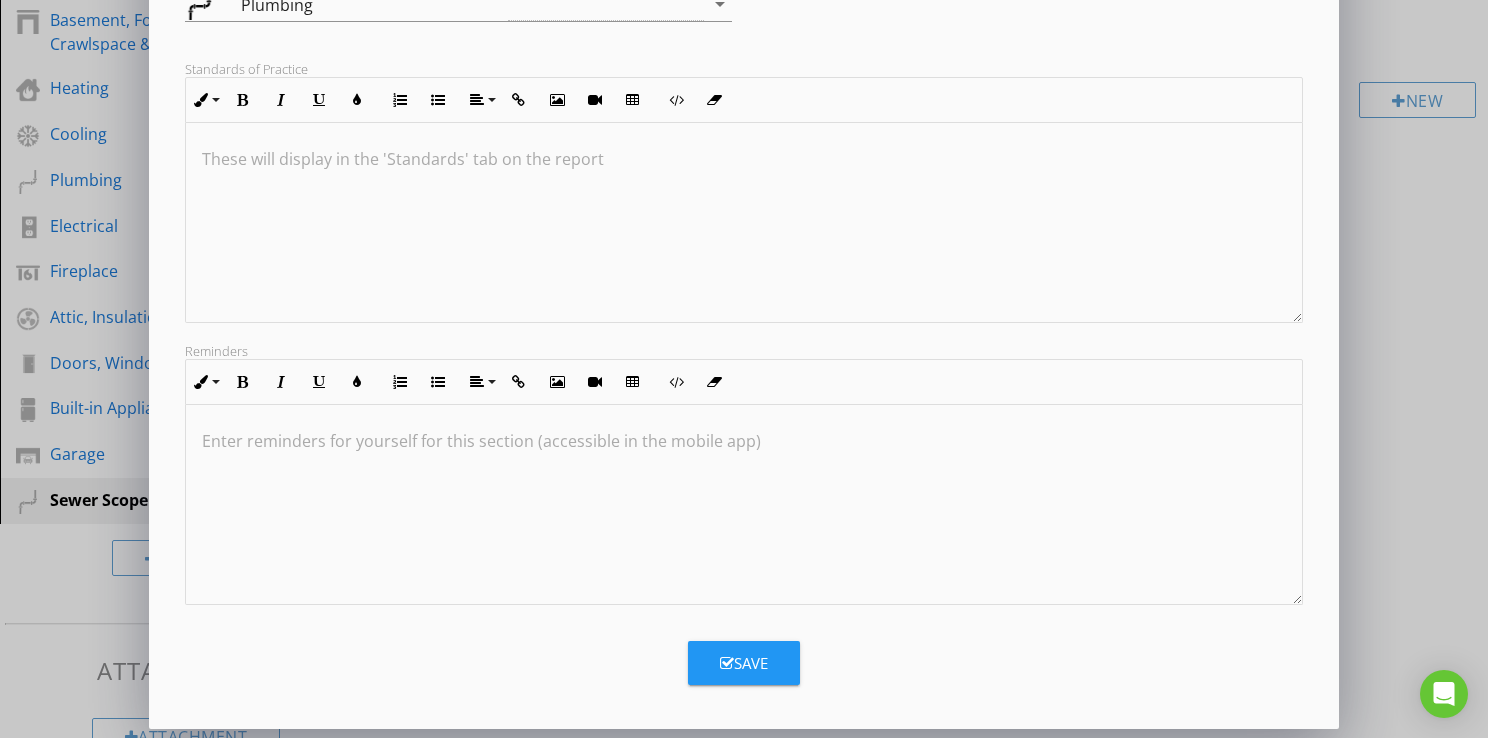 scroll, scrollTop: 319, scrollLeft: 0, axis: vertical 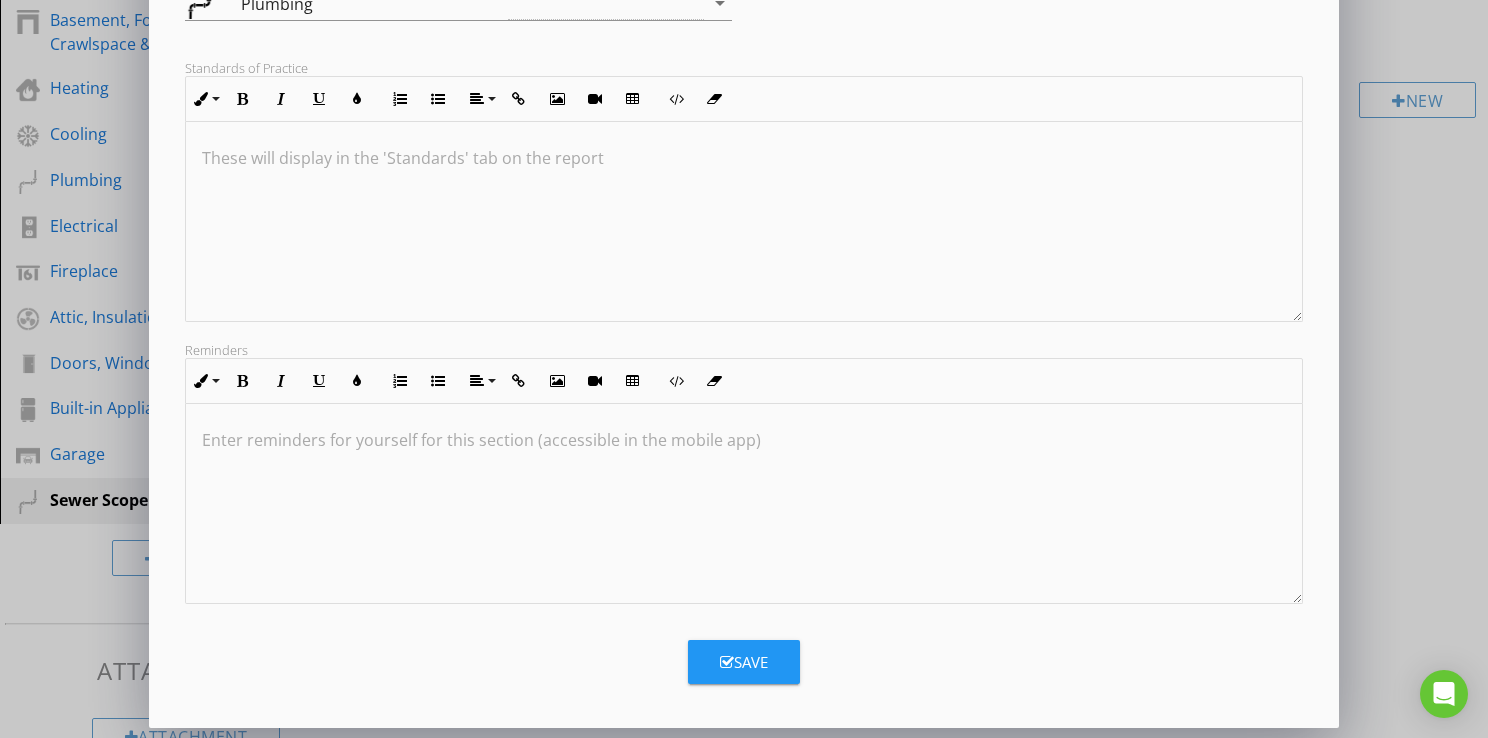 click on "Save" at bounding box center (744, 662) 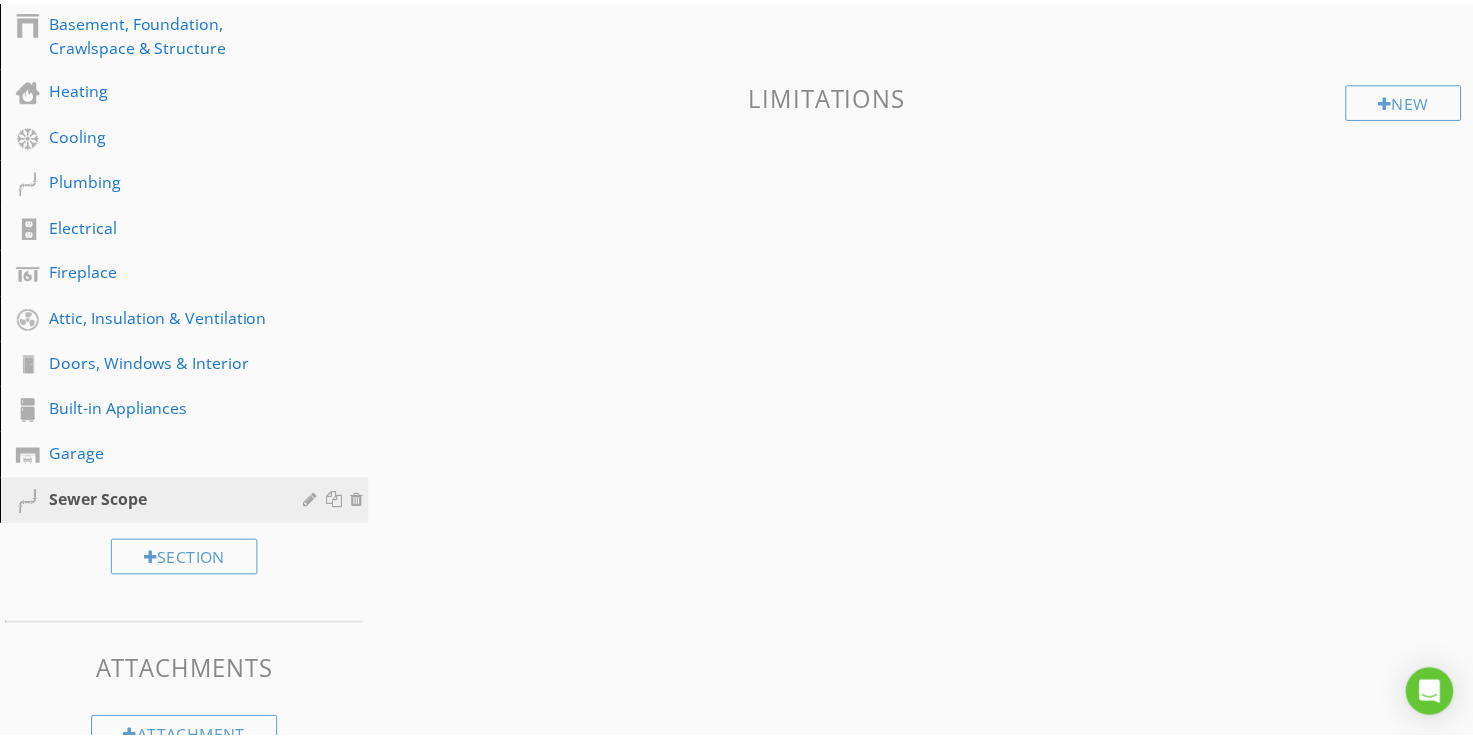 scroll, scrollTop: 104, scrollLeft: 0, axis: vertical 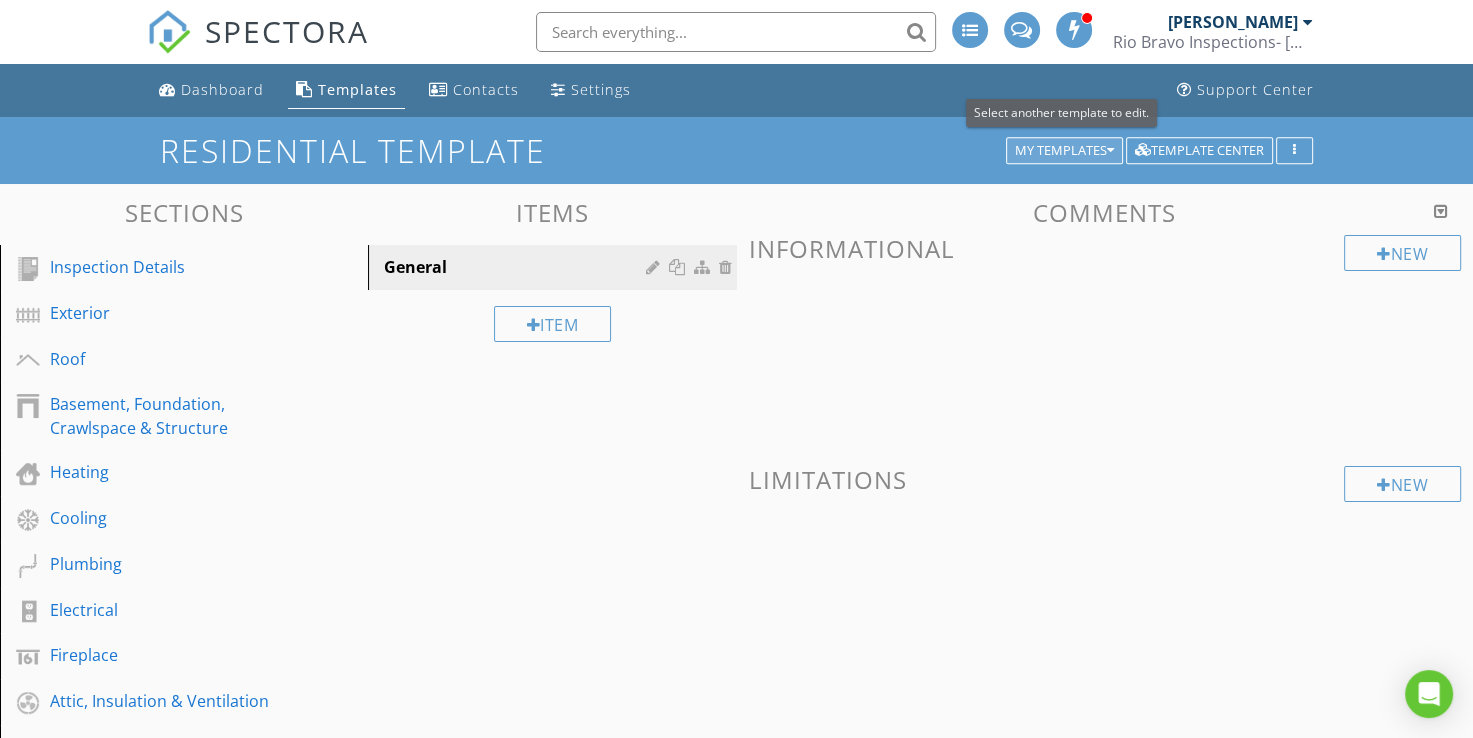 click on "My Templates" at bounding box center (1064, 151) 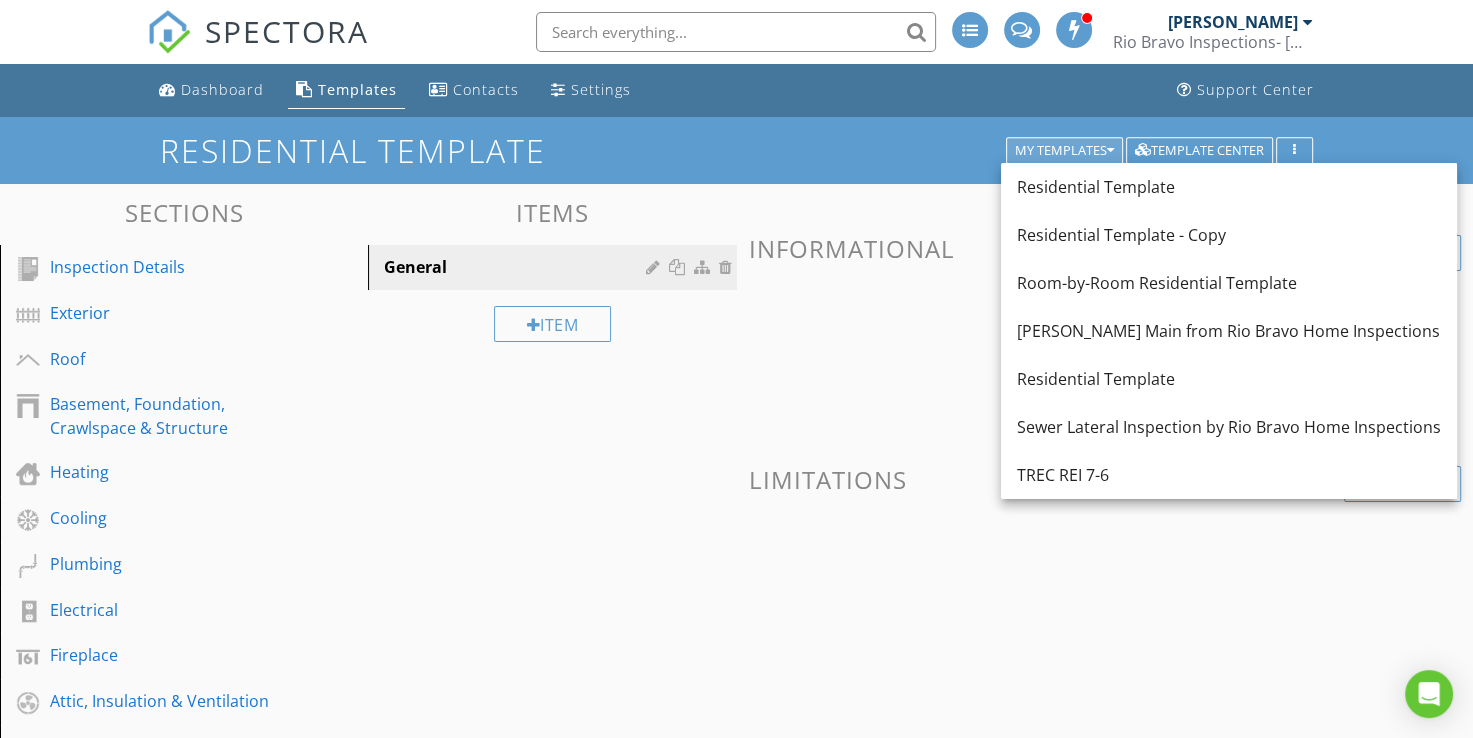 drag, startPoint x: 1076, startPoint y: 425, endPoint x: 1024, endPoint y: 160, distance: 270.0537 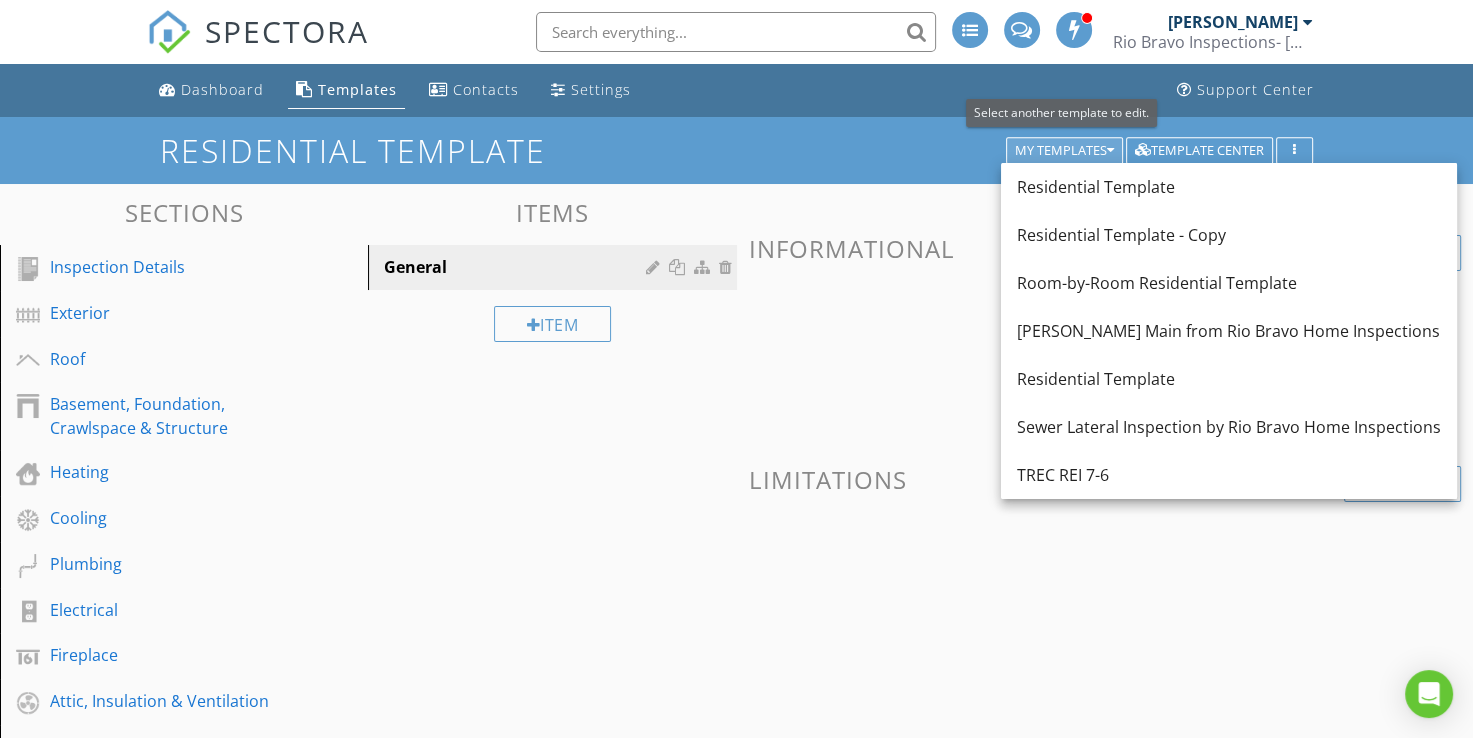 drag, startPoint x: 1024, startPoint y: 160, endPoint x: 1052, endPoint y: 154, distance: 28.635643 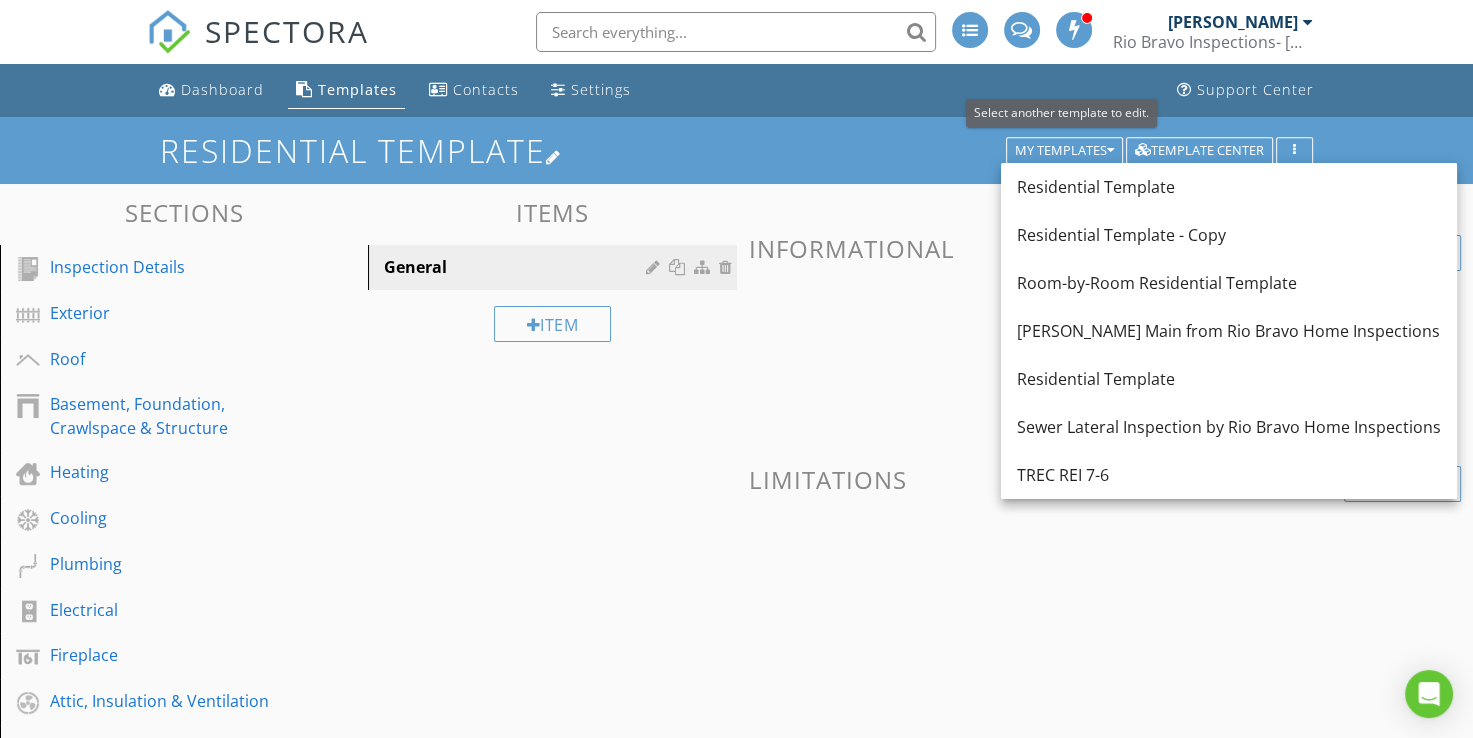 drag, startPoint x: 1052, startPoint y: 154, endPoint x: 752, endPoint y: 139, distance: 300.37476 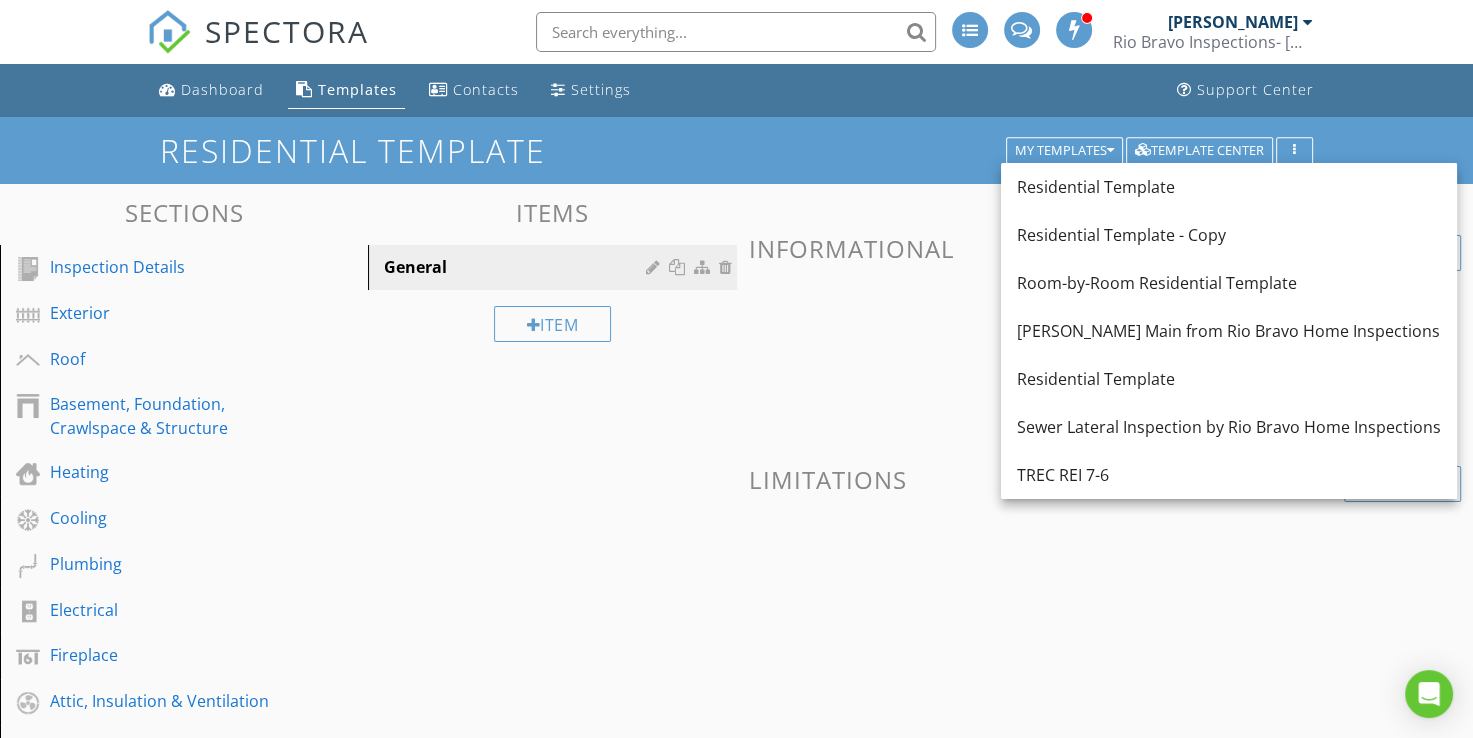 drag, startPoint x: 752, startPoint y: 139, endPoint x: 336, endPoint y: 90, distance: 418.8759 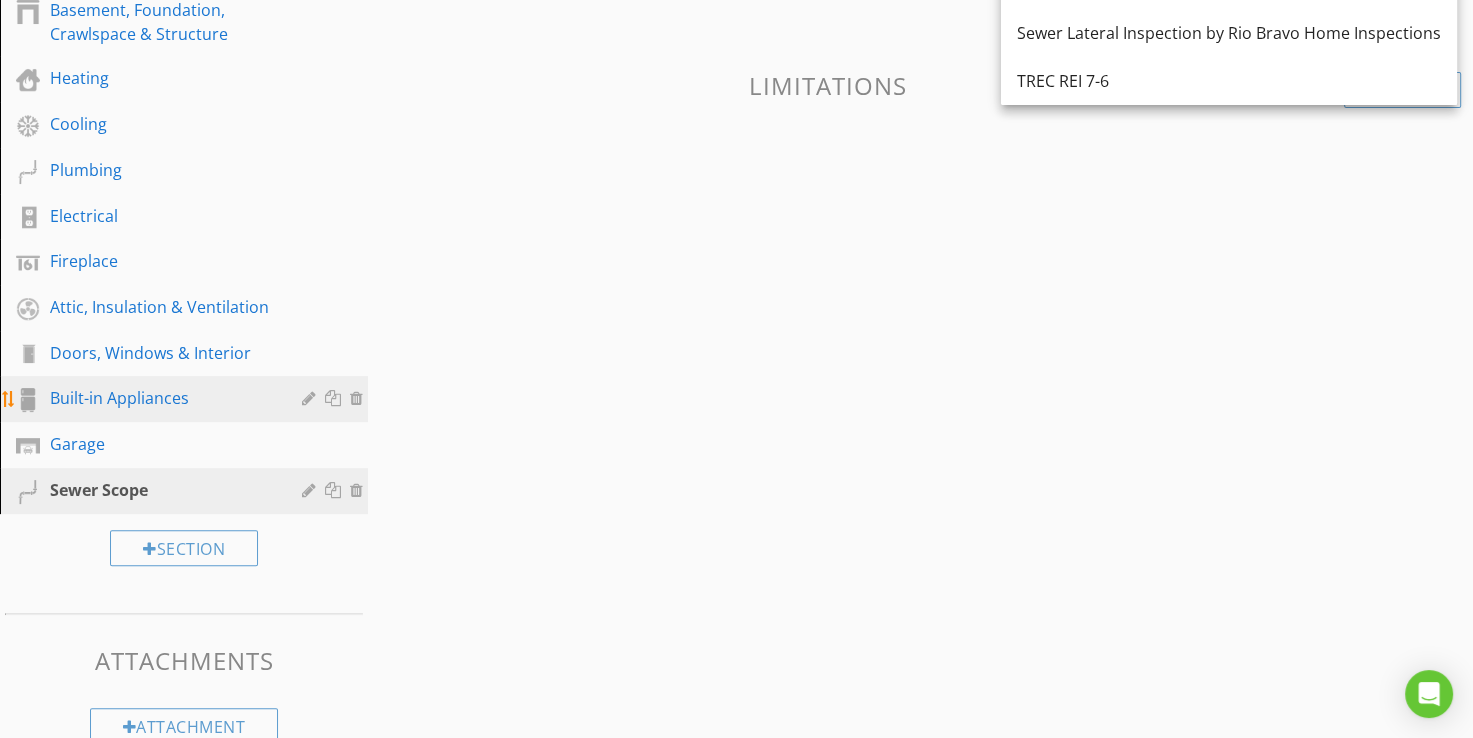 scroll, scrollTop: 428, scrollLeft: 0, axis: vertical 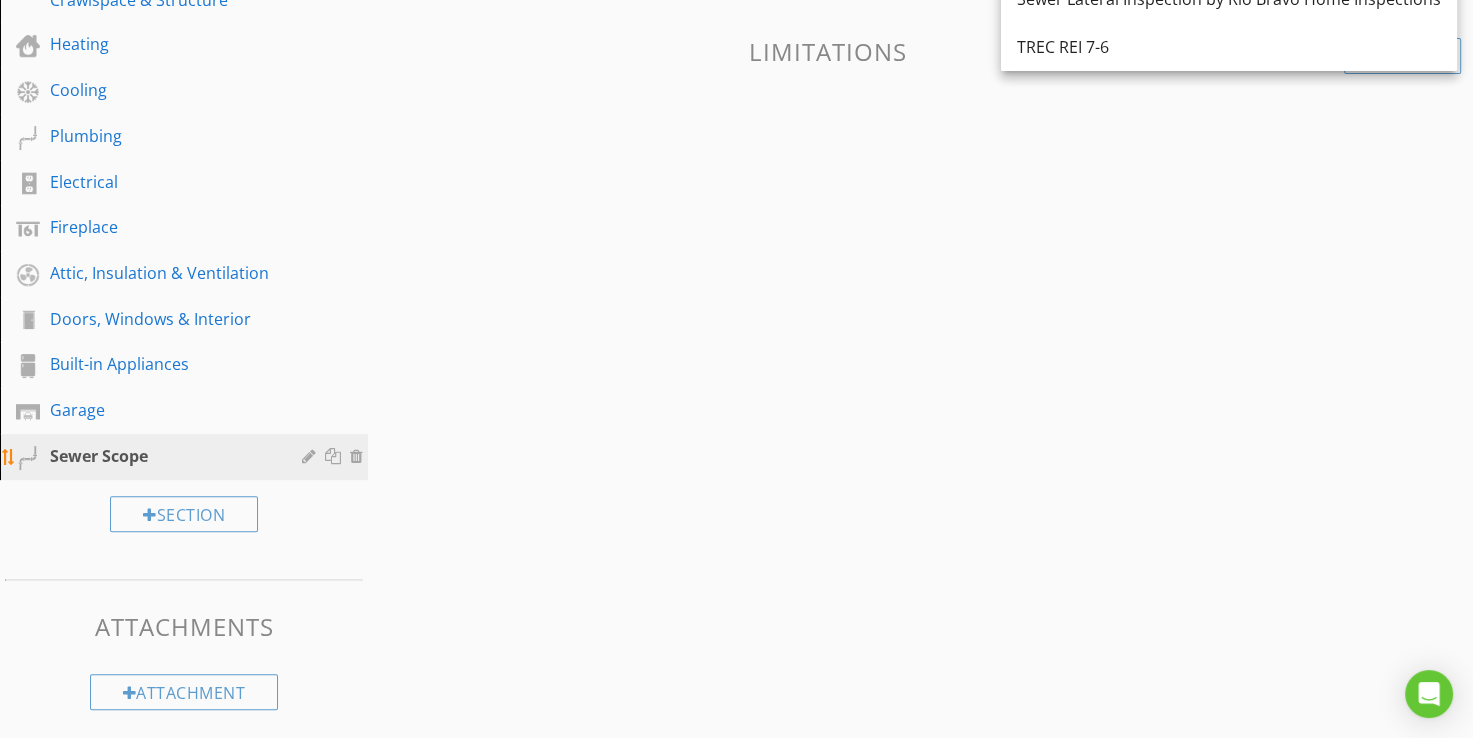 click on "Sewer Scope" at bounding box center (161, 456) 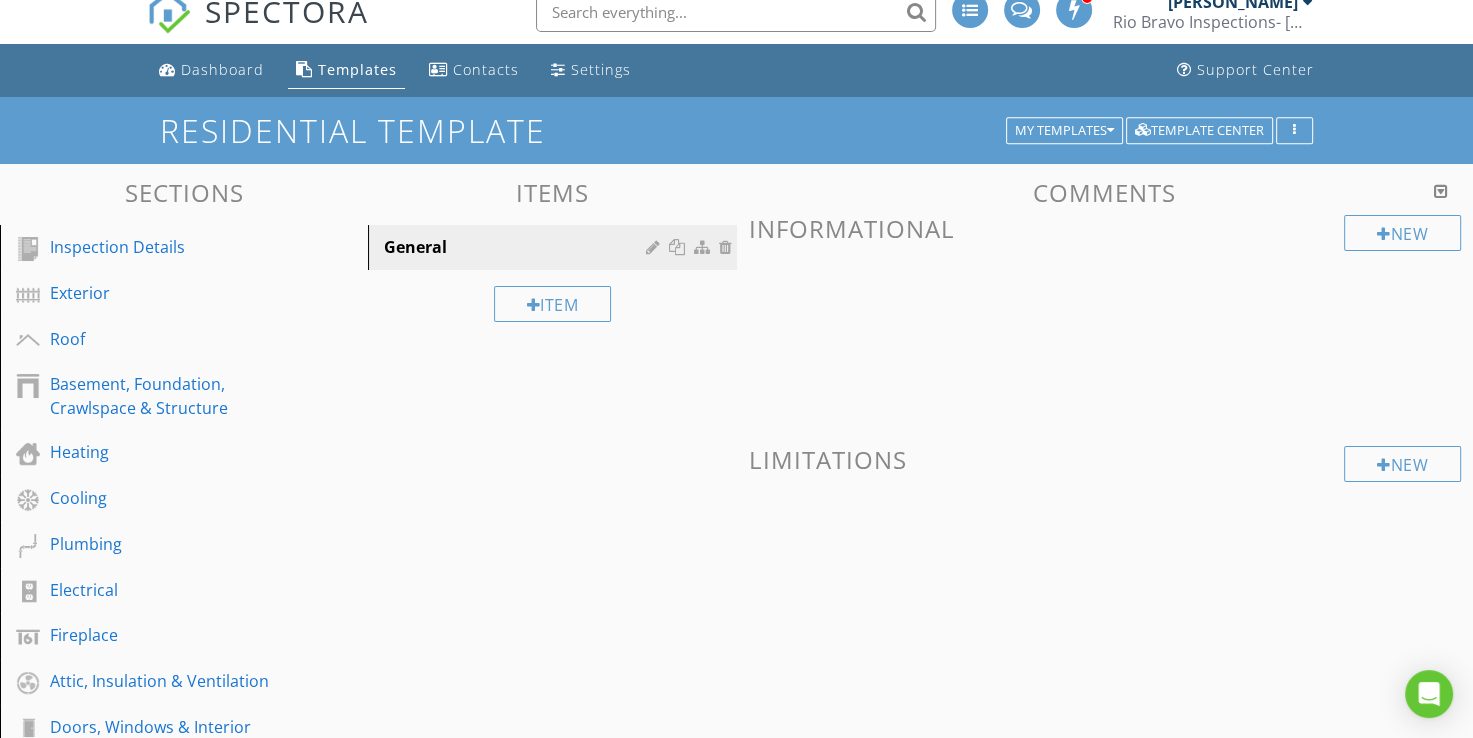scroll, scrollTop: 0, scrollLeft: 0, axis: both 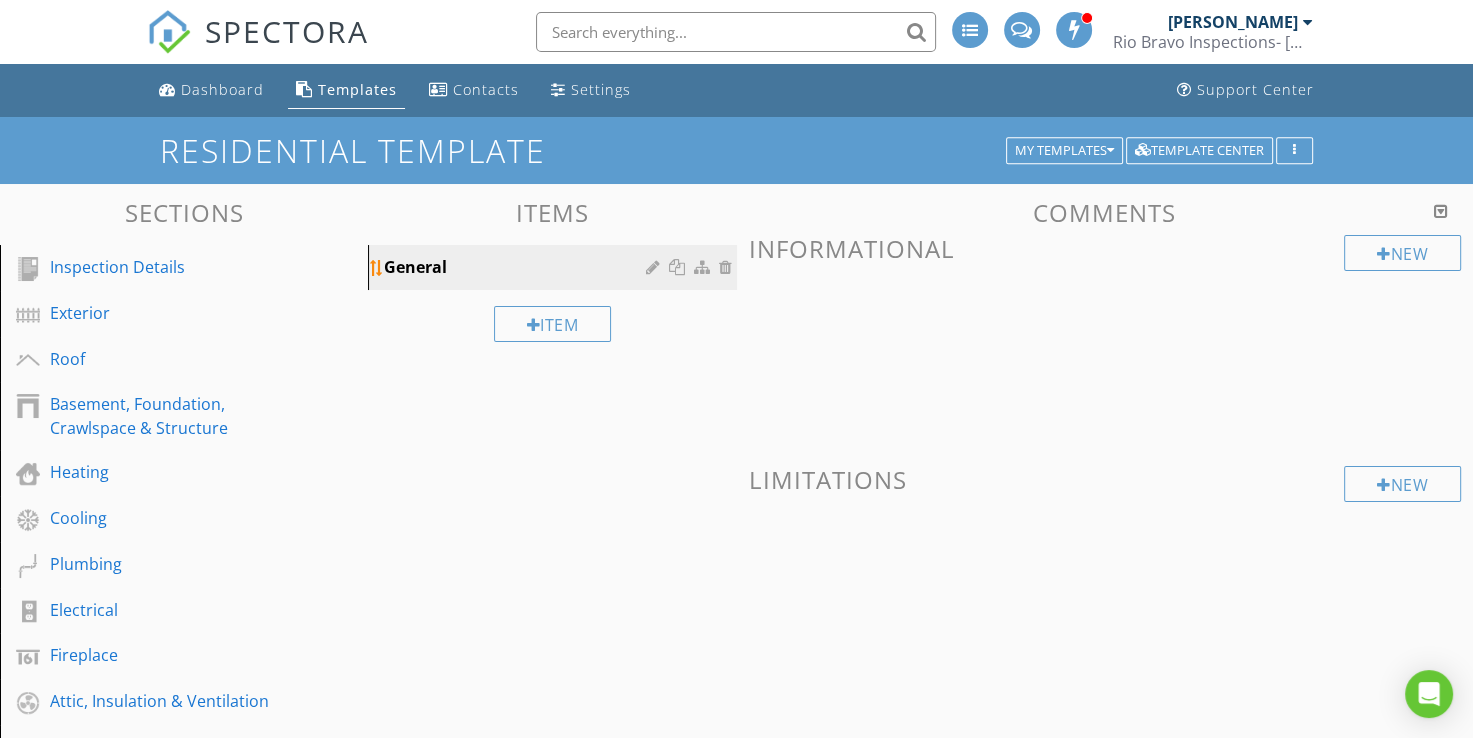 click on "General" at bounding box center [517, 267] 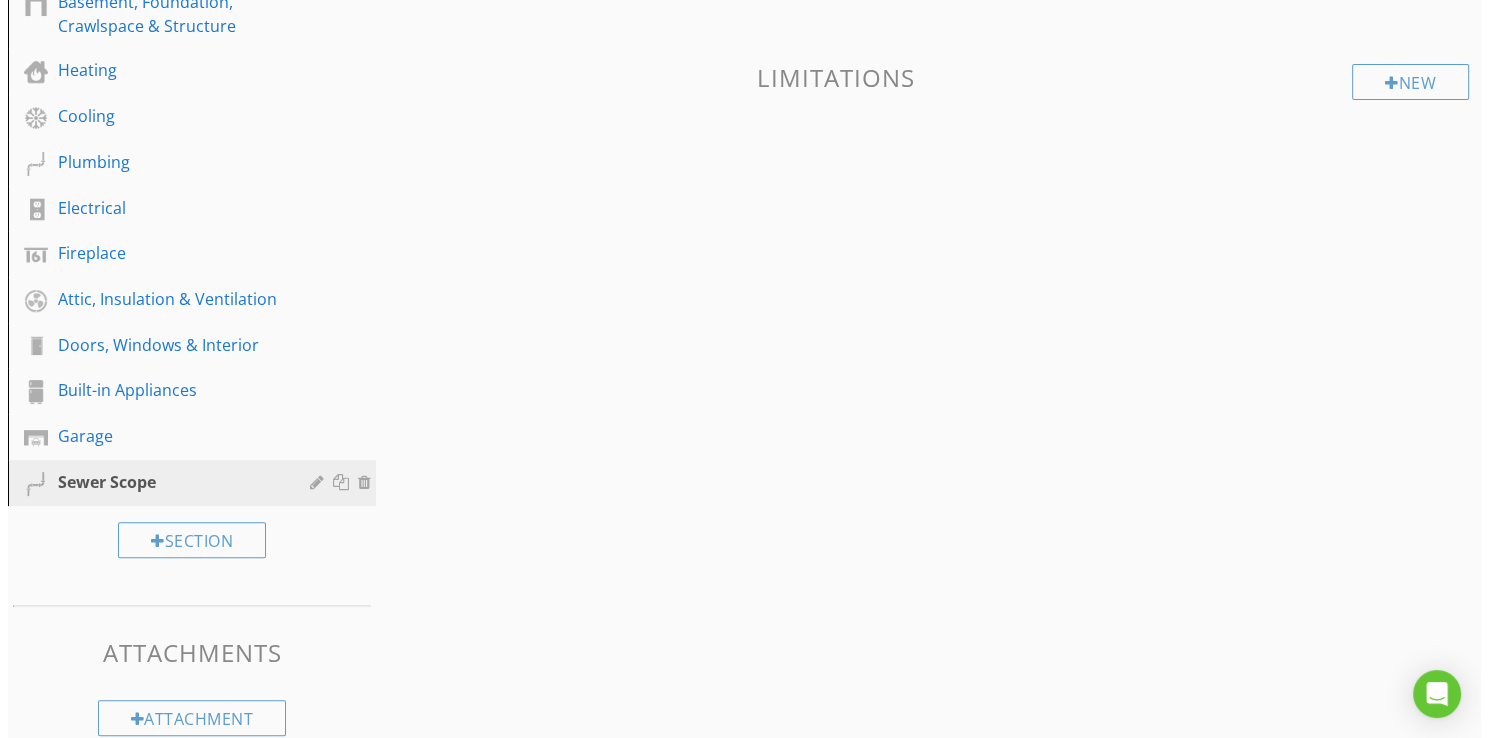 scroll, scrollTop: 428, scrollLeft: 0, axis: vertical 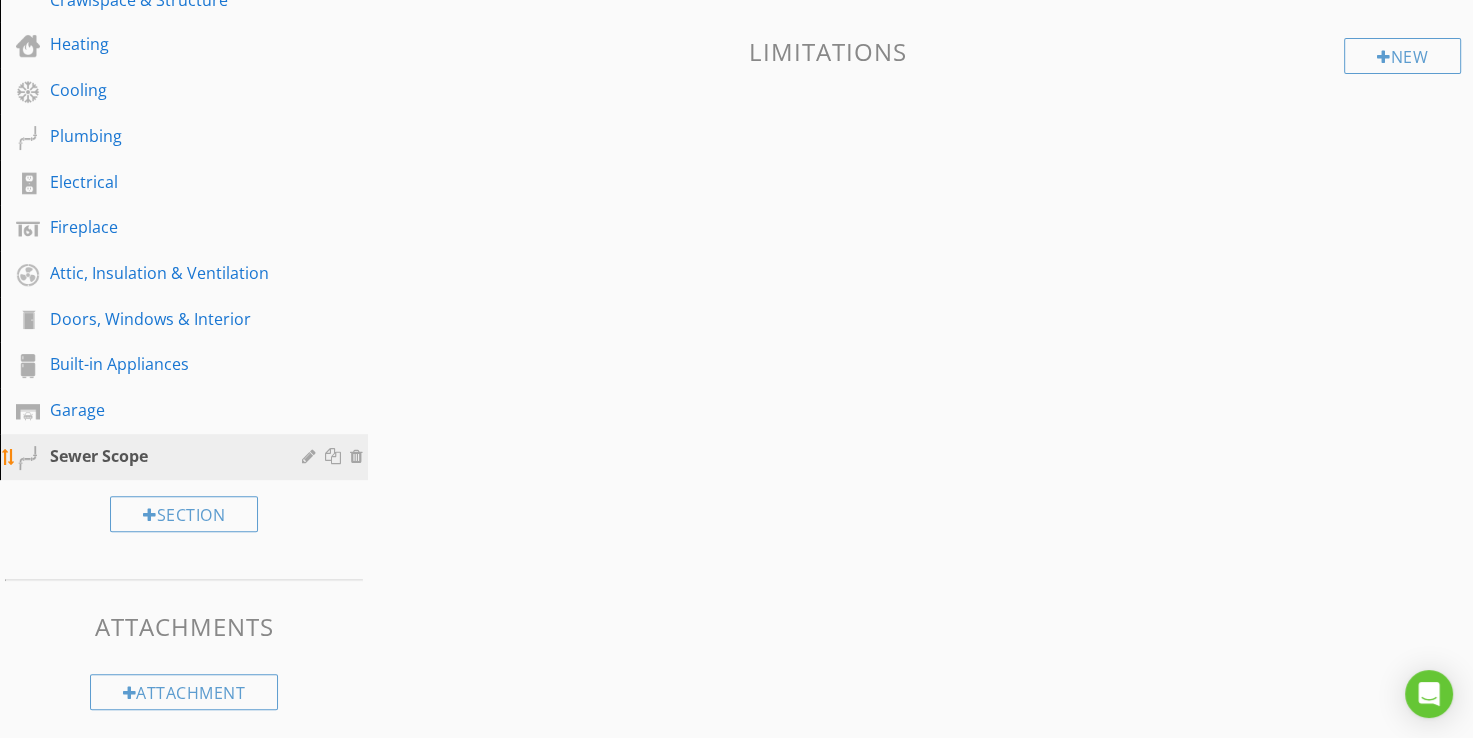 click at bounding box center (311, 456) 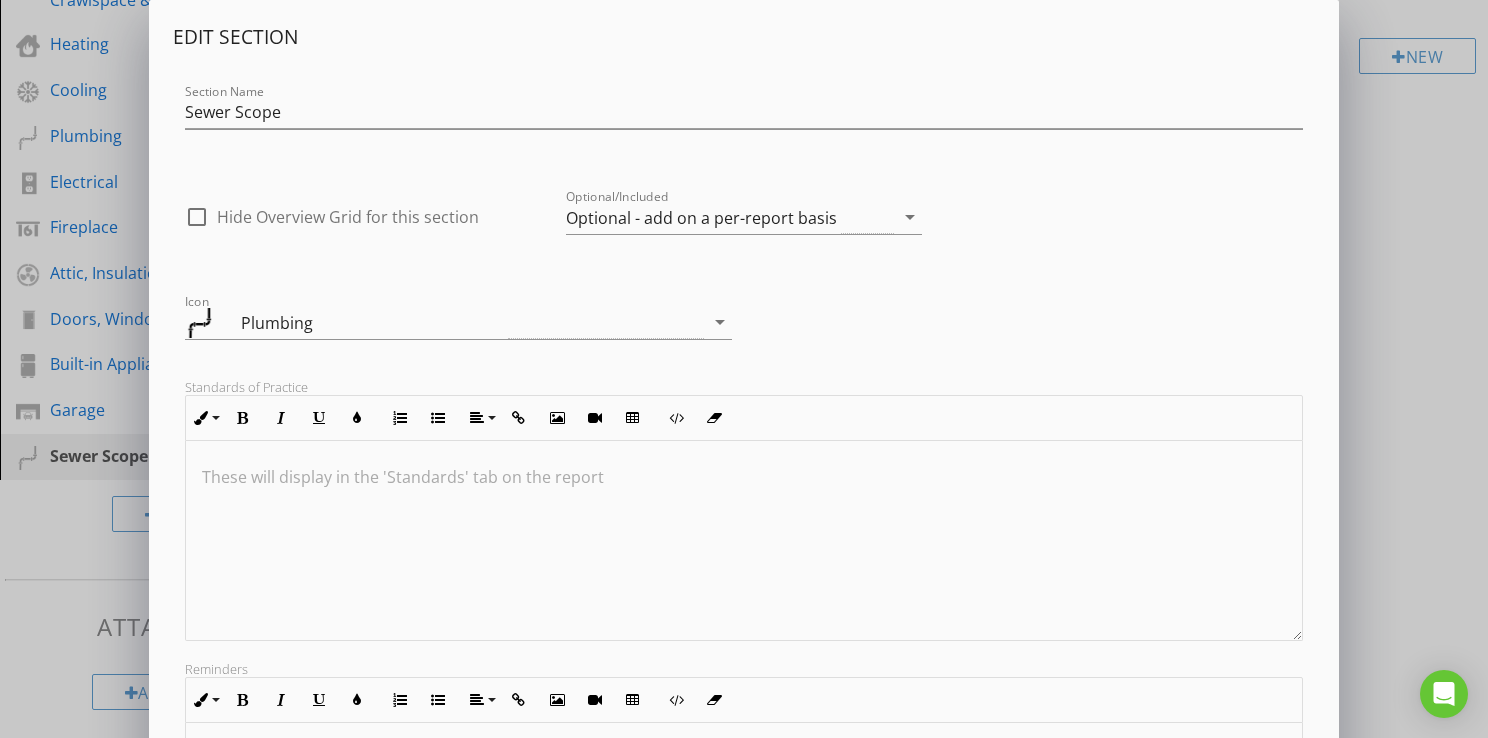 click at bounding box center [744, 541] 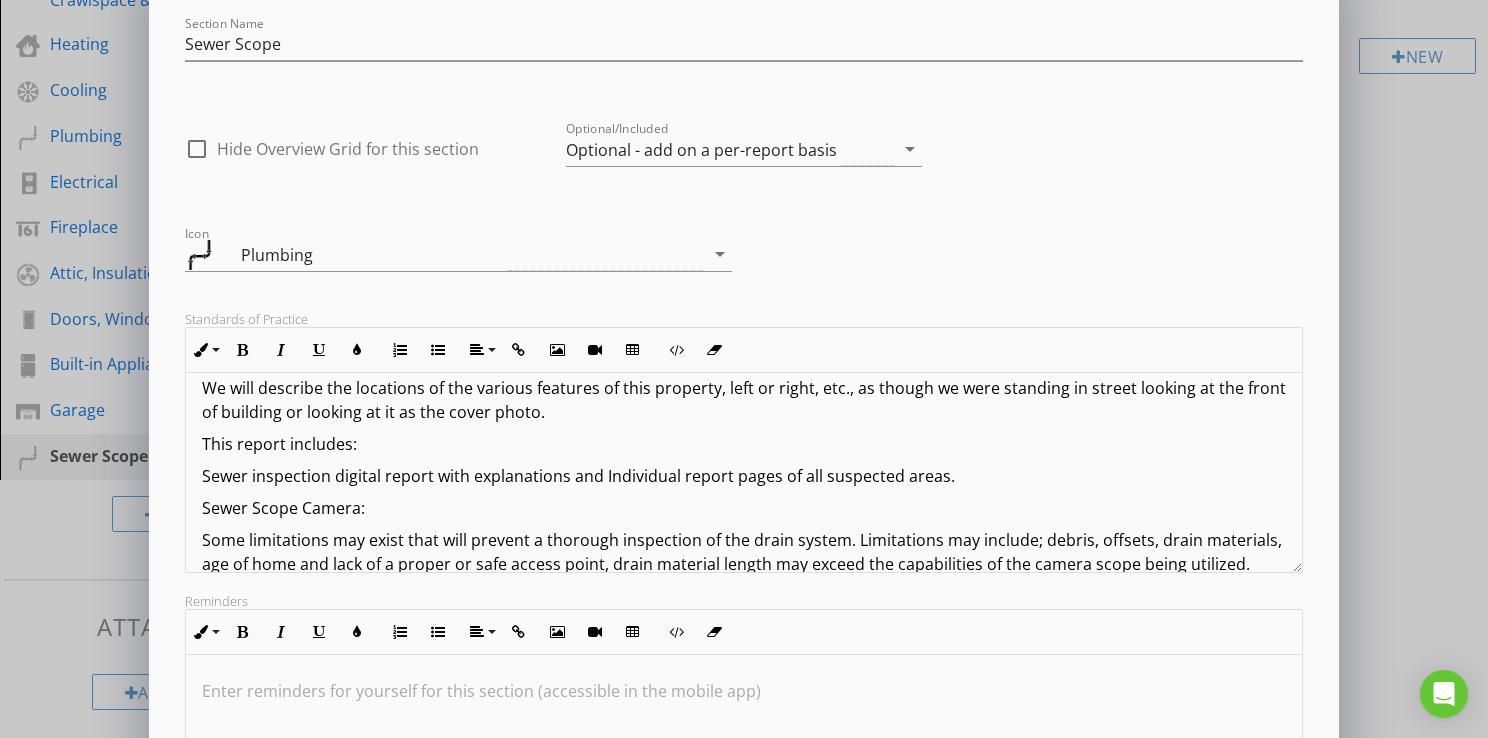scroll, scrollTop: 319, scrollLeft: 0, axis: vertical 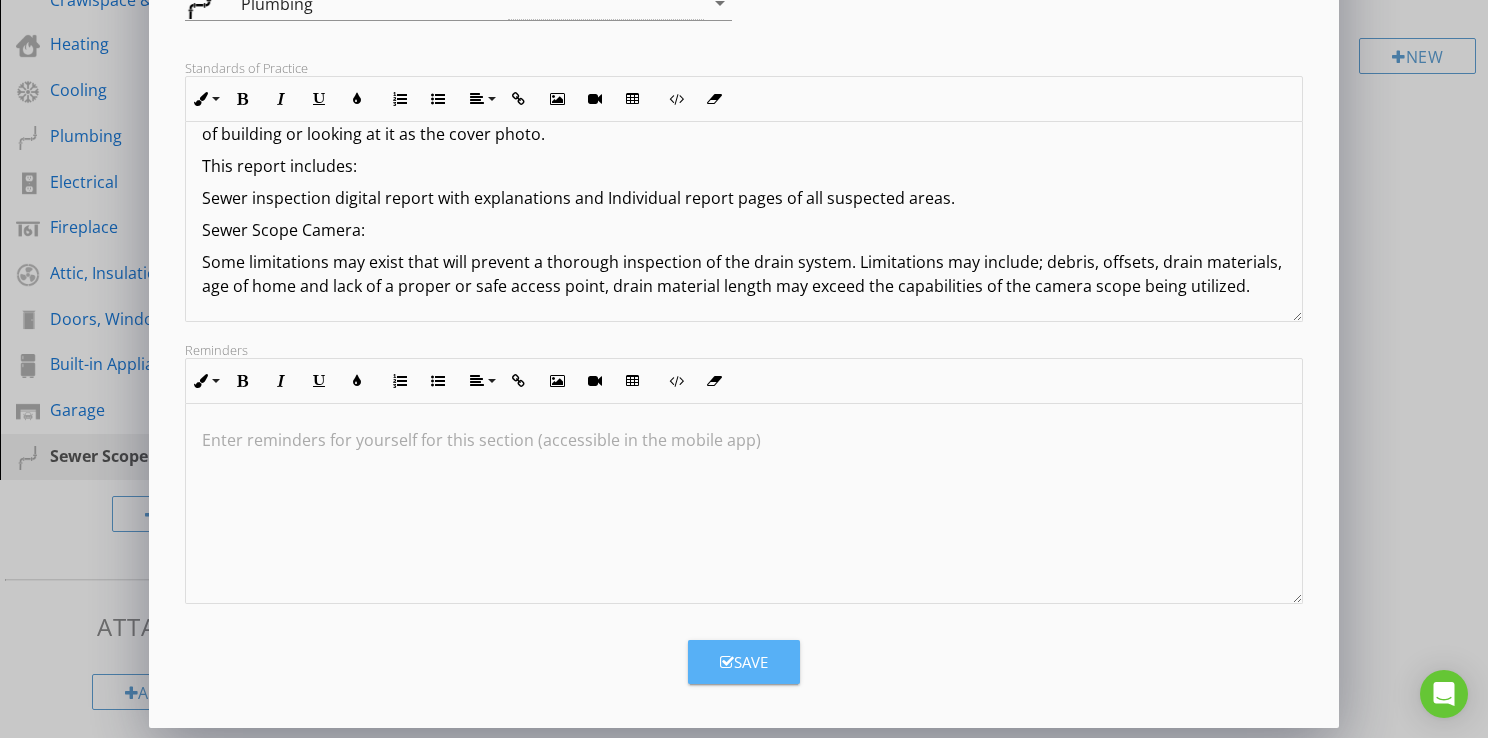 click on "Save" at bounding box center [744, 662] 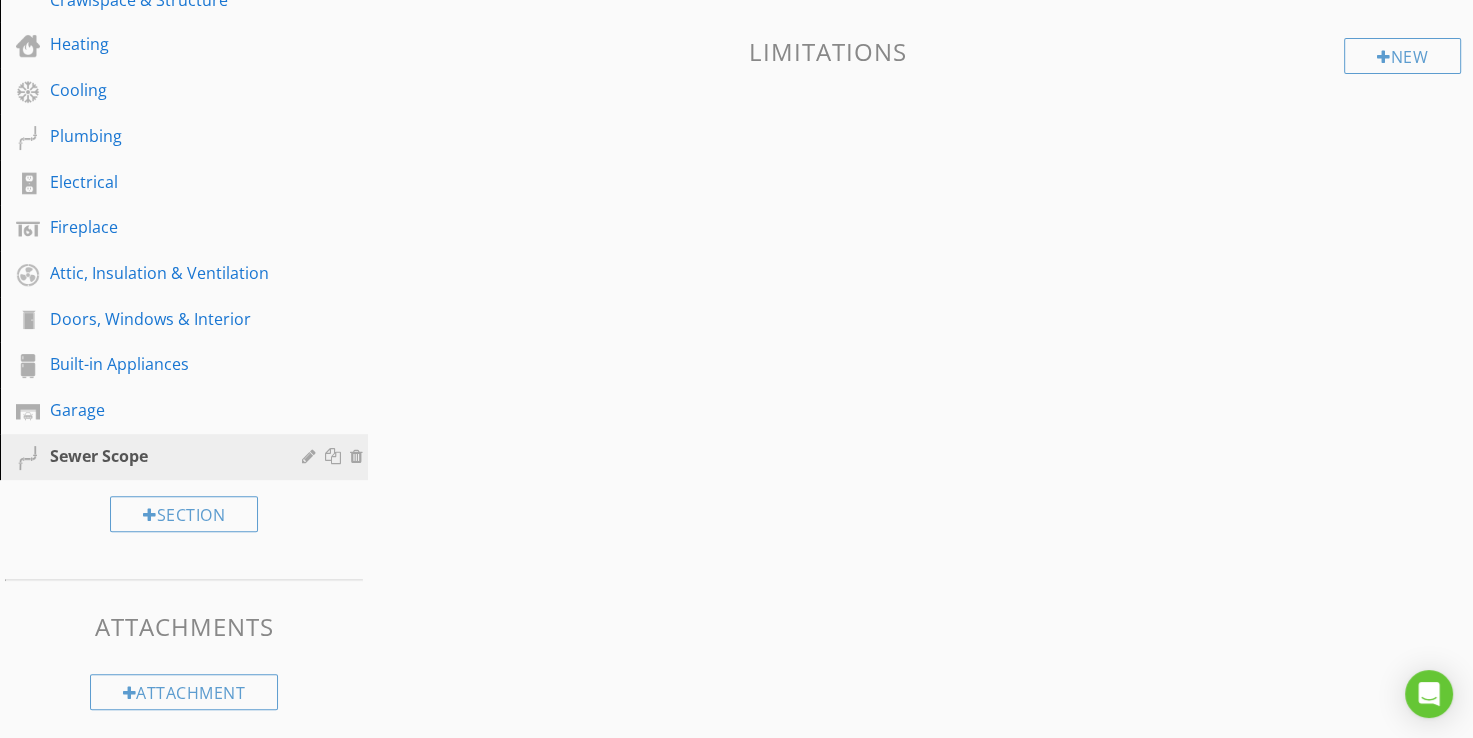 scroll, scrollTop: 104, scrollLeft: 0, axis: vertical 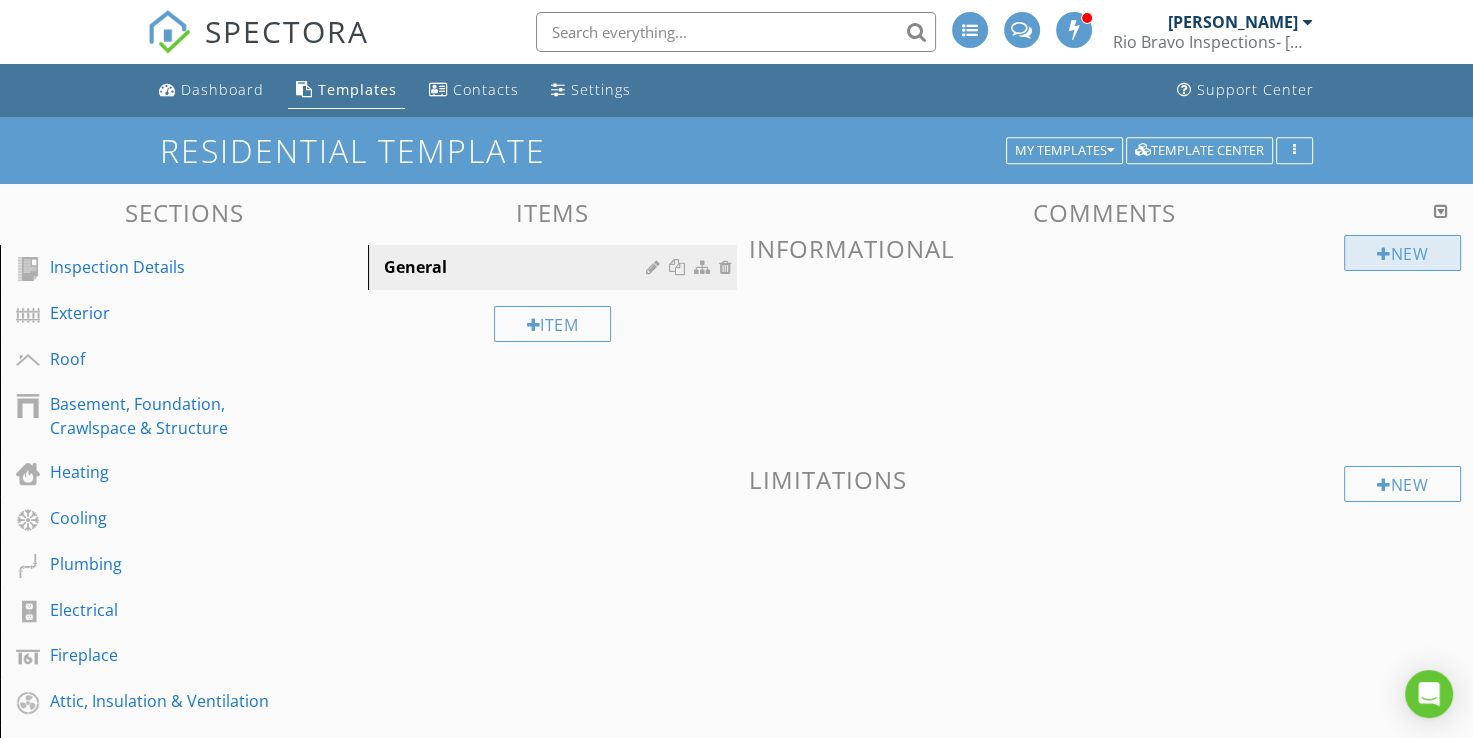 click on "New" at bounding box center [1402, 253] 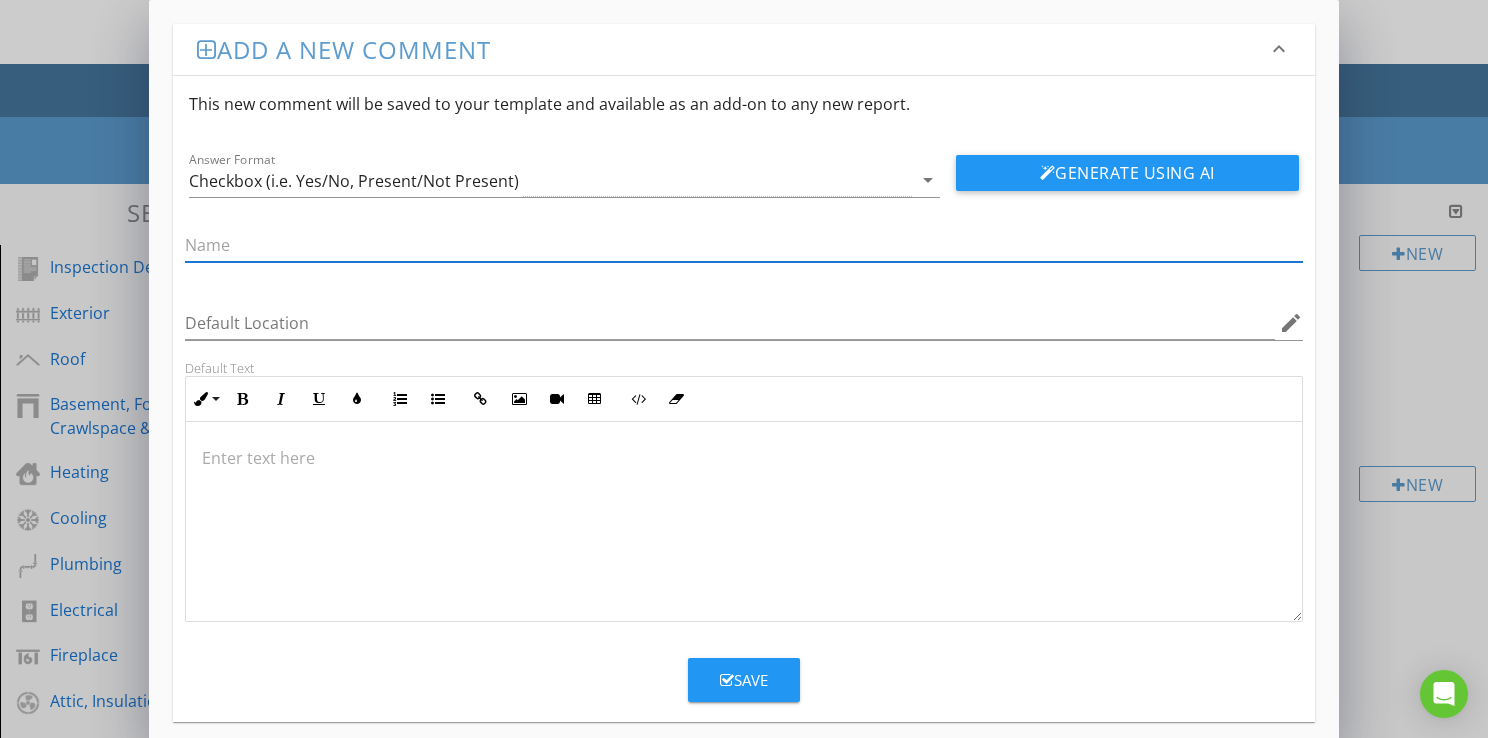 click at bounding box center [744, 522] 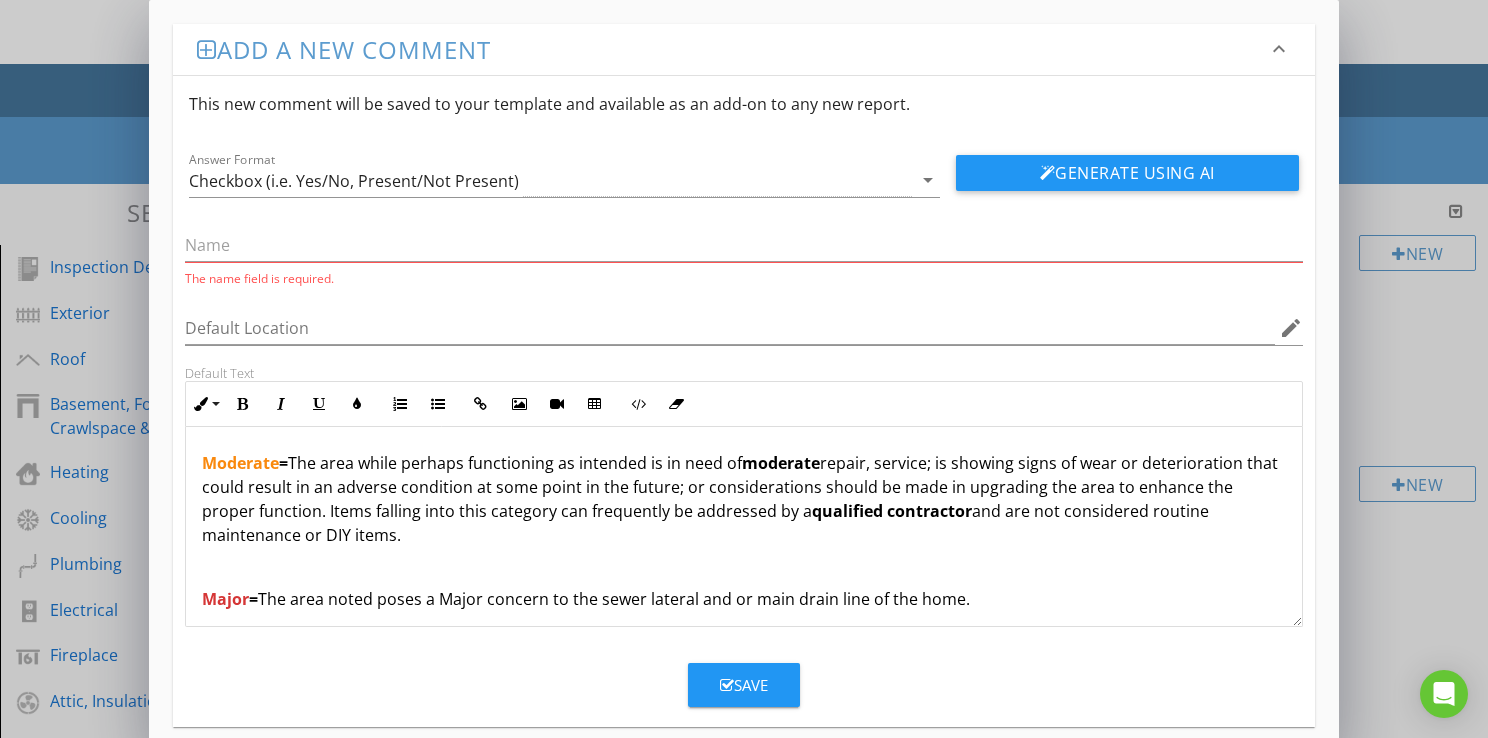 scroll, scrollTop: 69, scrollLeft: 0, axis: vertical 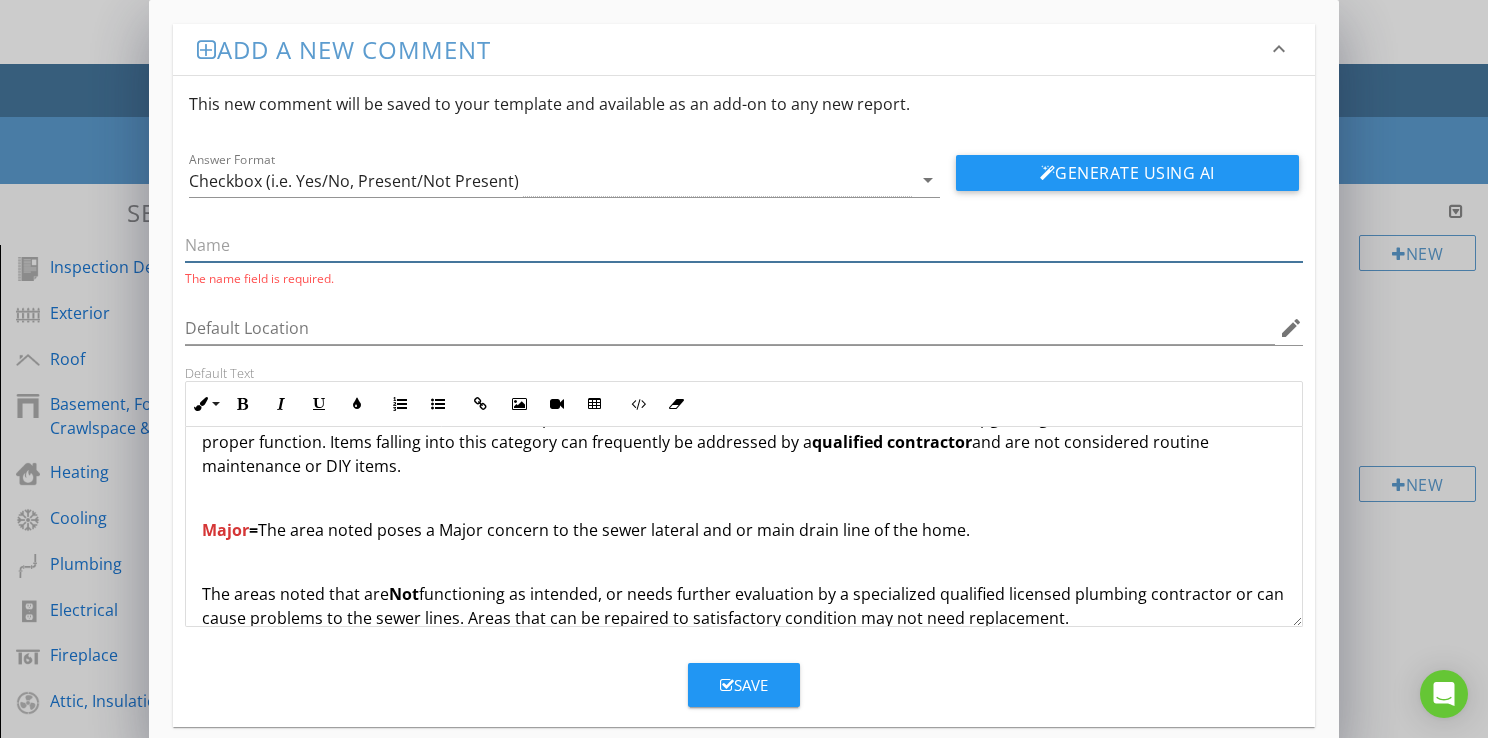 click at bounding box center [744, 245] 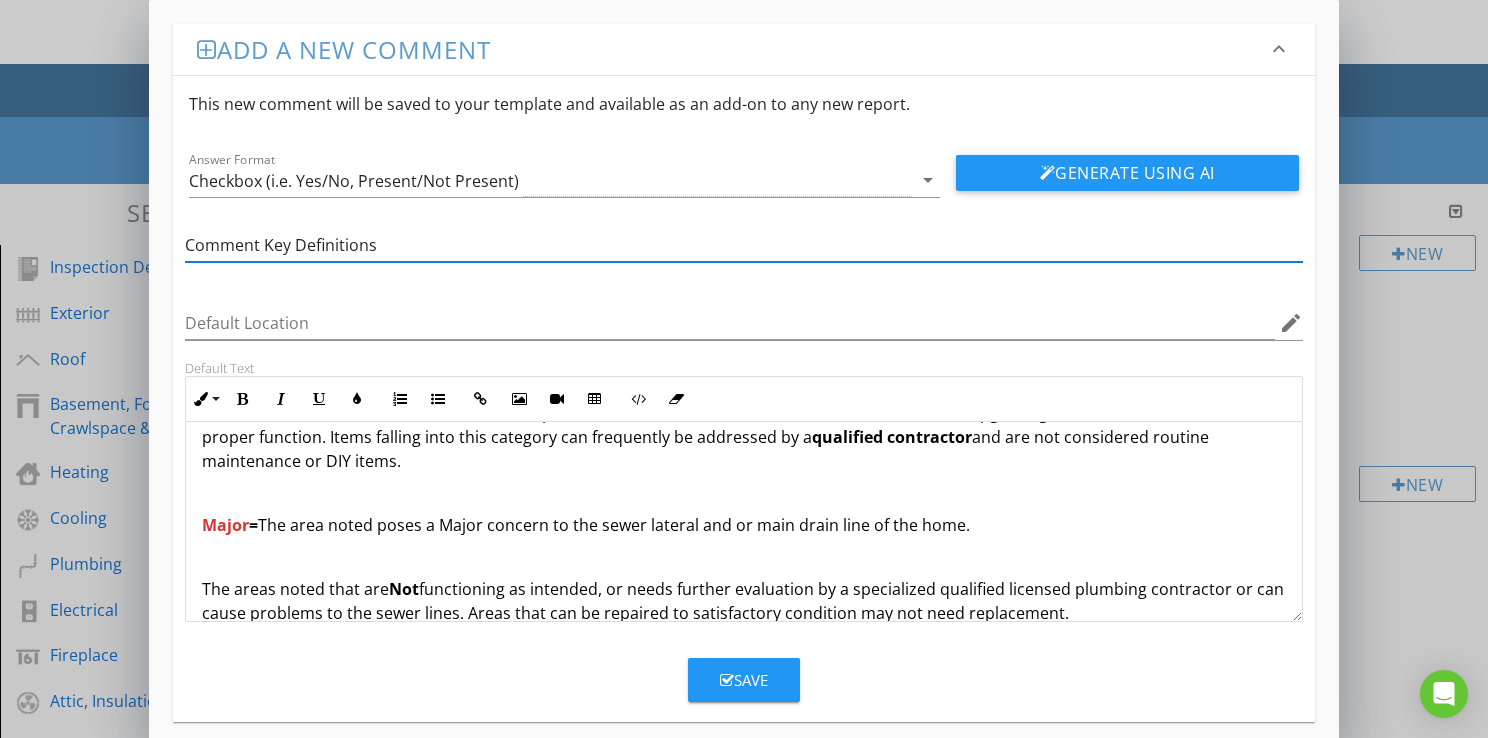 click on "Comment Key Definitions" at bounding box center (744, 245) 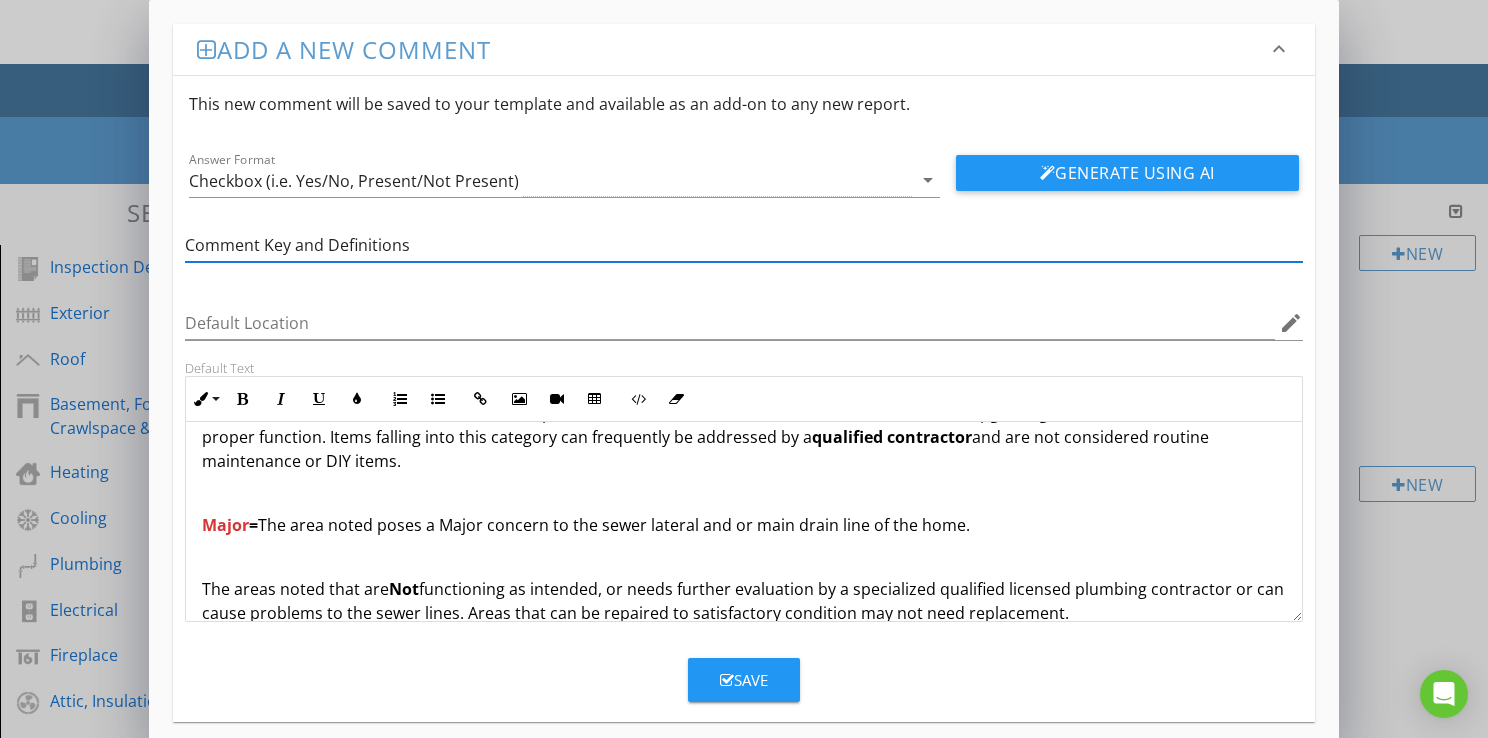 type on "Comment Key and Definitions" 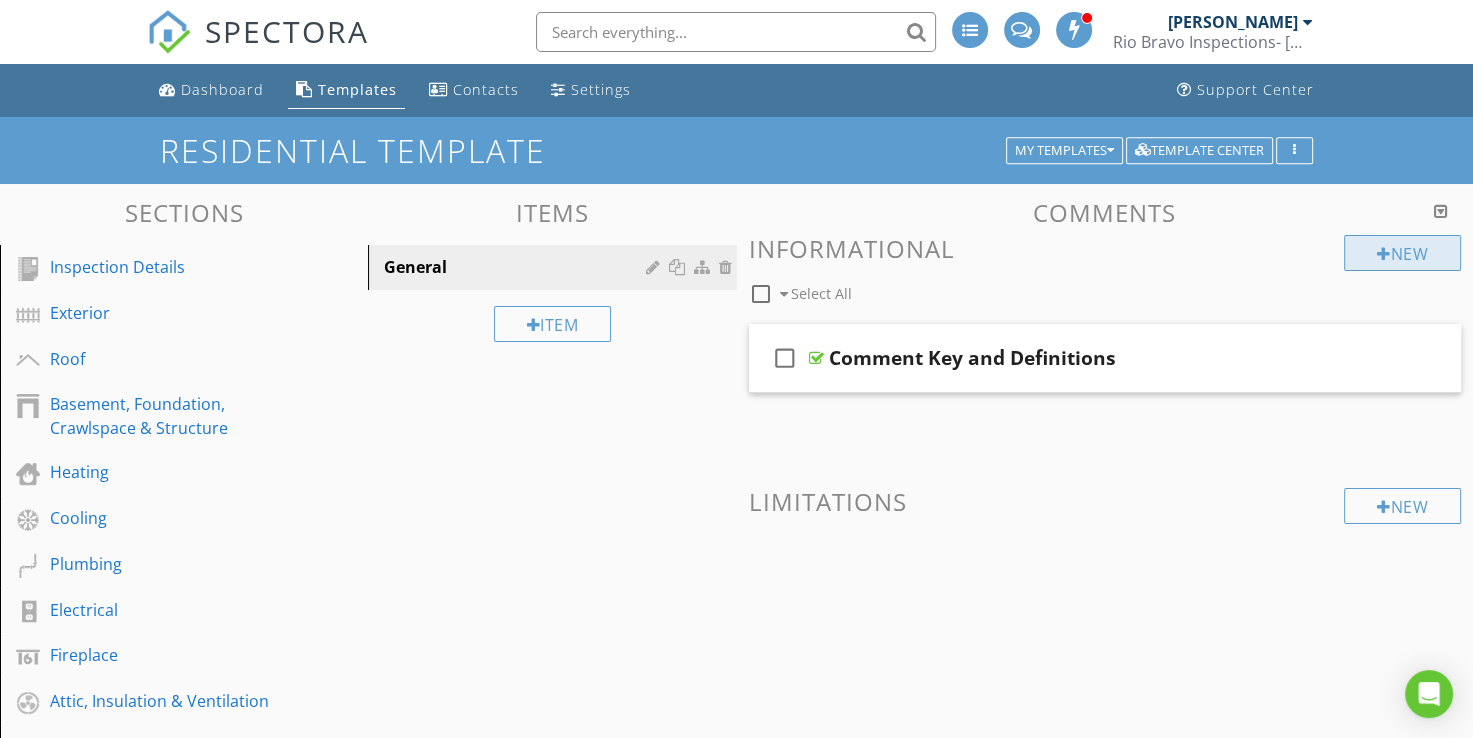 click on "New" at bounding box center [1402, 253] 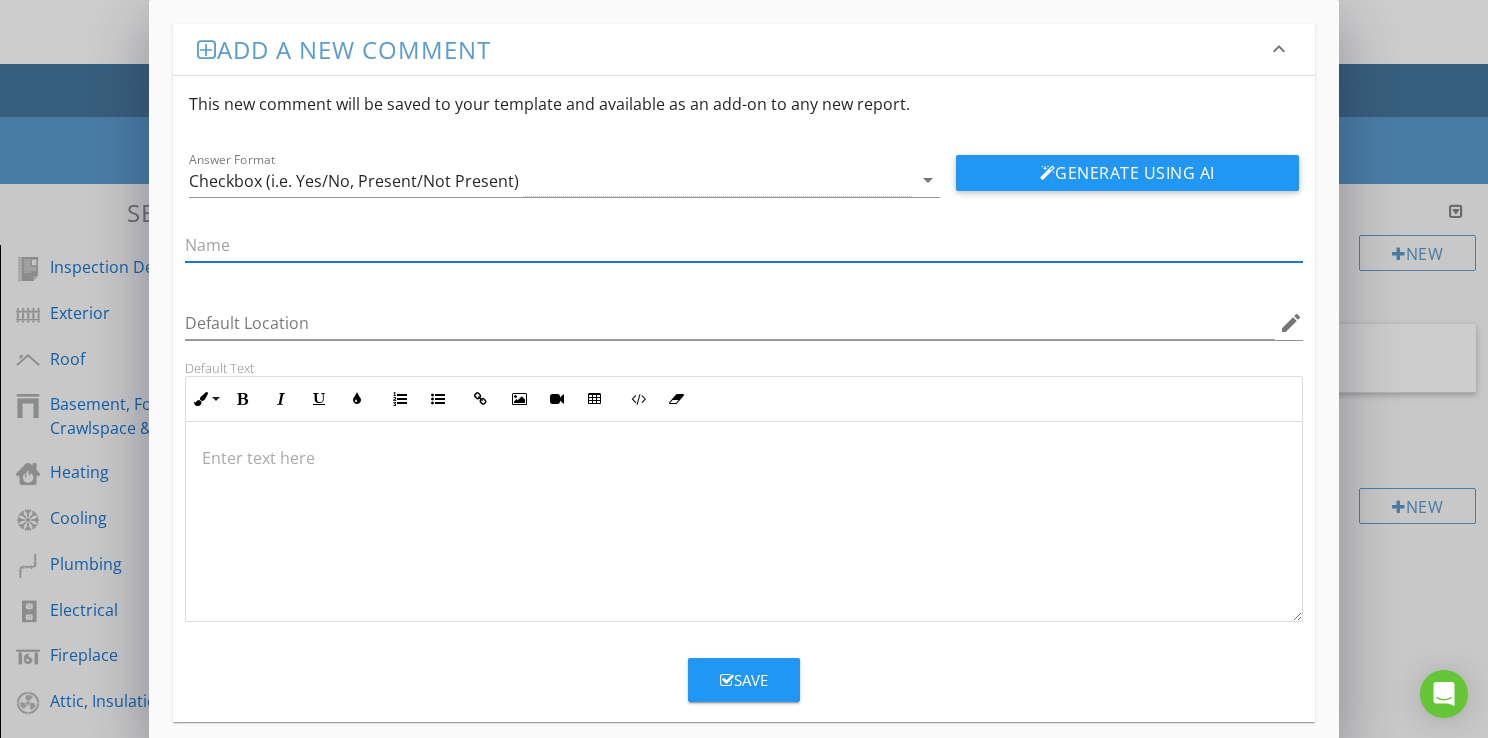 click at bounding box center (744, 458) 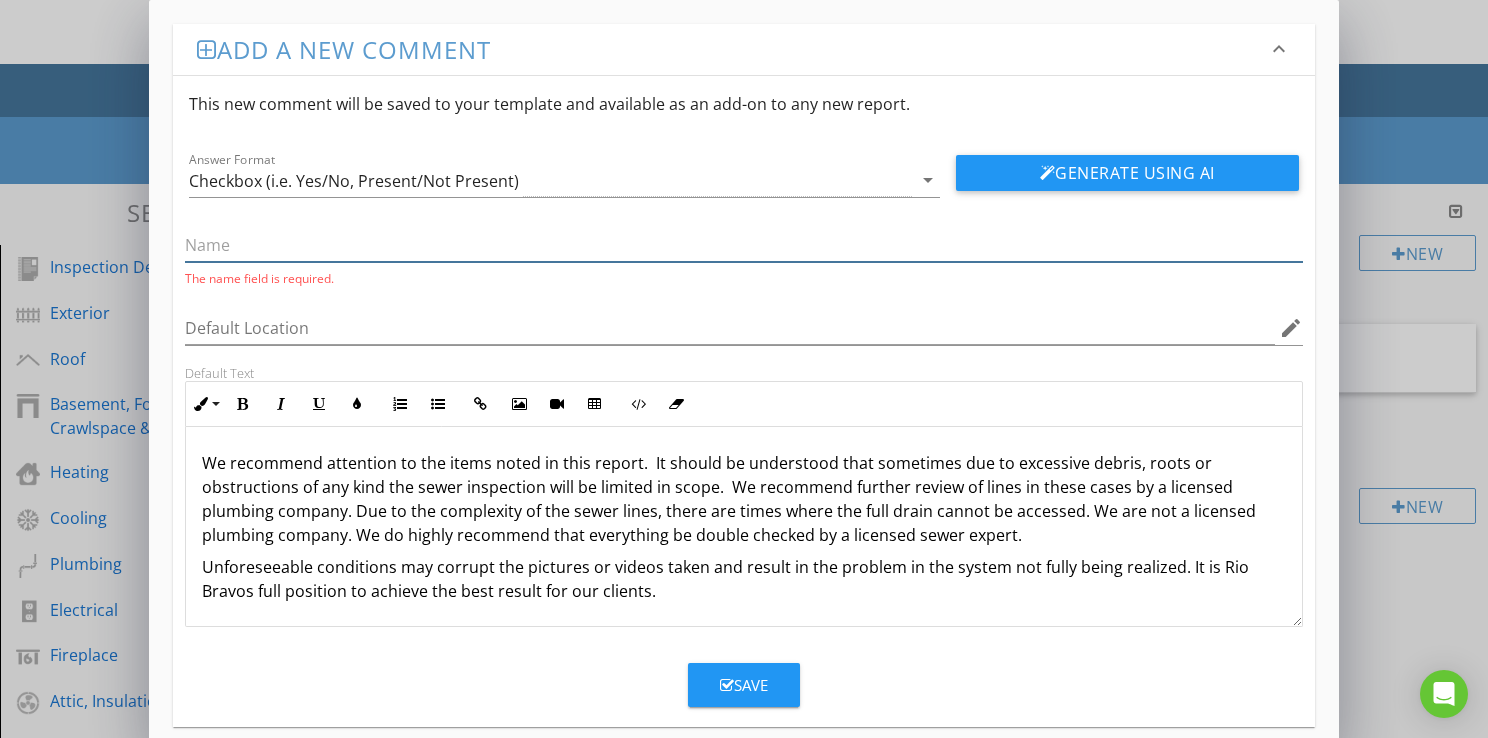 click at bounding box center (744, 245) 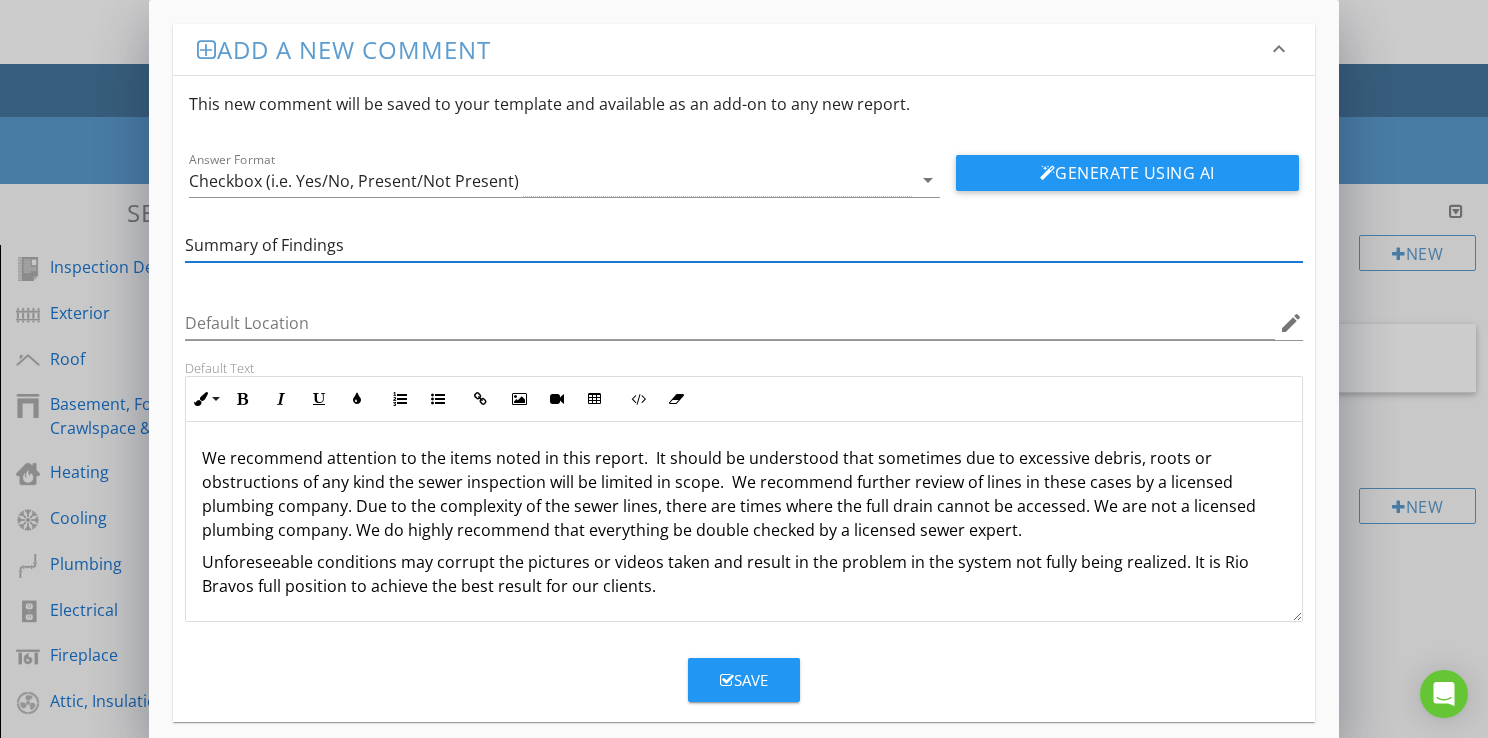 type on "Summary of Findings" 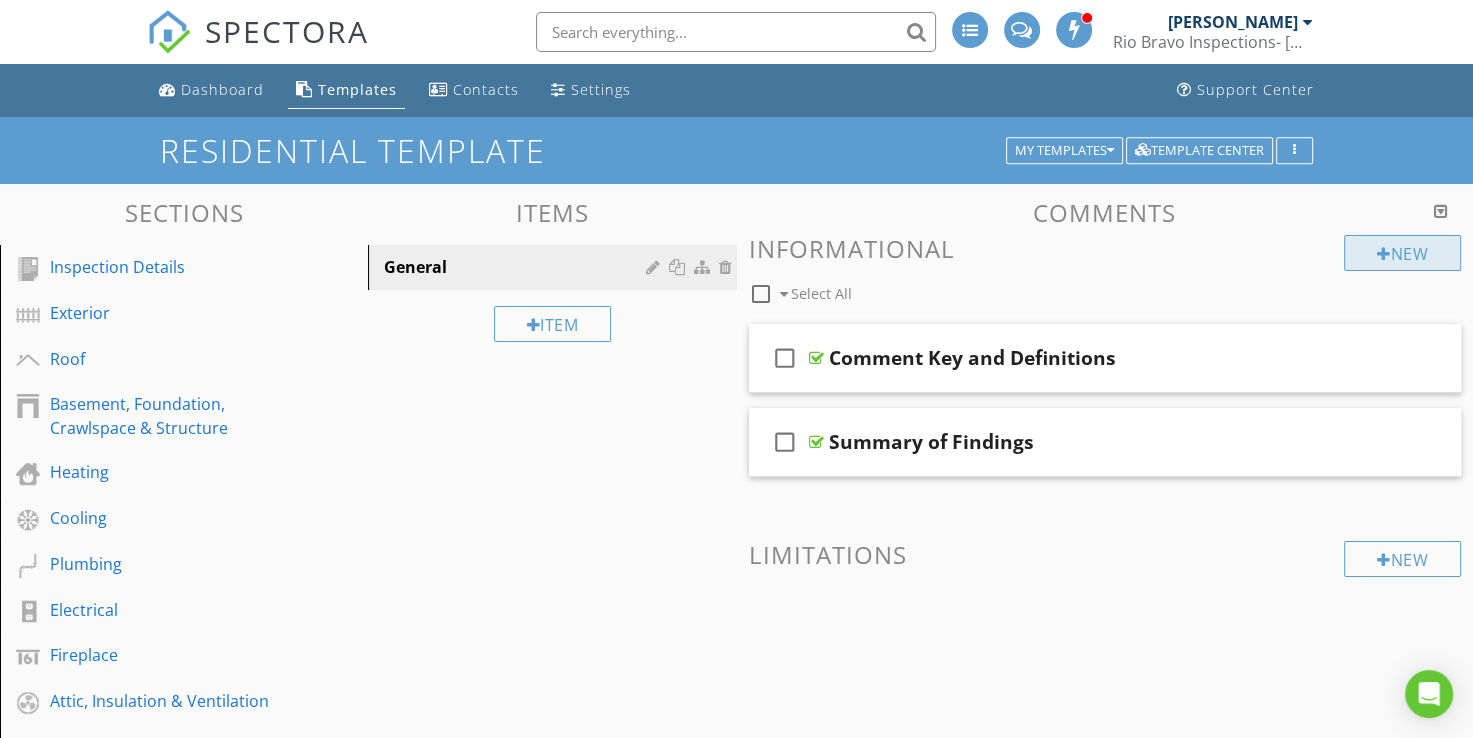 click on "New" at bounding box center (1402, 253) 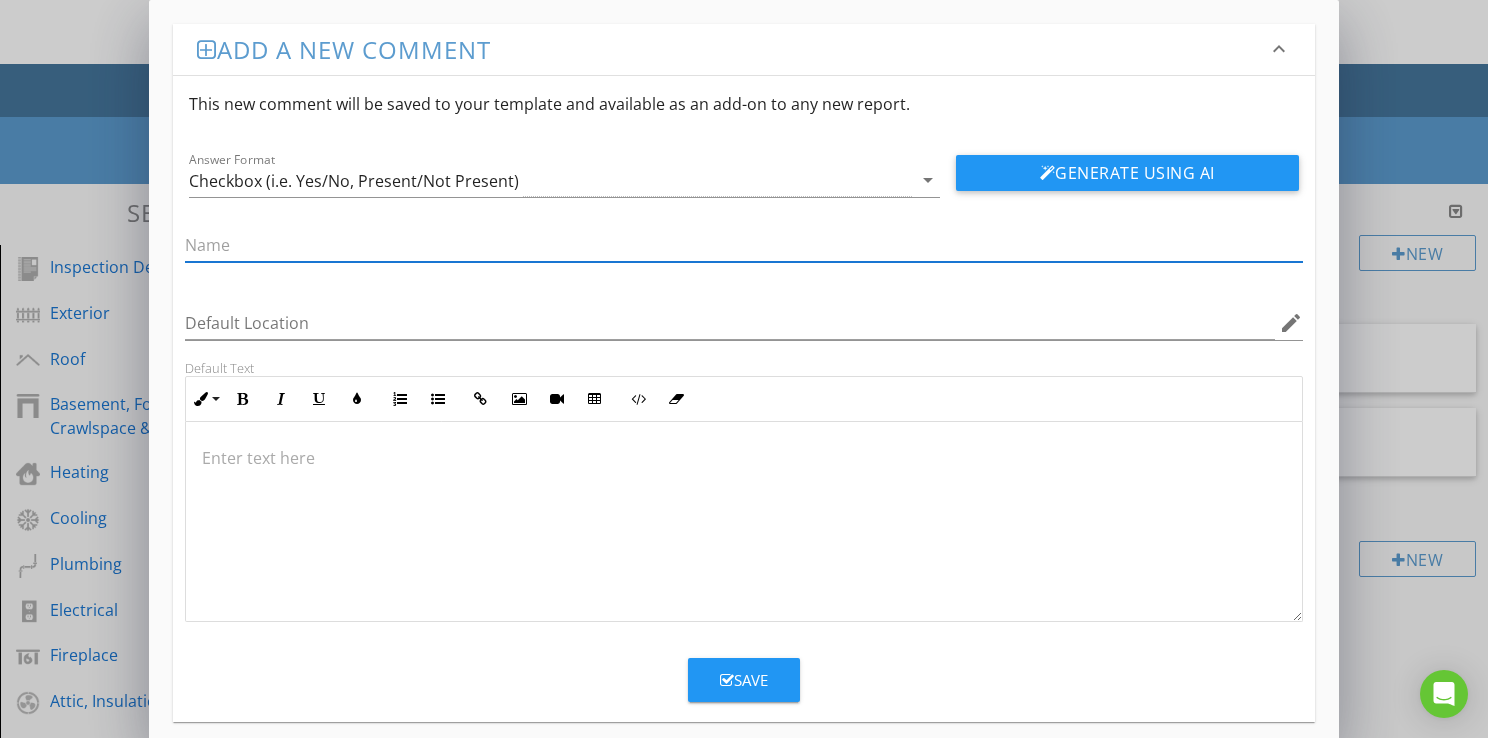 drag, startPoint x: 715, startPoint y: 480, endPoint x: 728, endPoint y: 465, distance: 19.849434 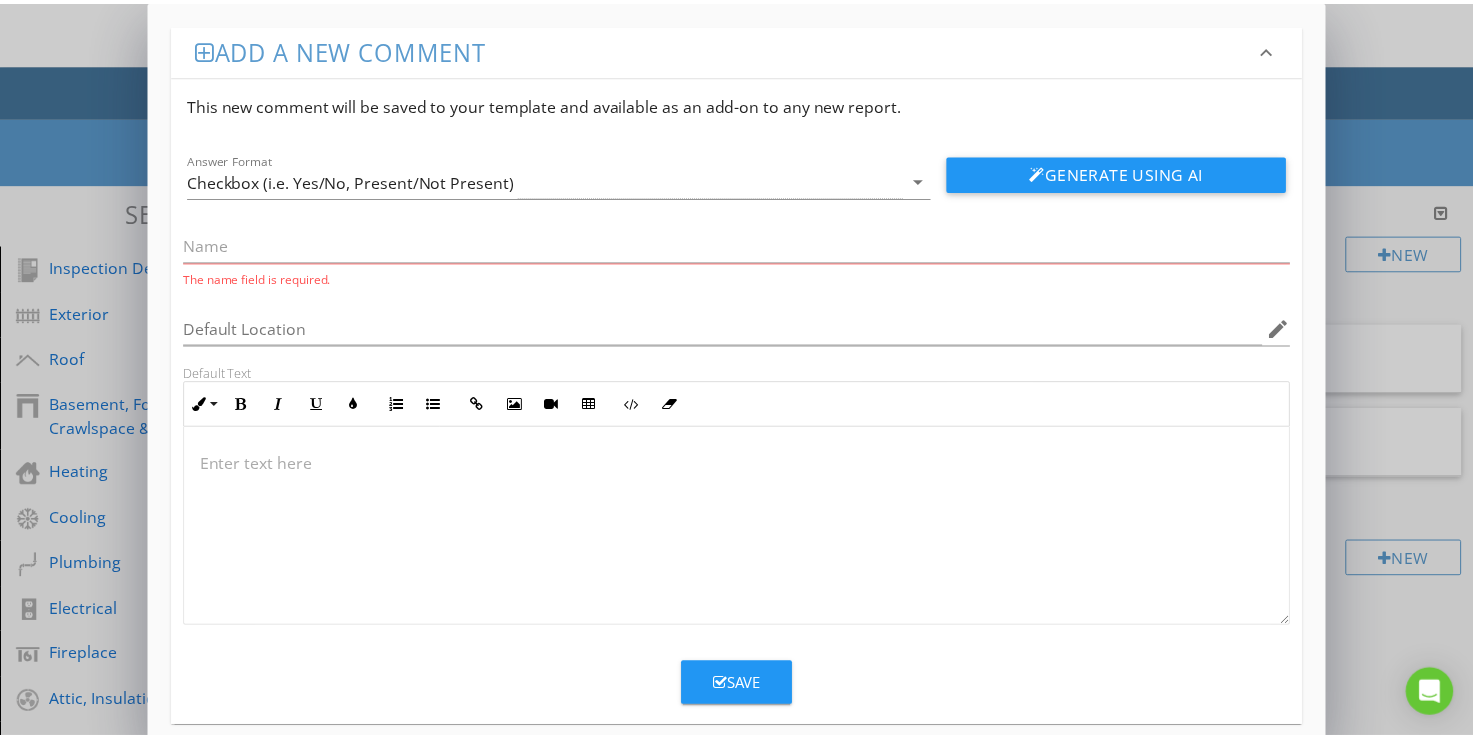 scroll, scrollTop: 165, scrollLeft: 0, axis: vertical 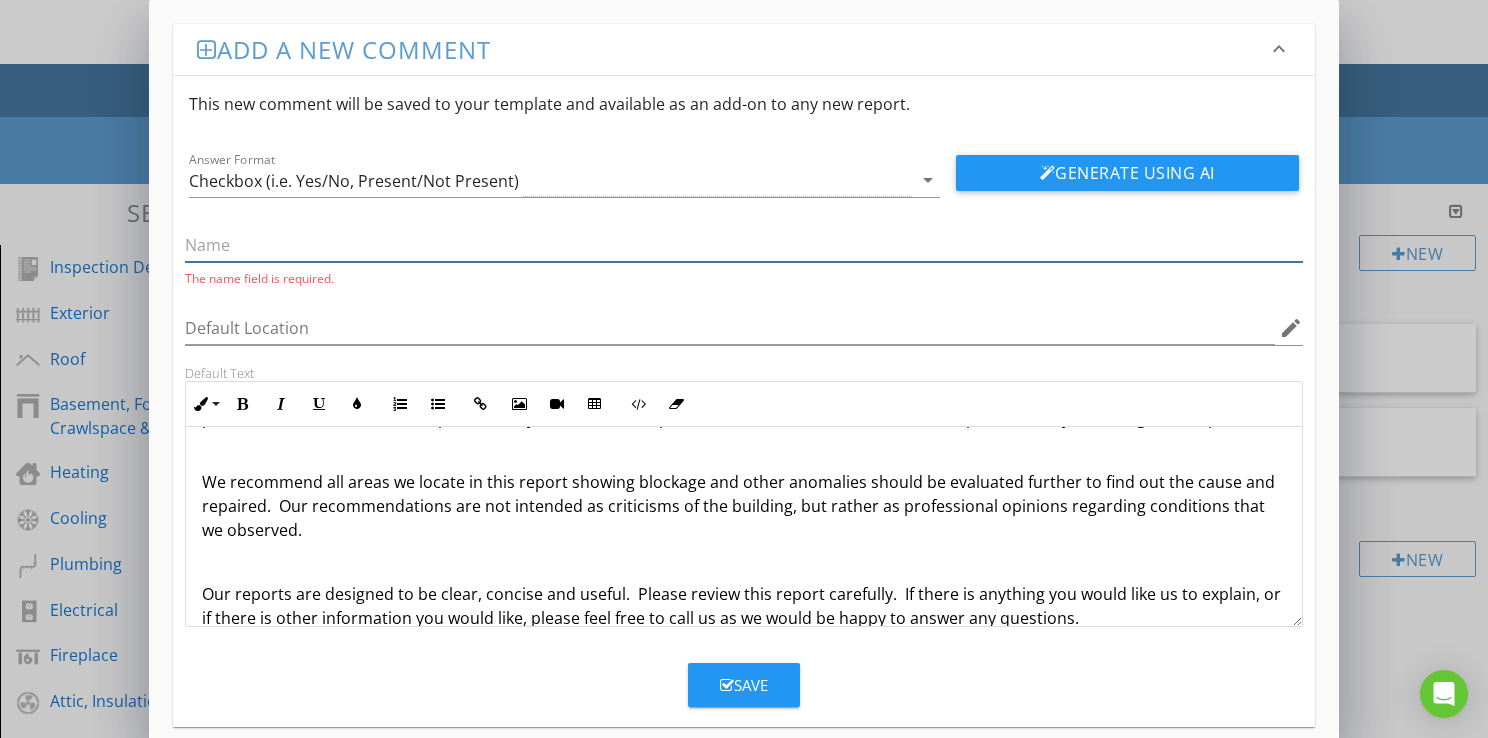 click at bounding box center [744, 245] 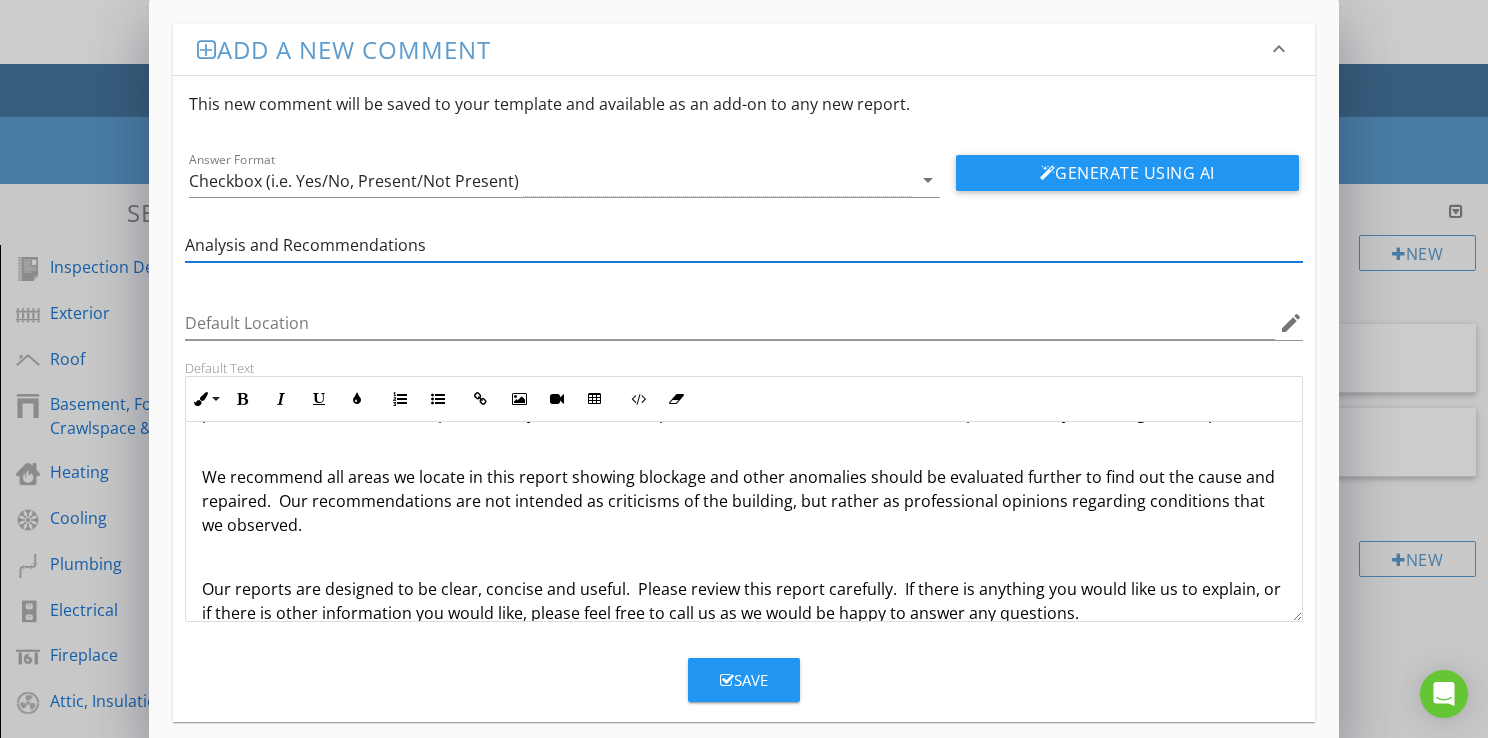 click on "Analysis and Recommendations" at bounding box center (744, 245) 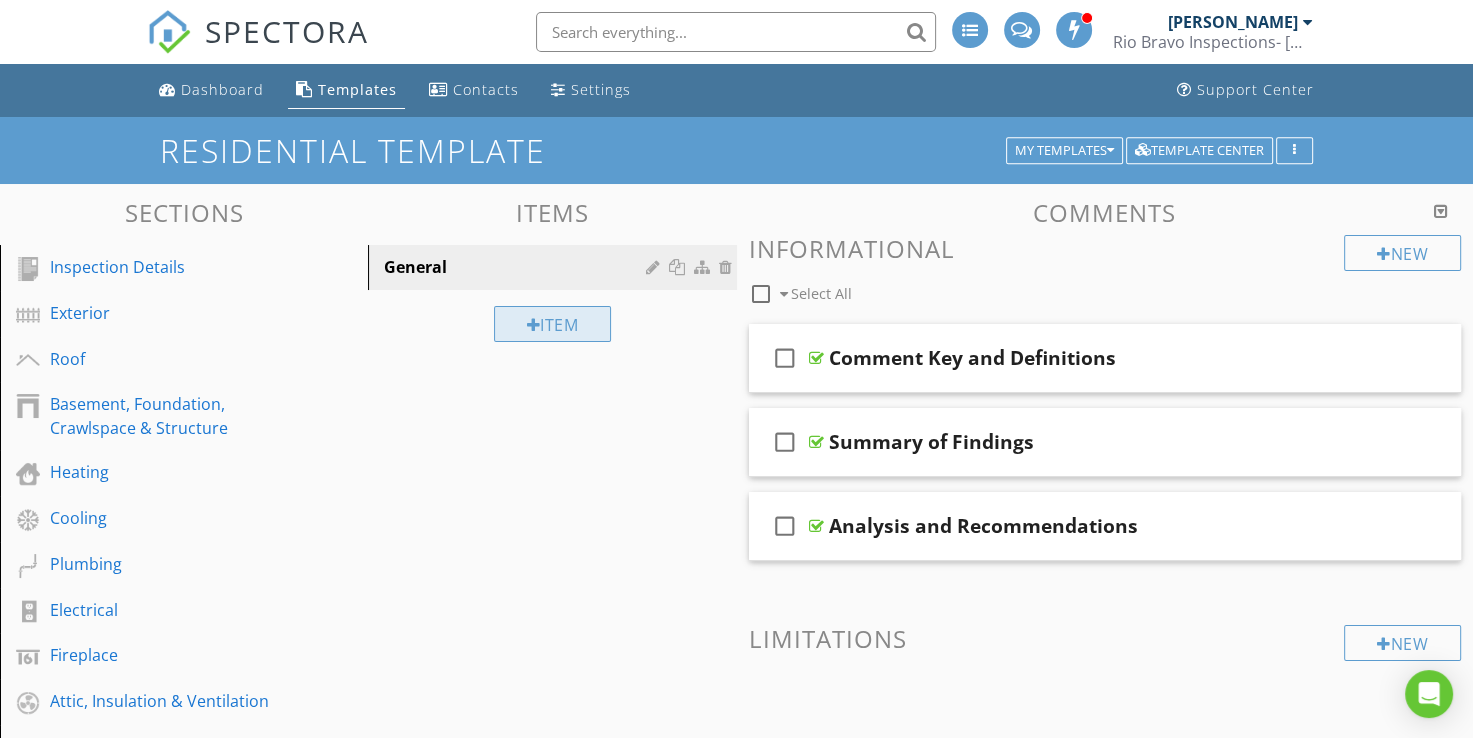 click on "Item" at bounding box center [553, 324] 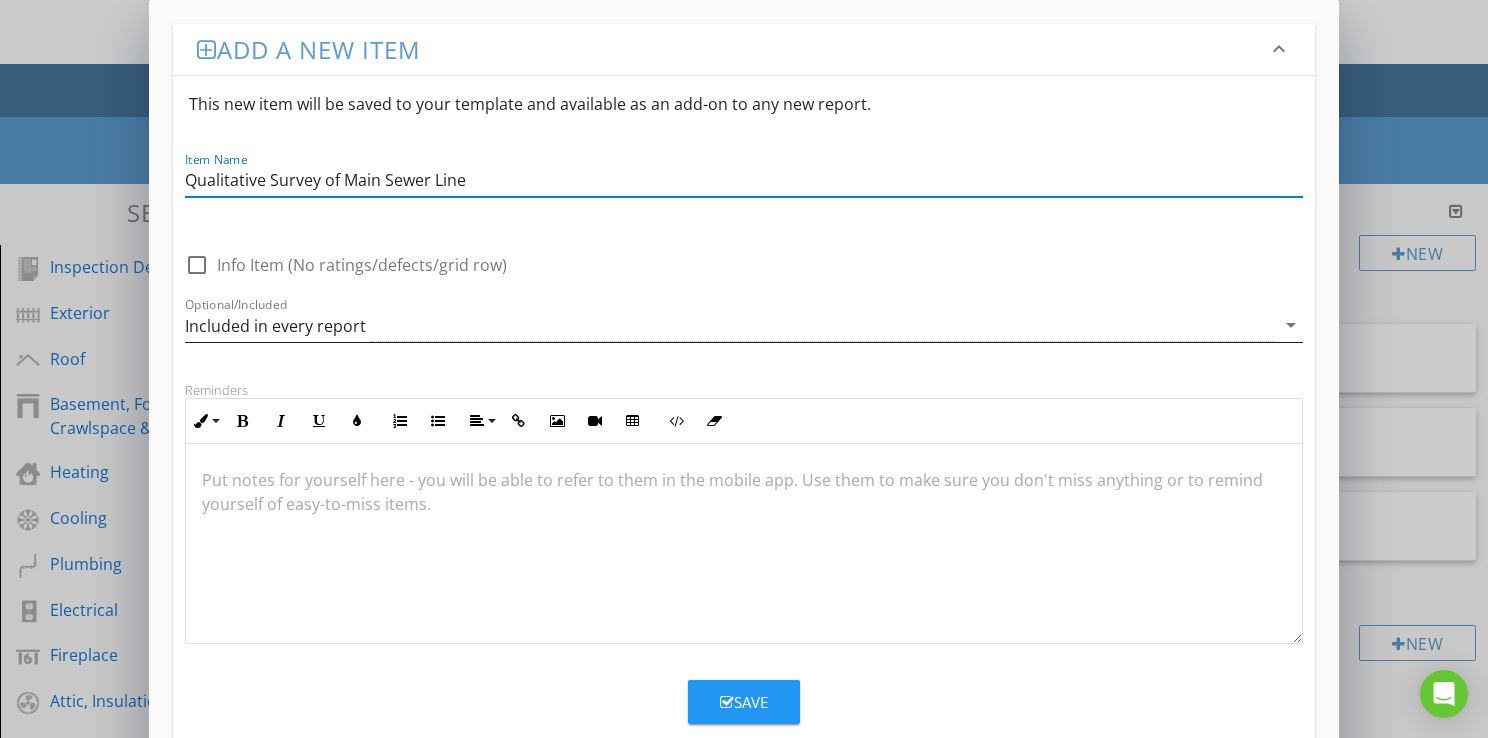 type on "Qualitative Survey of Main Sewer Line" 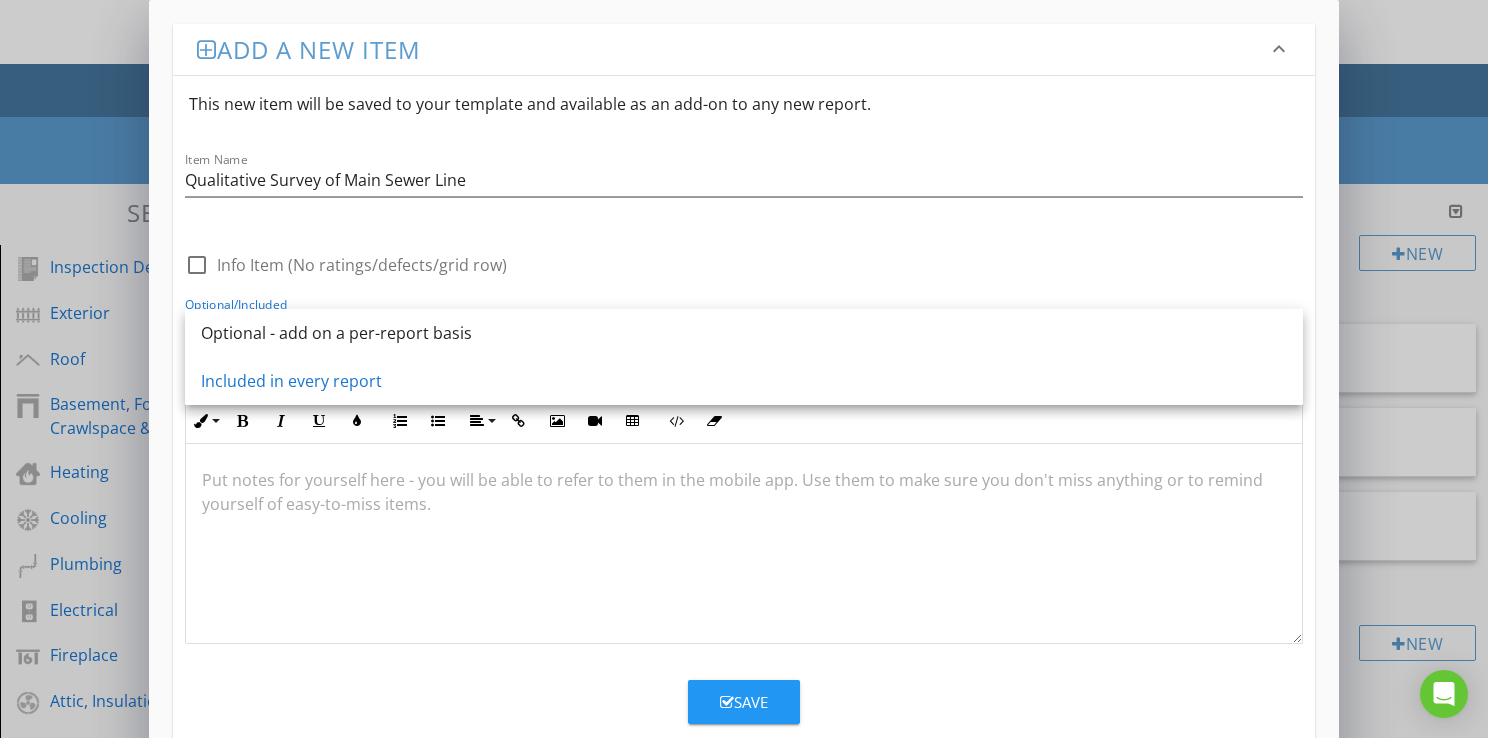 click at bounding box center (744, 544) 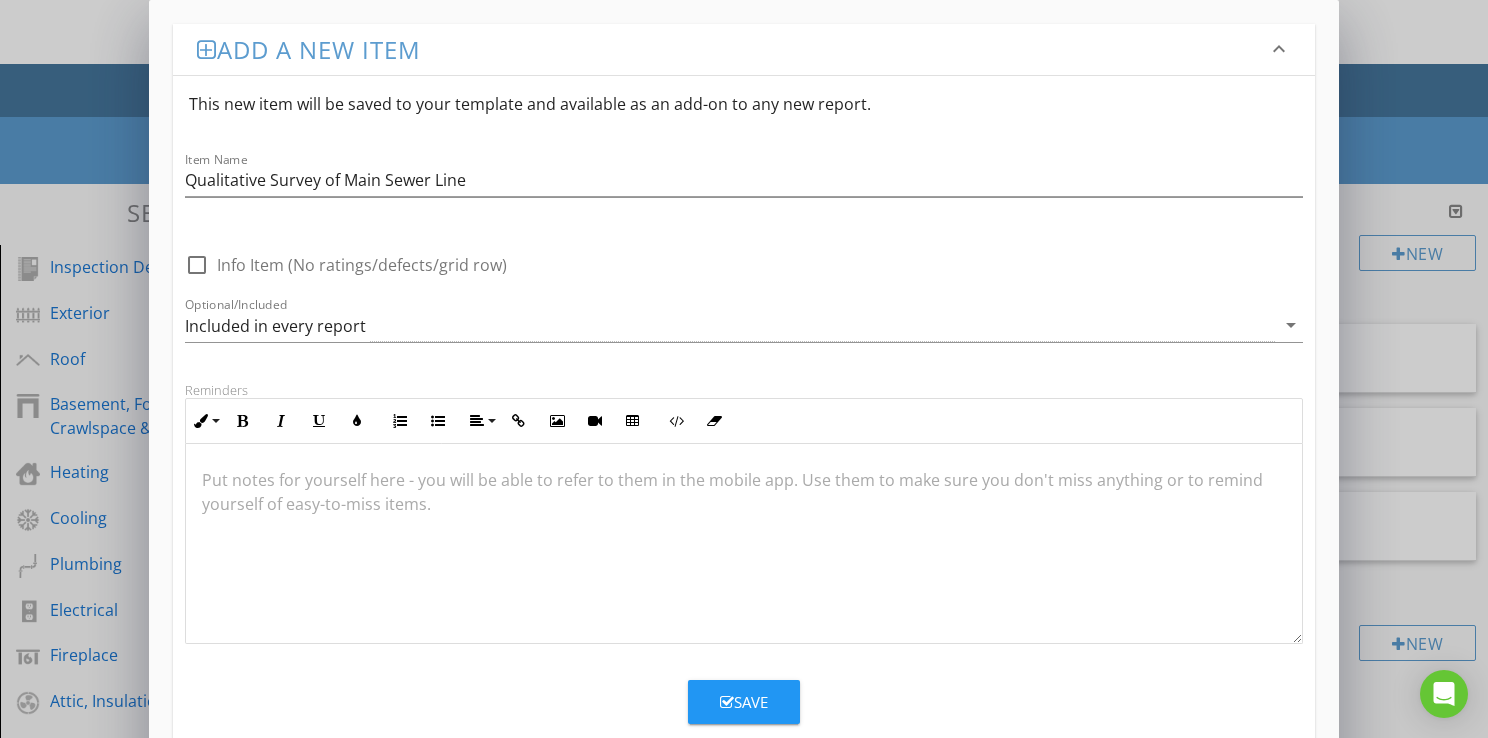 click on "Save" at bounding box center (744, 702) 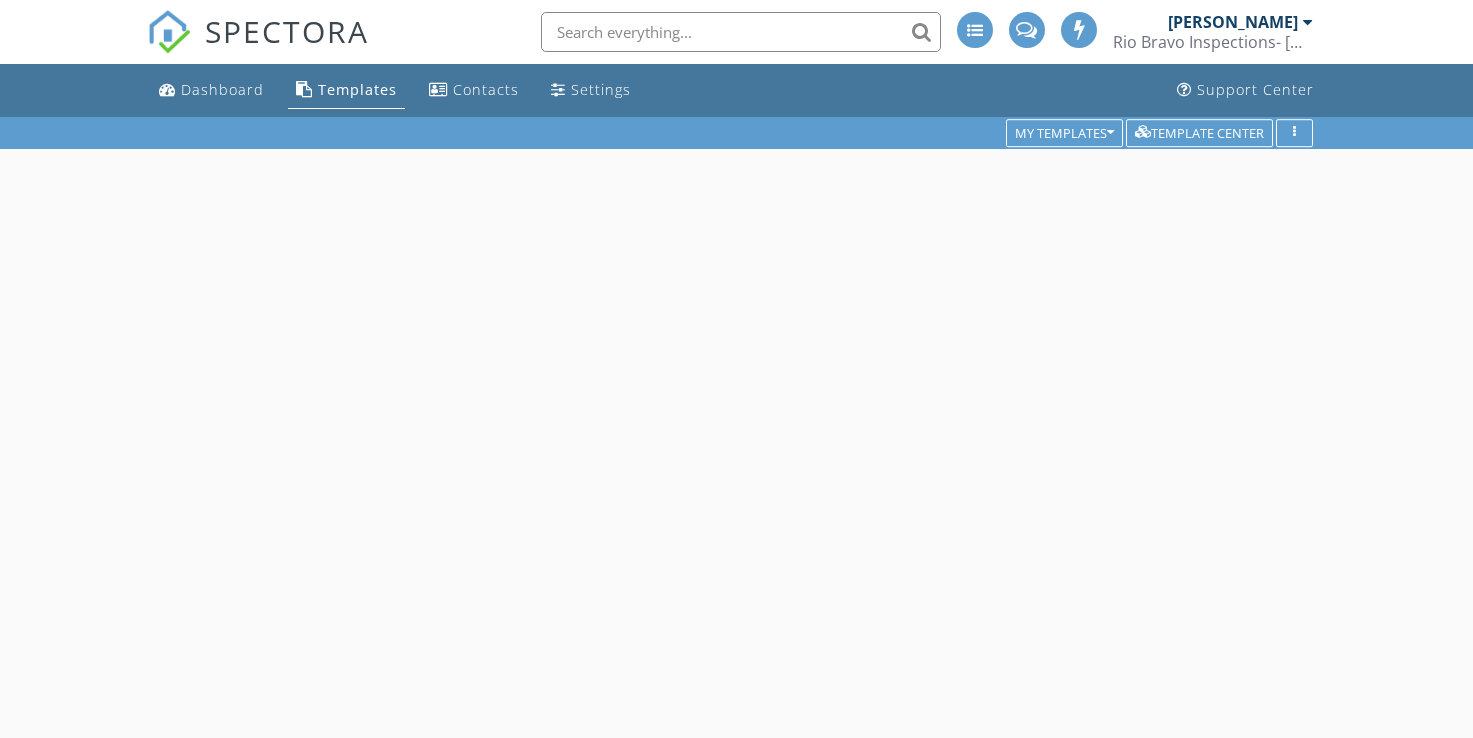 scroll, scrollTop: 0, scrollLeft: 0, axis: both 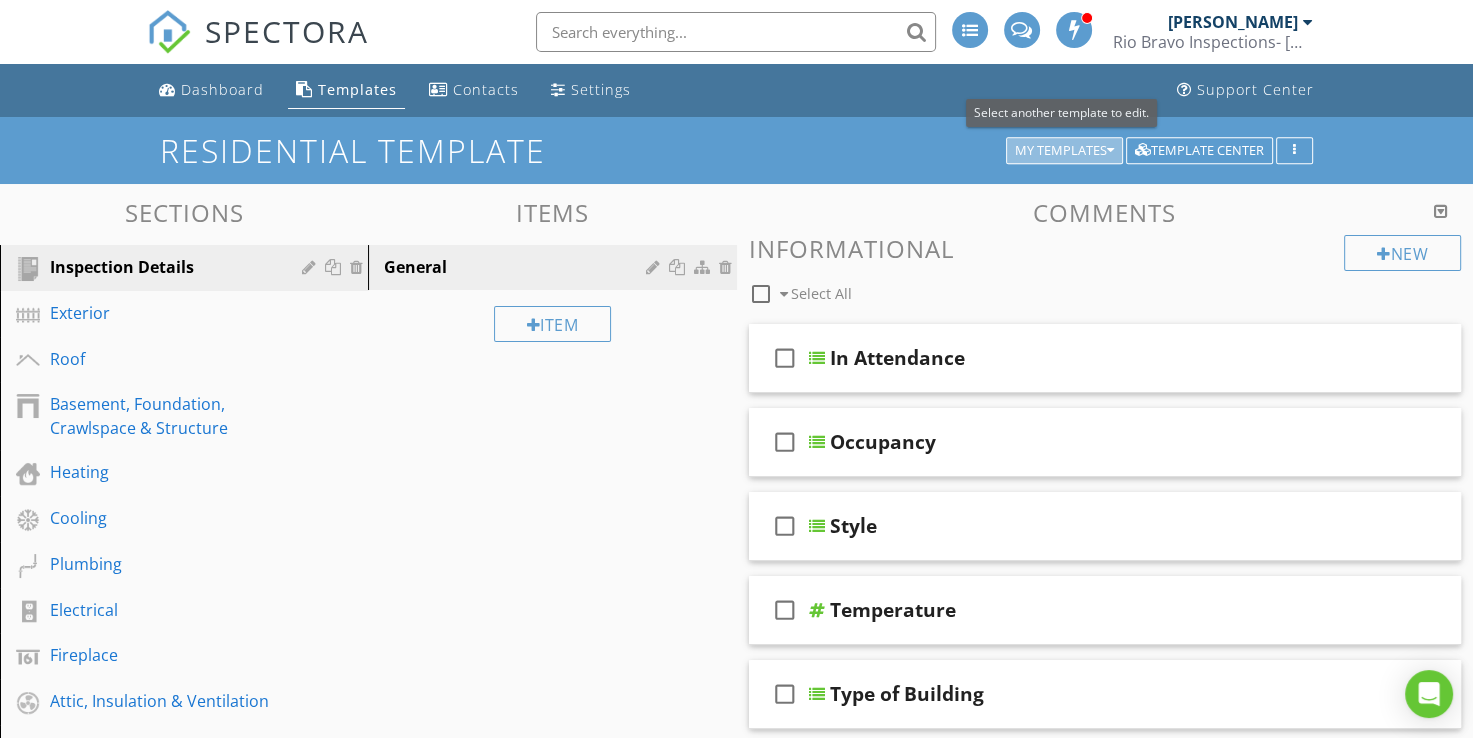 click on "My Templates" at bounding box center [1064, 151] 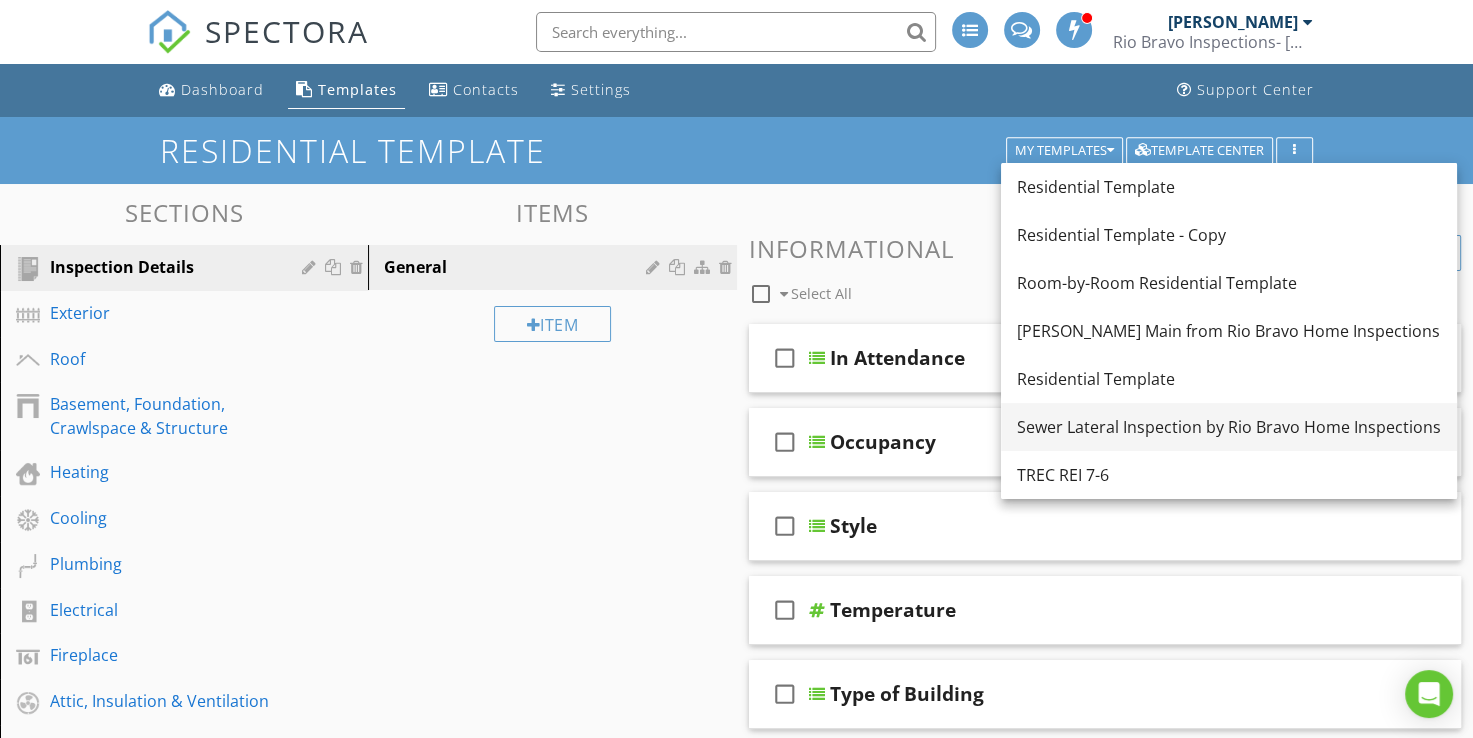 click on "Sewer Lateral Inspection by Rio Bravo Home Inspections" at bounding box center [1229, 427] 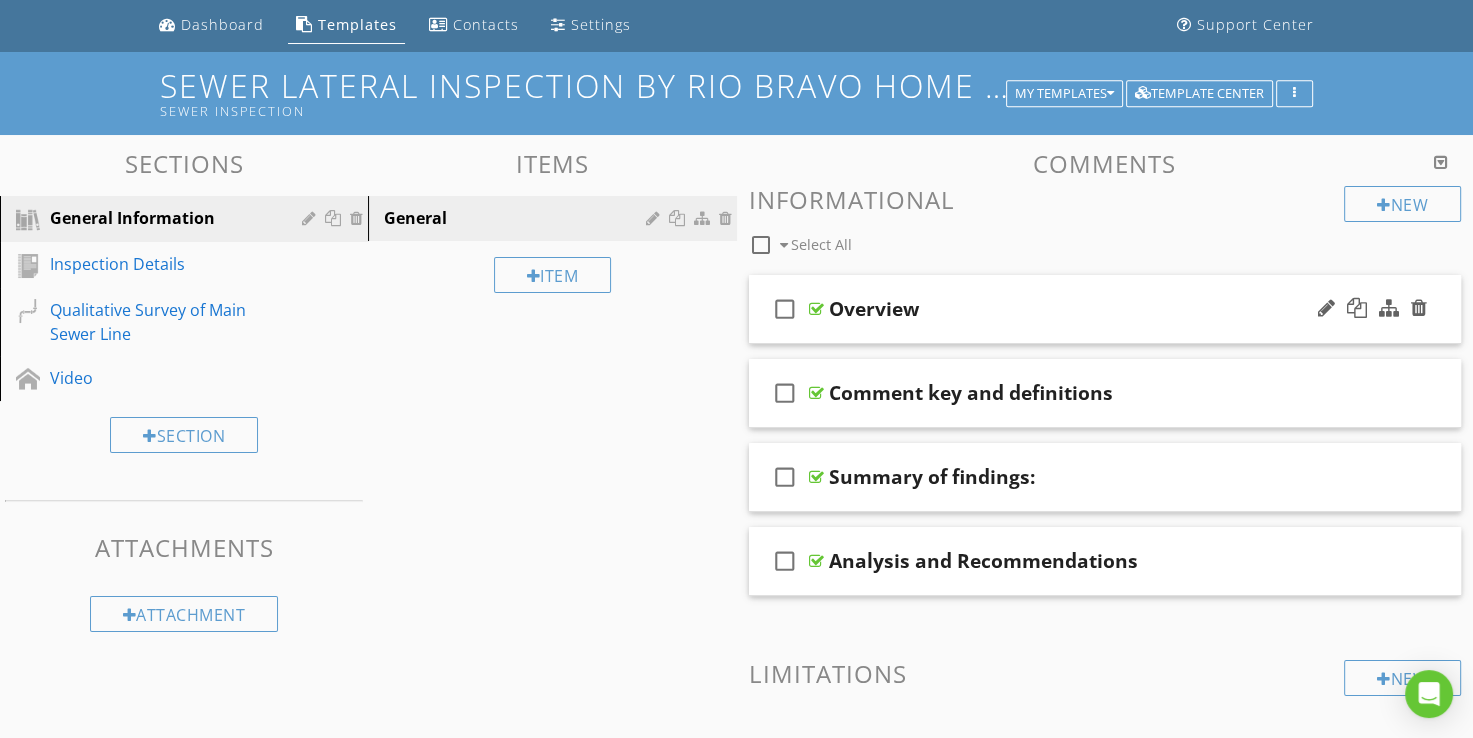 scroll, scrollTop: 100, scrollLeft: 0, axis: vertical 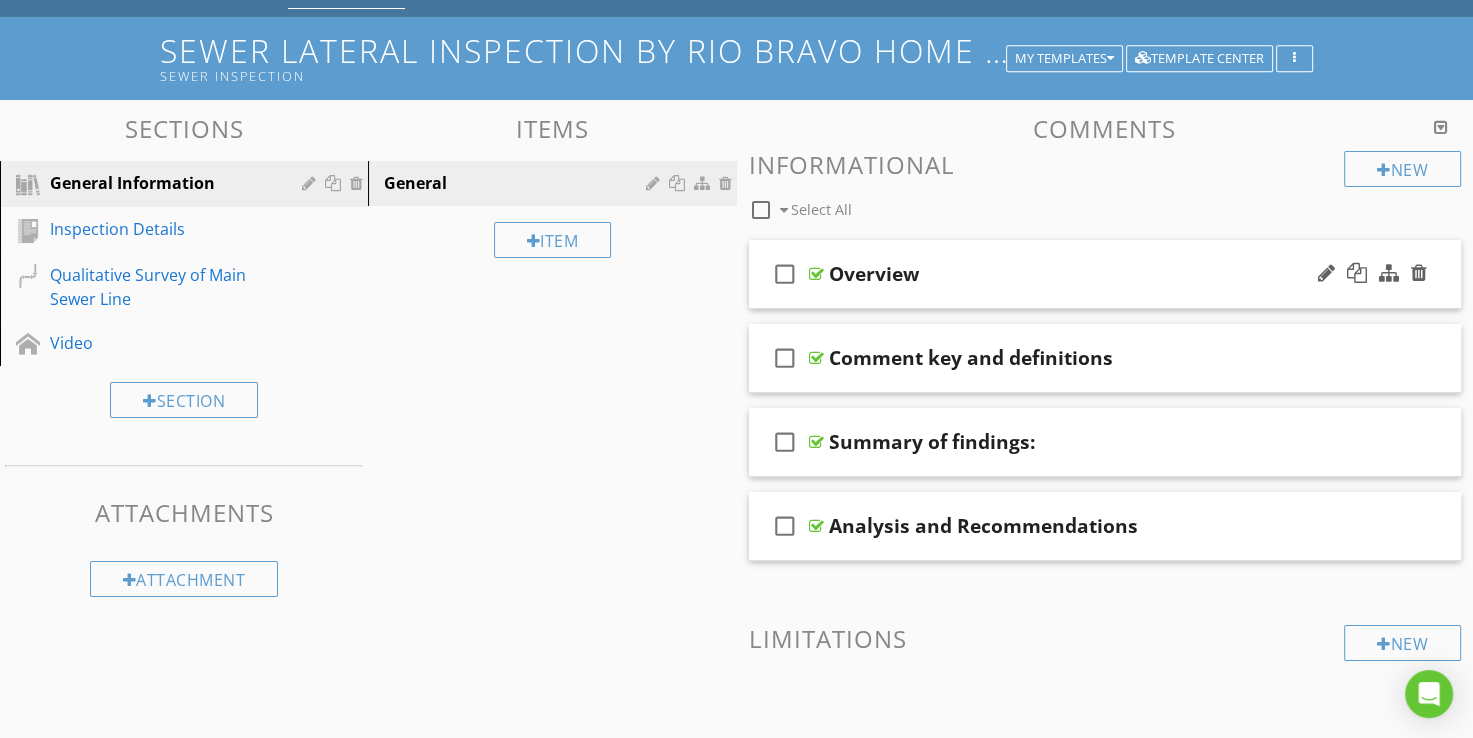 click on "check_box_outline_blank
Overview" at bounding box center [1105, 274] 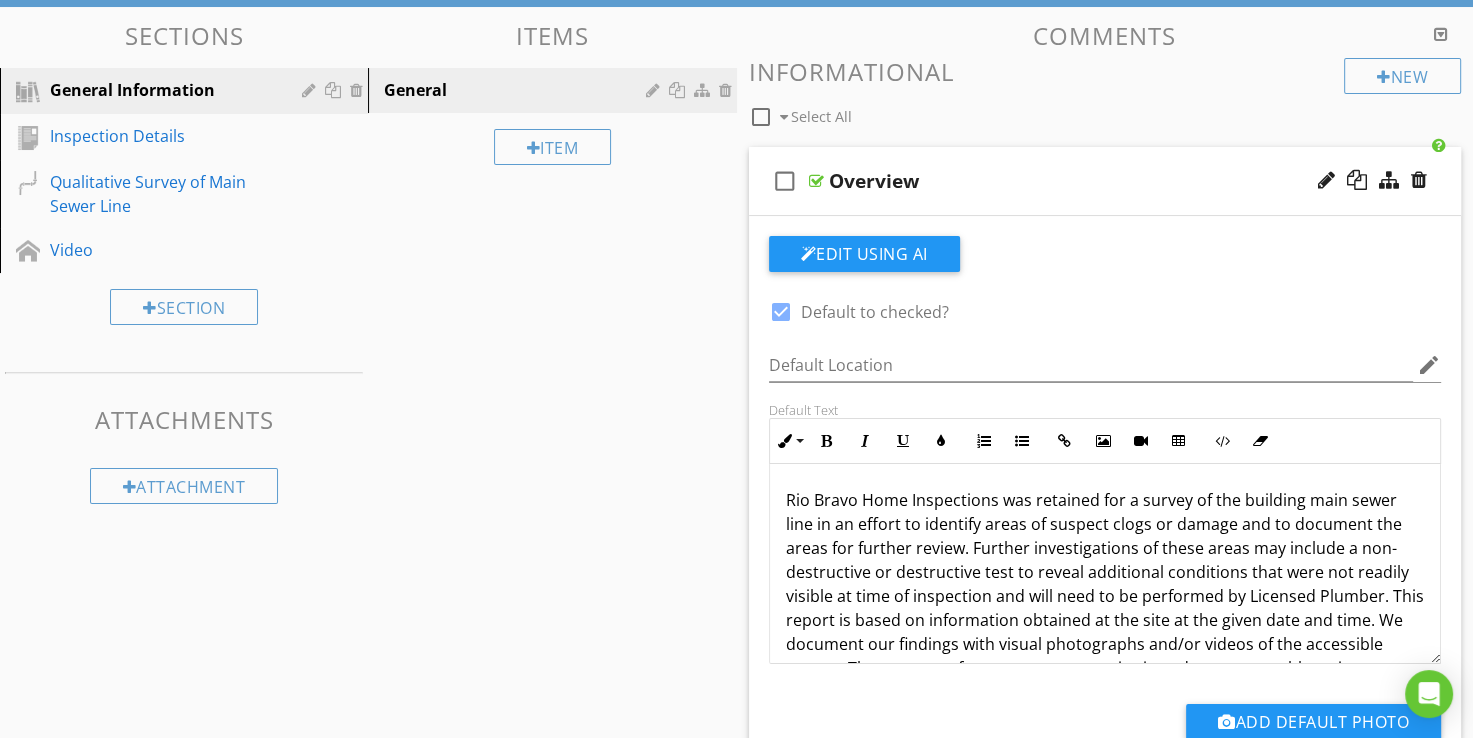 scroll, scrollTop: 400, scrollLeft: 0, axis: vertical 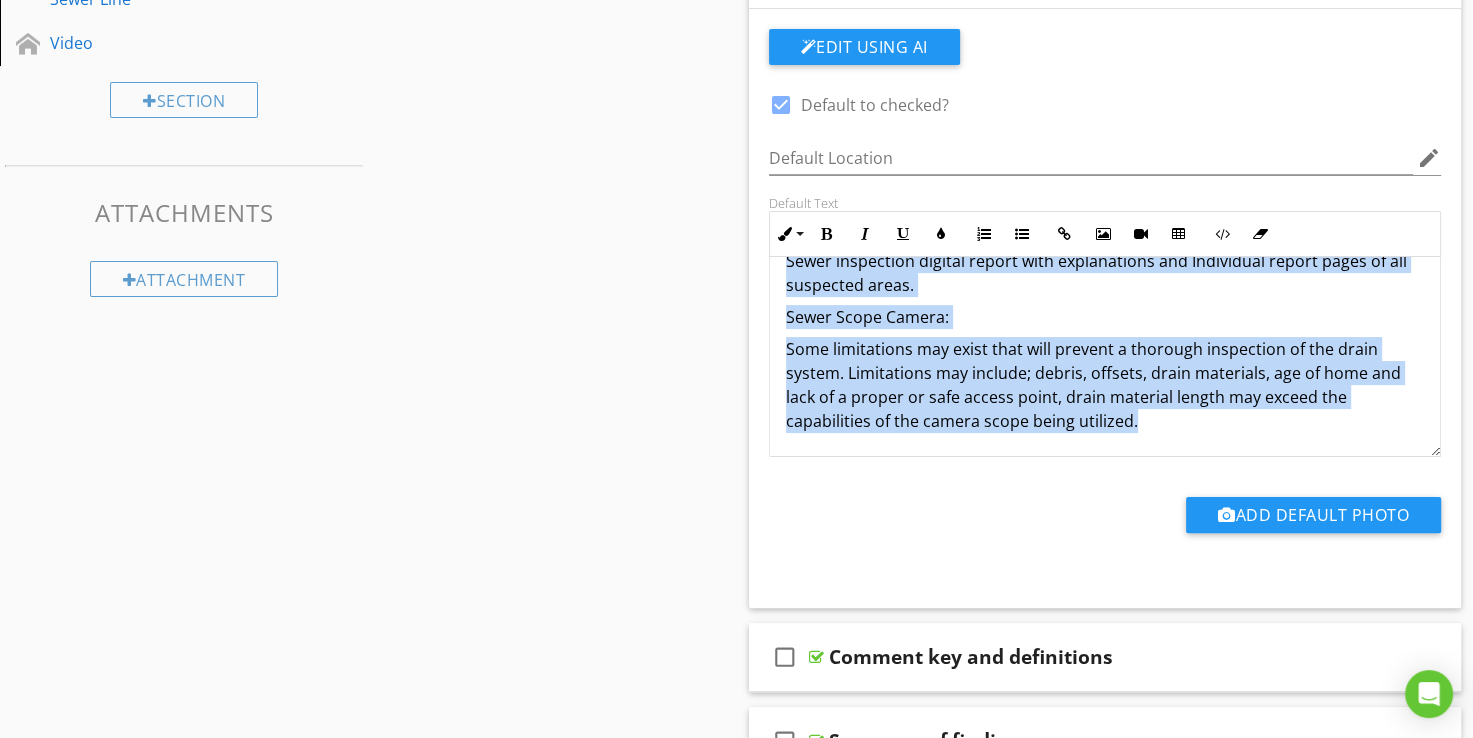 drag, startPoint x: 788, startPoint y: 291, endPoint x: 1141, endPoint y: 432, distance: 380.1184 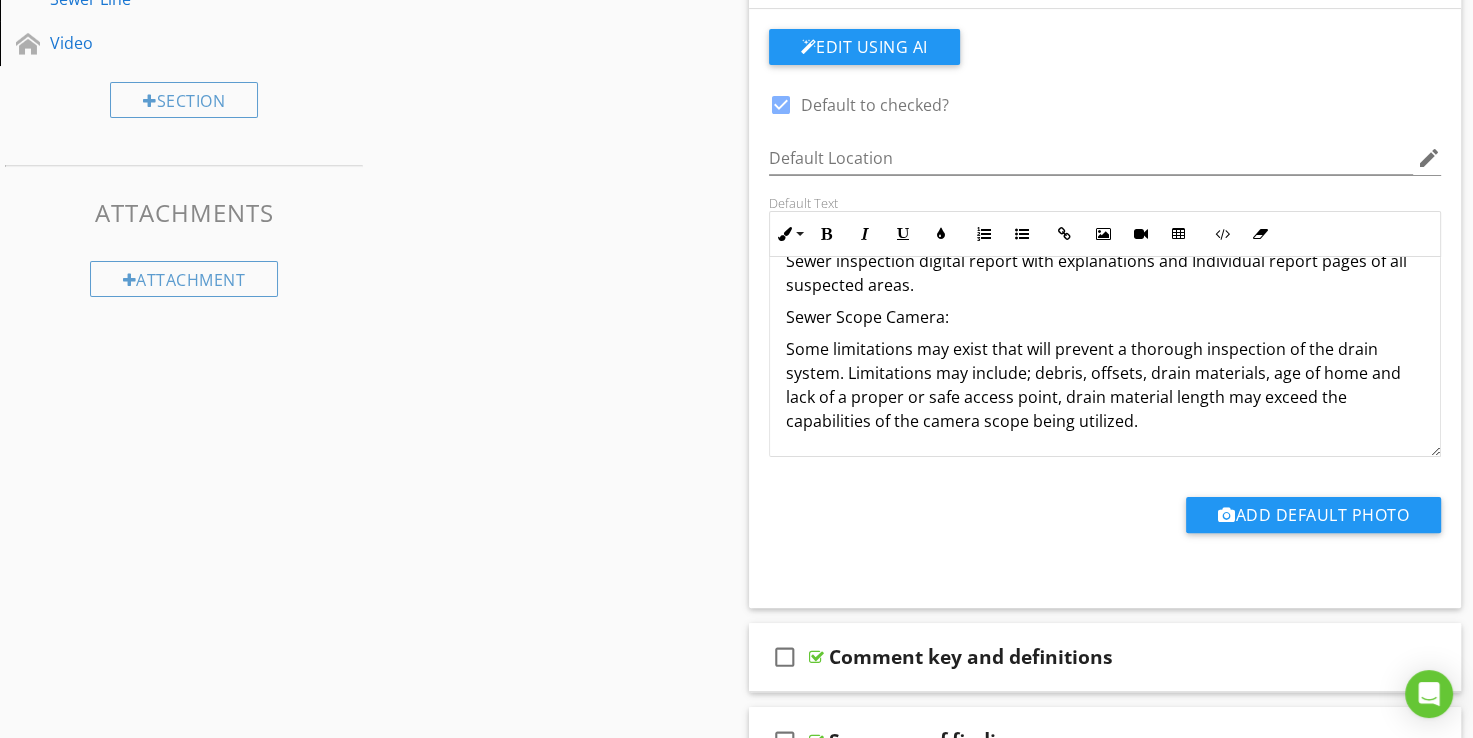click on "Sections
General Information           Inspection Details           Qualitative Survey  of Main Sewer Line           Video
Section
Attachments
Attachment
Items
General
Item
Comments
New
Informational   check_box_outline_blank     Select All       check_box_outline_blank
Overview
Edit Using AI
check_box Default to checked?             Default Location edit       Default Text   Inline Style XLarge Large Normal Small Light Small/Light Bold Italic Underline Colors Ordered List Unordered List Insert Link Insert Image Insert Video Insert Table Code View Clear Formatting Orientation: This report includes: Sewer inspection digital report with explanations and Individual report pages of all suspected areas. Sewer Scope Camera:" at bounding box center [736, 465] 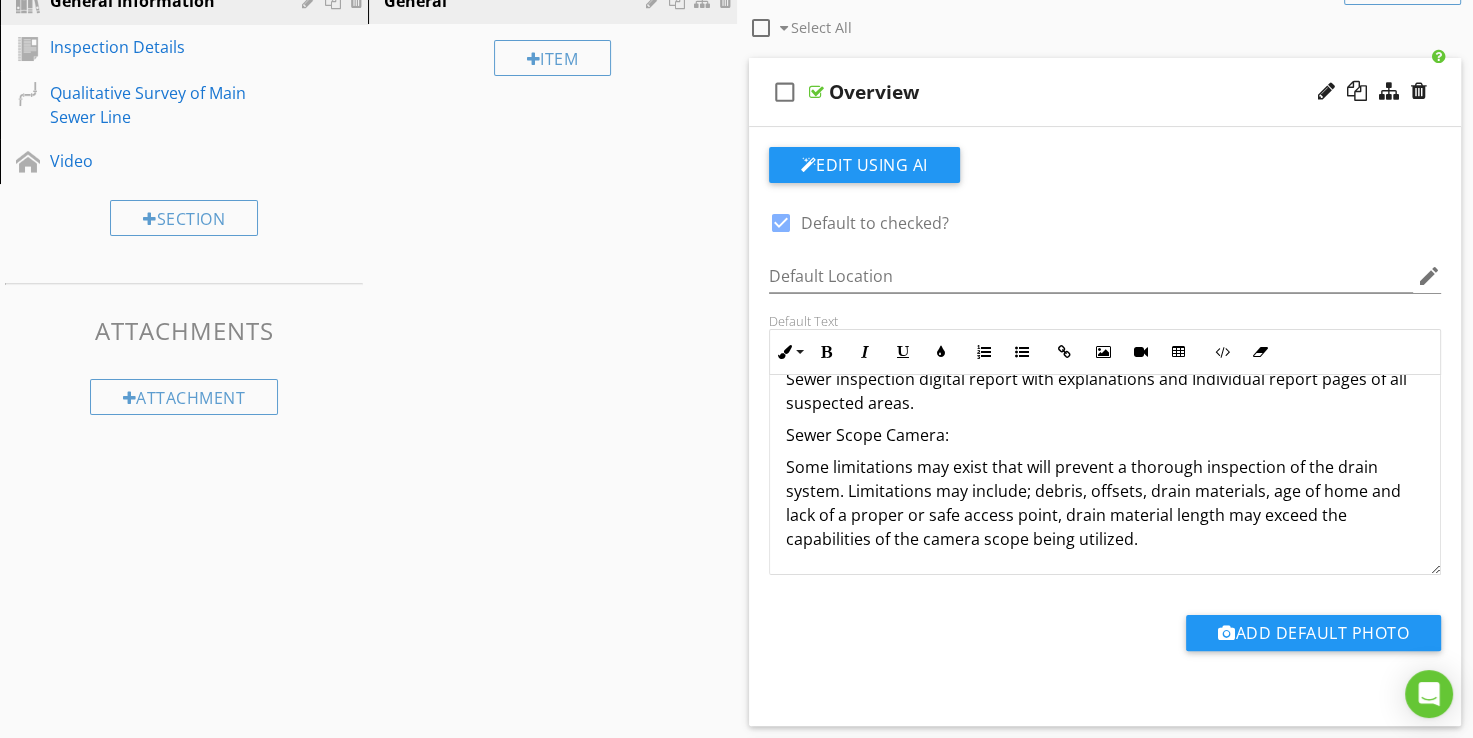 scroll, scrollTop: 0, scrollLeft: 0, axis: both 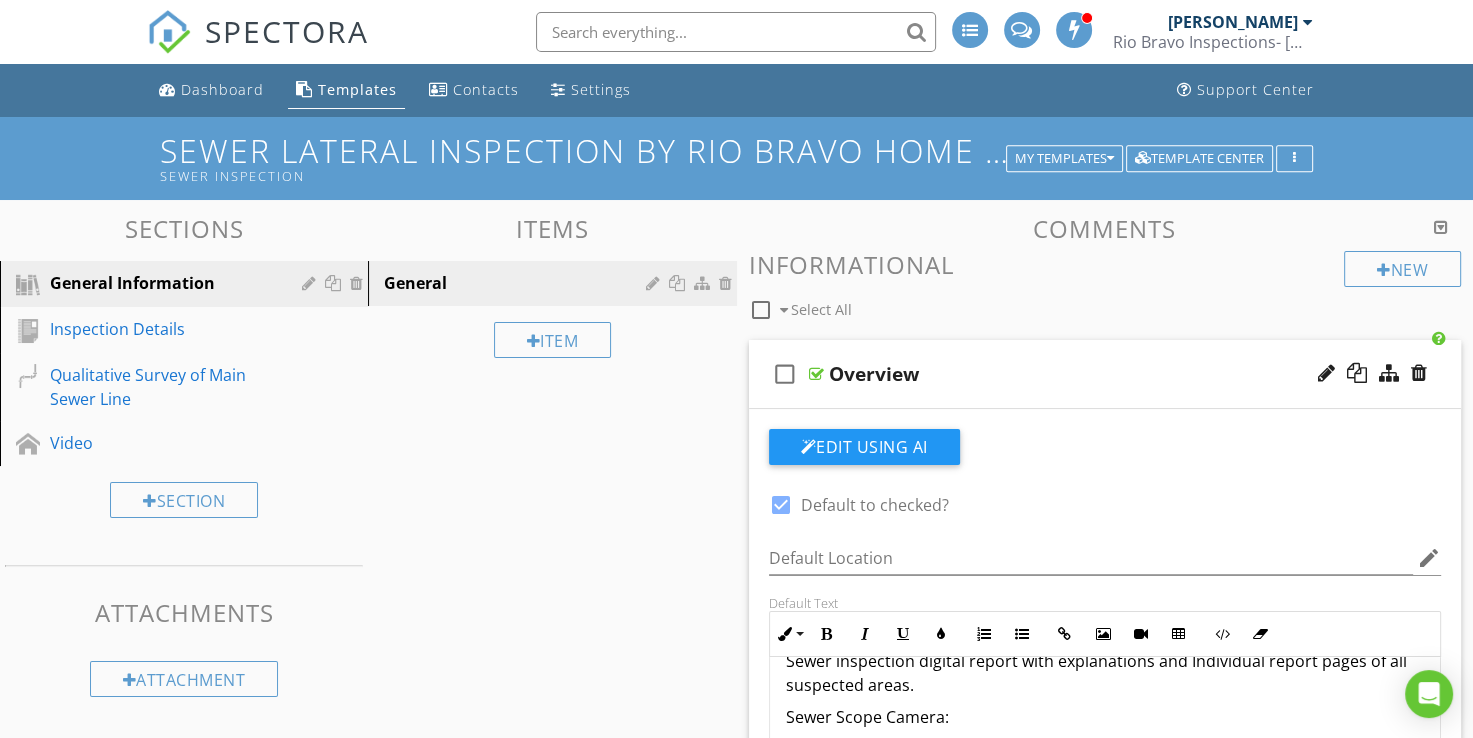 click on "check_box_outline_blank
Overview" at bounding box center [1105, 374] 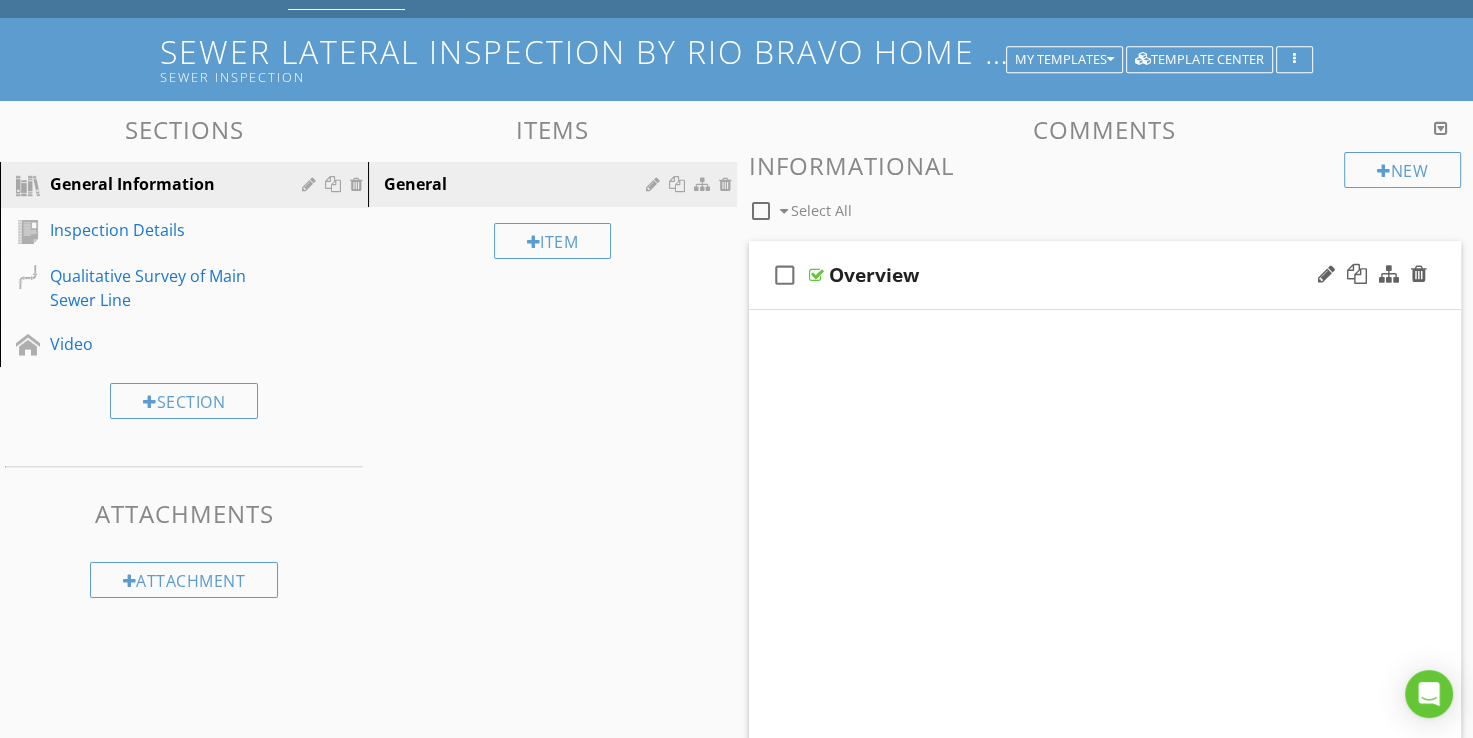 scroll, scrollTop: 212, scrollLeft: 0, axis: vertical 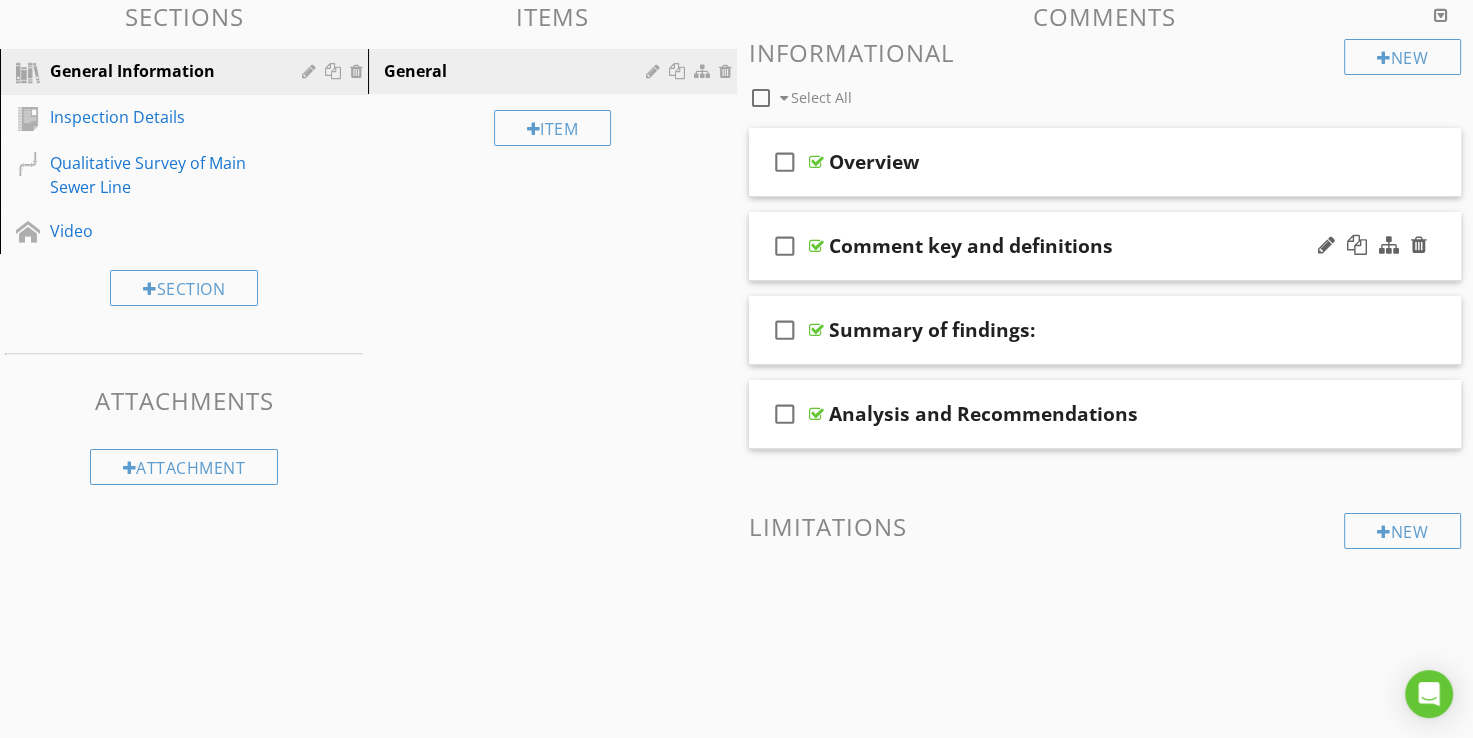 click on "check_box_outline_blank
Comment key and definitions" at bounding box center [1105, 246] 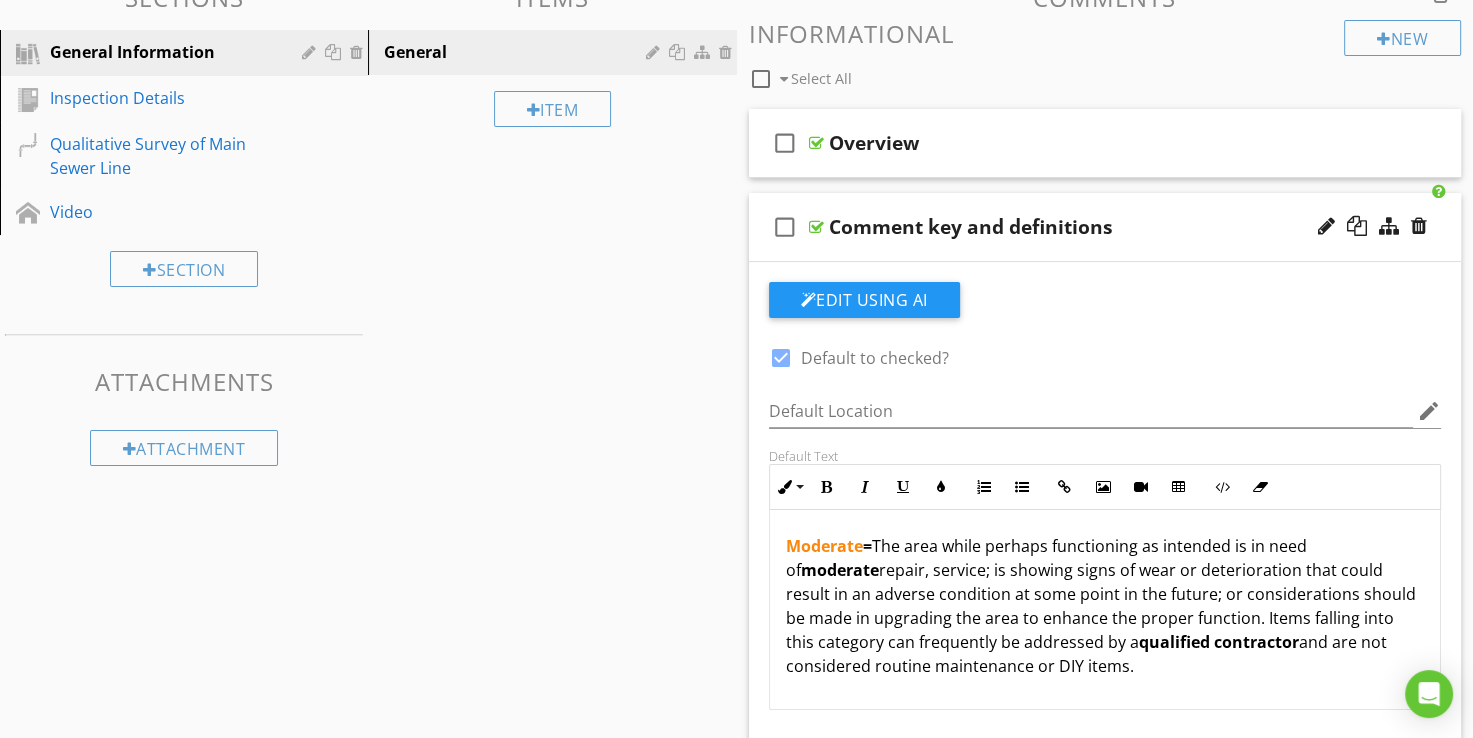 scroll, scrollTop: 431, scrollLeft: 0, axis: vertical 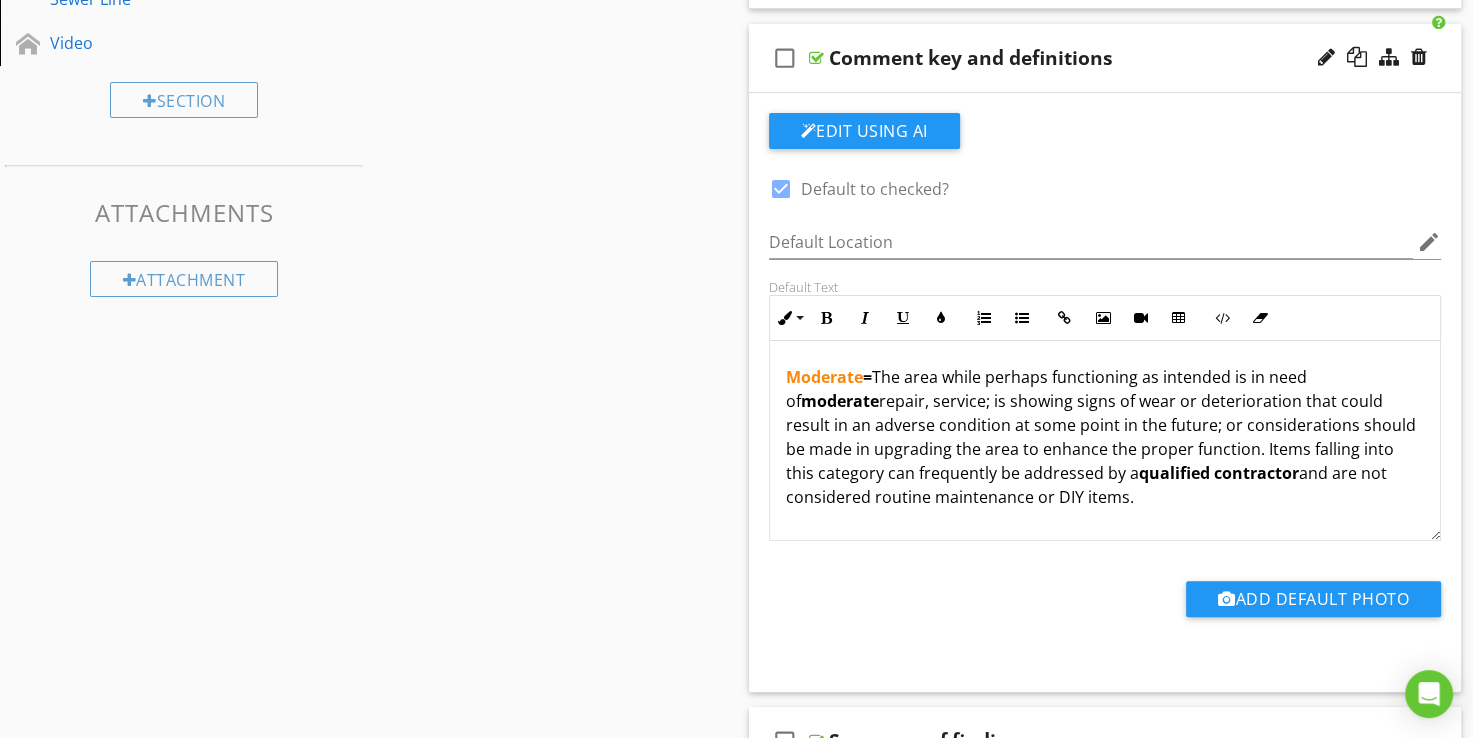 click on "Moderate" at bounding box center [824, 377] 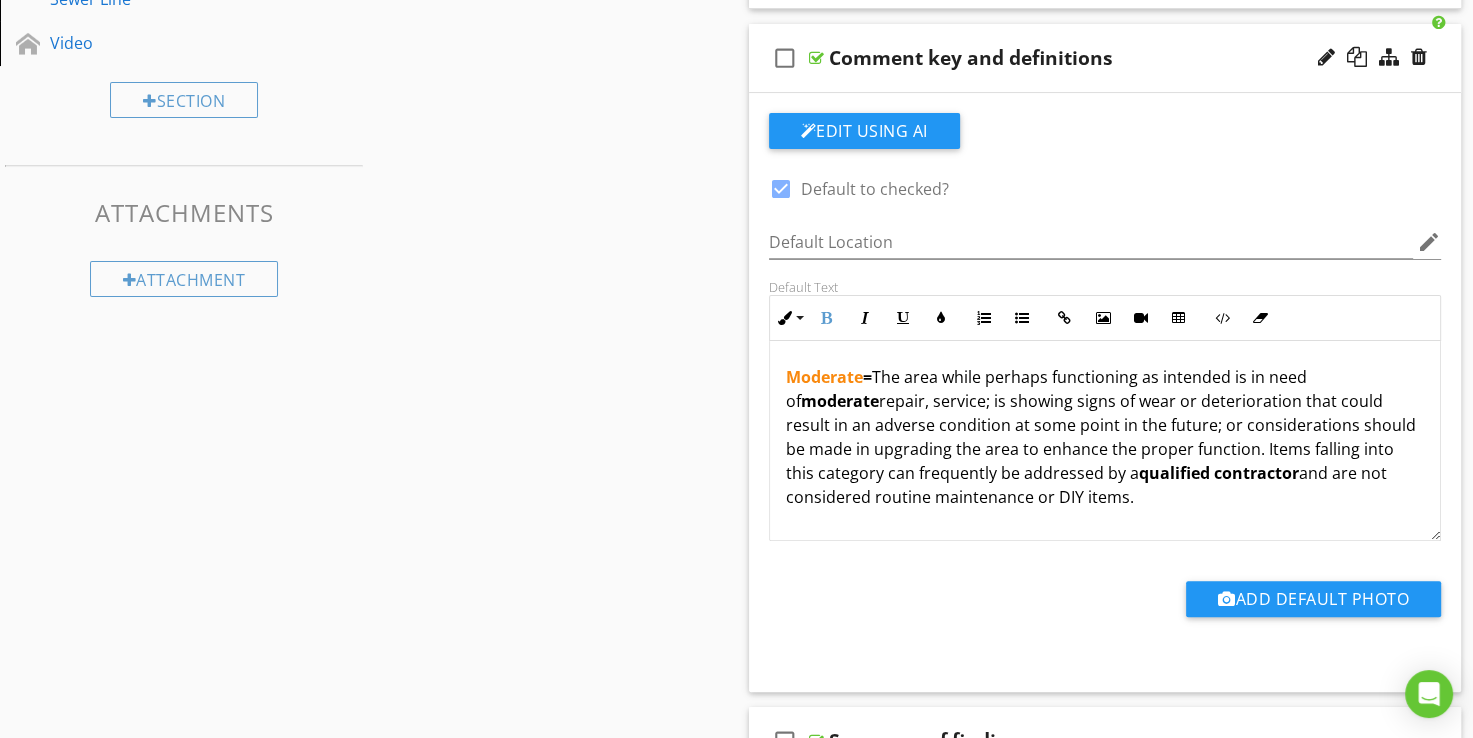 copy on "Moderate  =  The area while perhaps functioning as intended is in need of  moderate  repair, service; is showing signs of wear or deterioration that could result in an adverse condition at some point in the future; or considerations should be made in upgrading the area to enhance the proper function. Items falling into this category can frequently be addressed by a  qualified contractor  and are not considered routine maintenance or DIY items. Major  =  The area noted poses a Major concern to the sewer lateral and or main drain line of the home.  The areas noted that are  Not  functioning as intended, or needs further evaluation by a specialized qualified licensed plumbing contractor or can cause problems to the sewer lines. Areas that can be repaired to satisfactory condition may not need replacement." 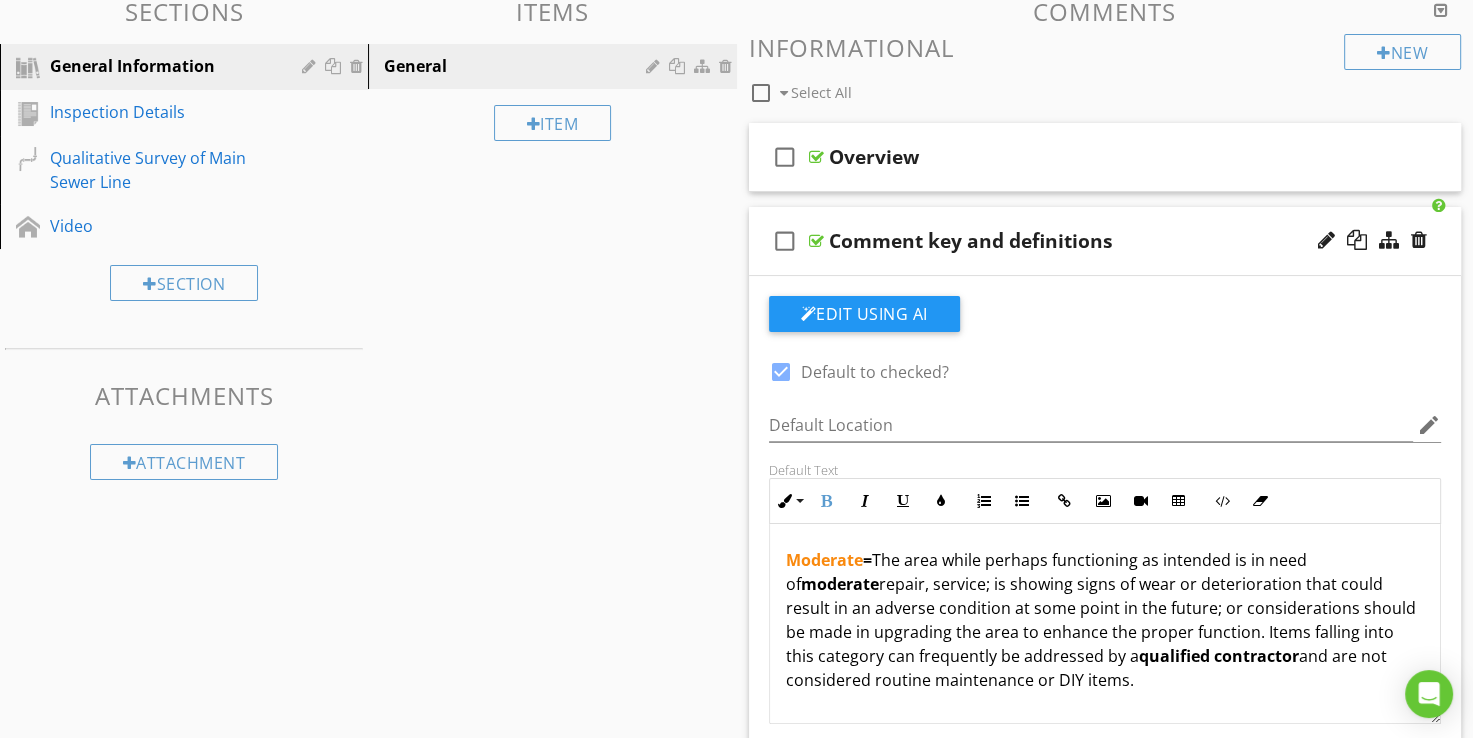 scroll, scrollTop: 200, scrollLeft: 0, axis: vertical 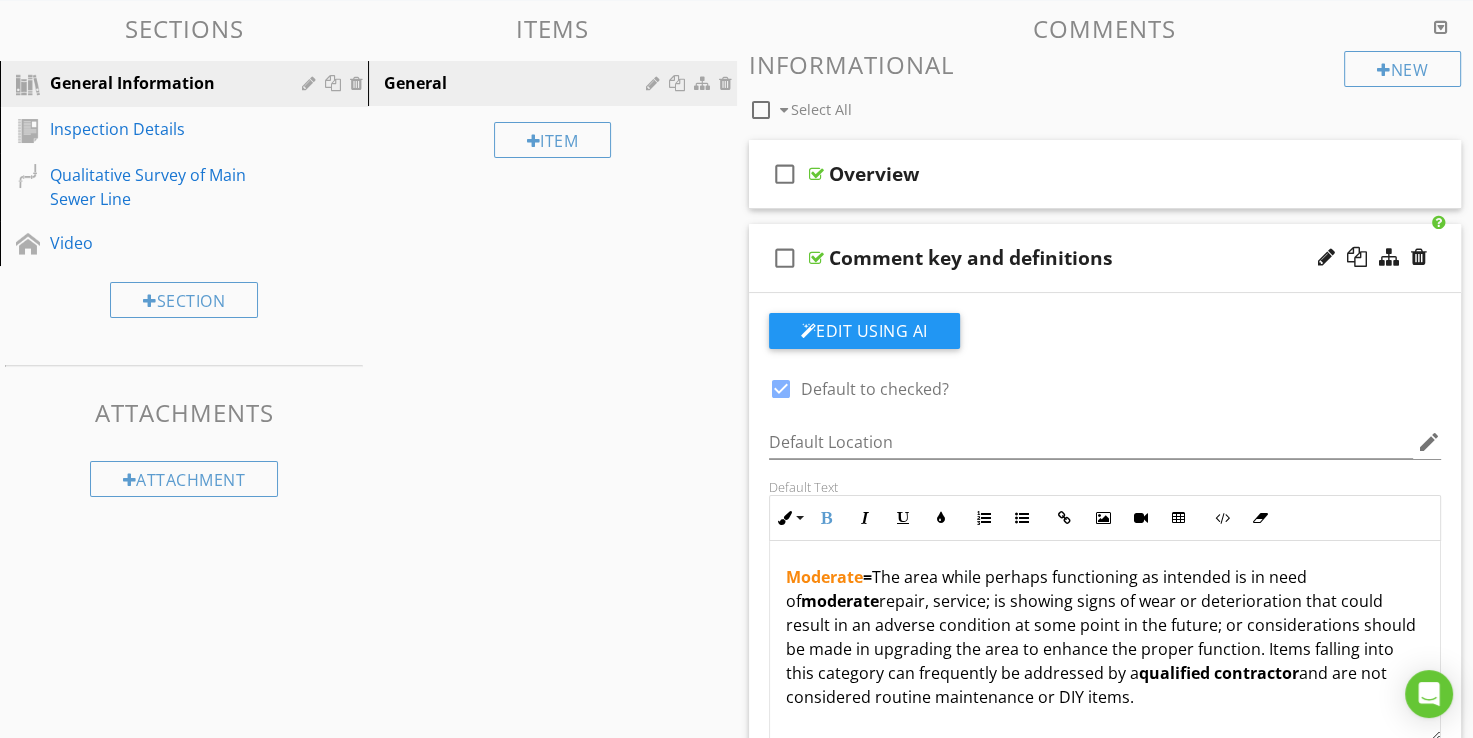 click on "check_box_outline_blank
Comment key and definitions" at bounding box center [1105, 258] 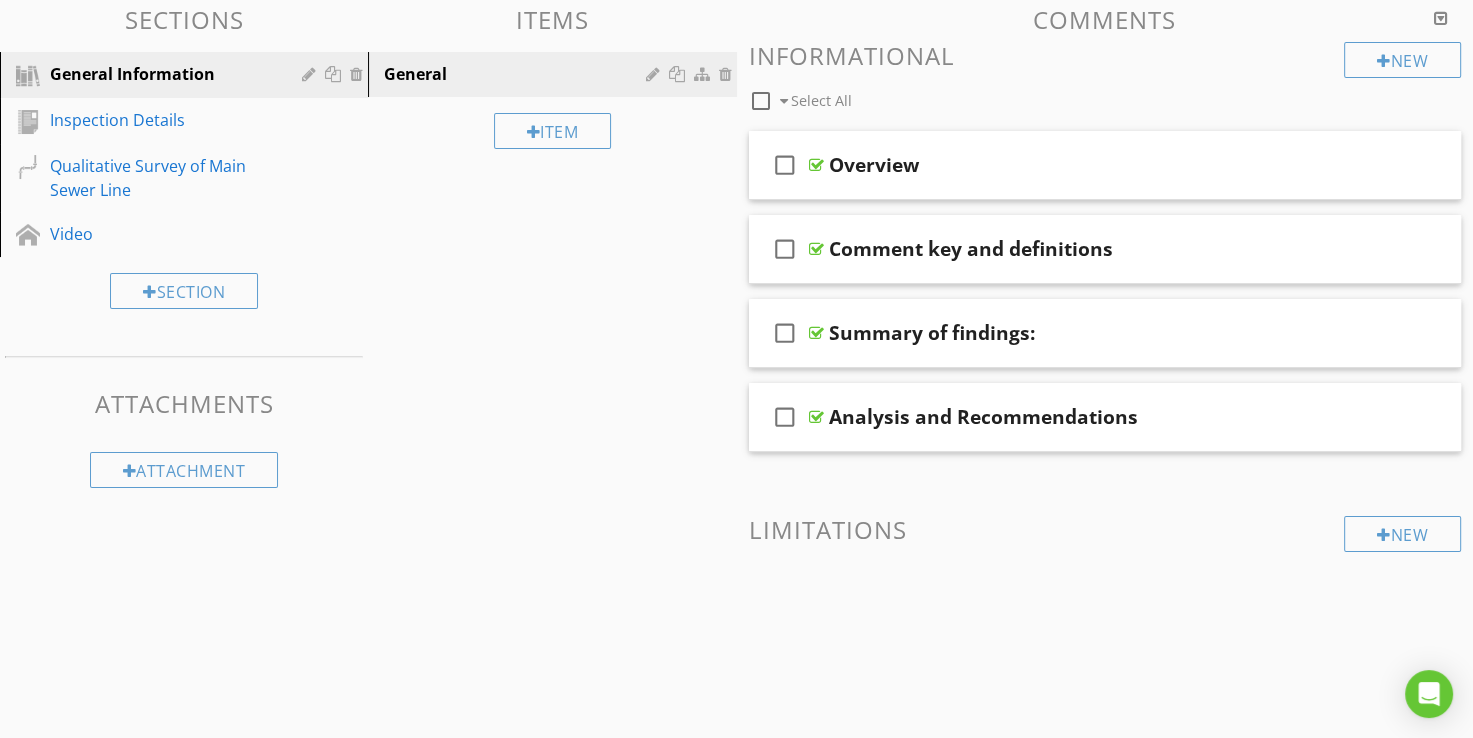 scroll, scrollTop: 212, scrollLeft: 0, axis: vertical 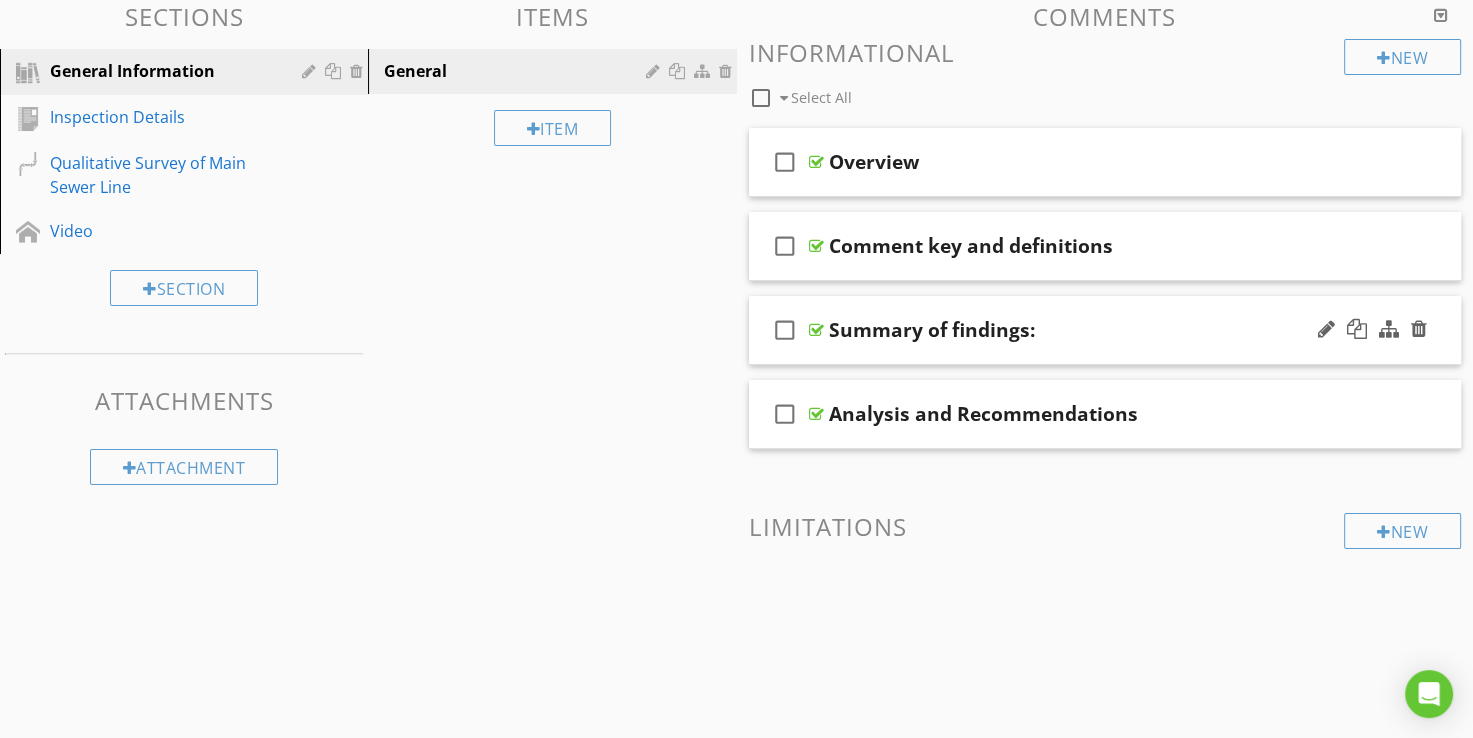 click on "check_box_outline_blank
Summary of findings:" at bounding box center (1105, 330) 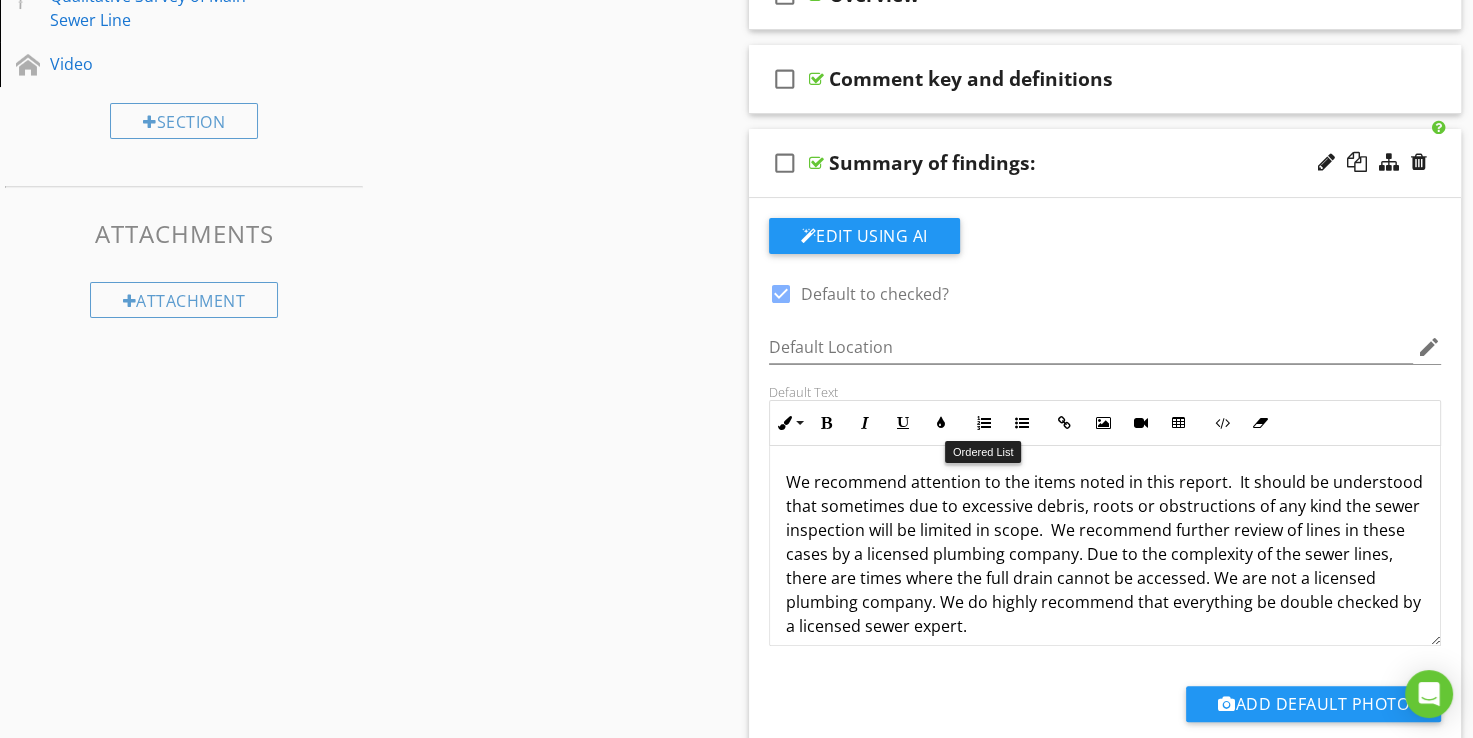 scroll, scrollTop: 412, scrollLeft: 0, axis: vertical 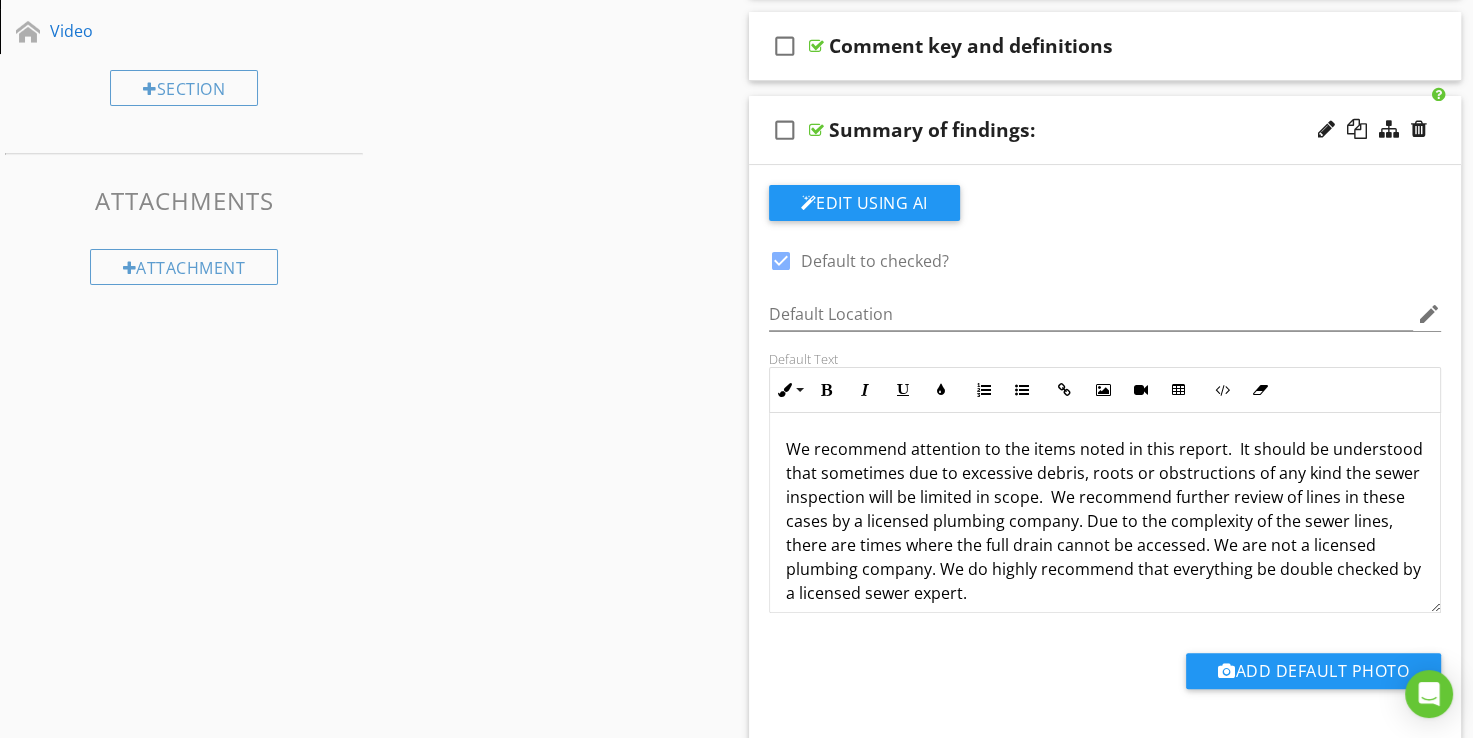 drag, startPoint x: 1070, startPoint y: 574, endPoint x: 744, endPoint y: 395, distance: 371.90994 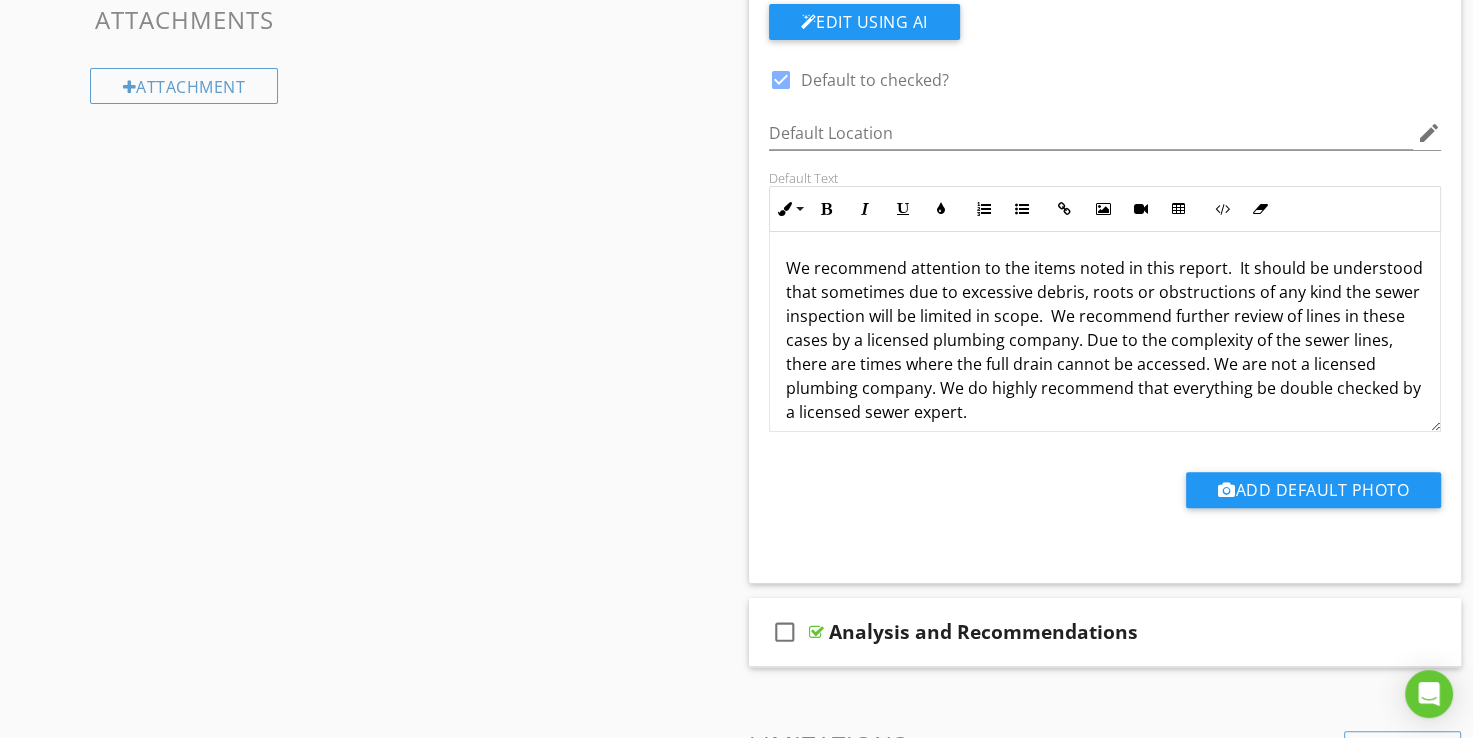 scroll, scrollTop: 811, scrollLeft: 0, axis: vertical 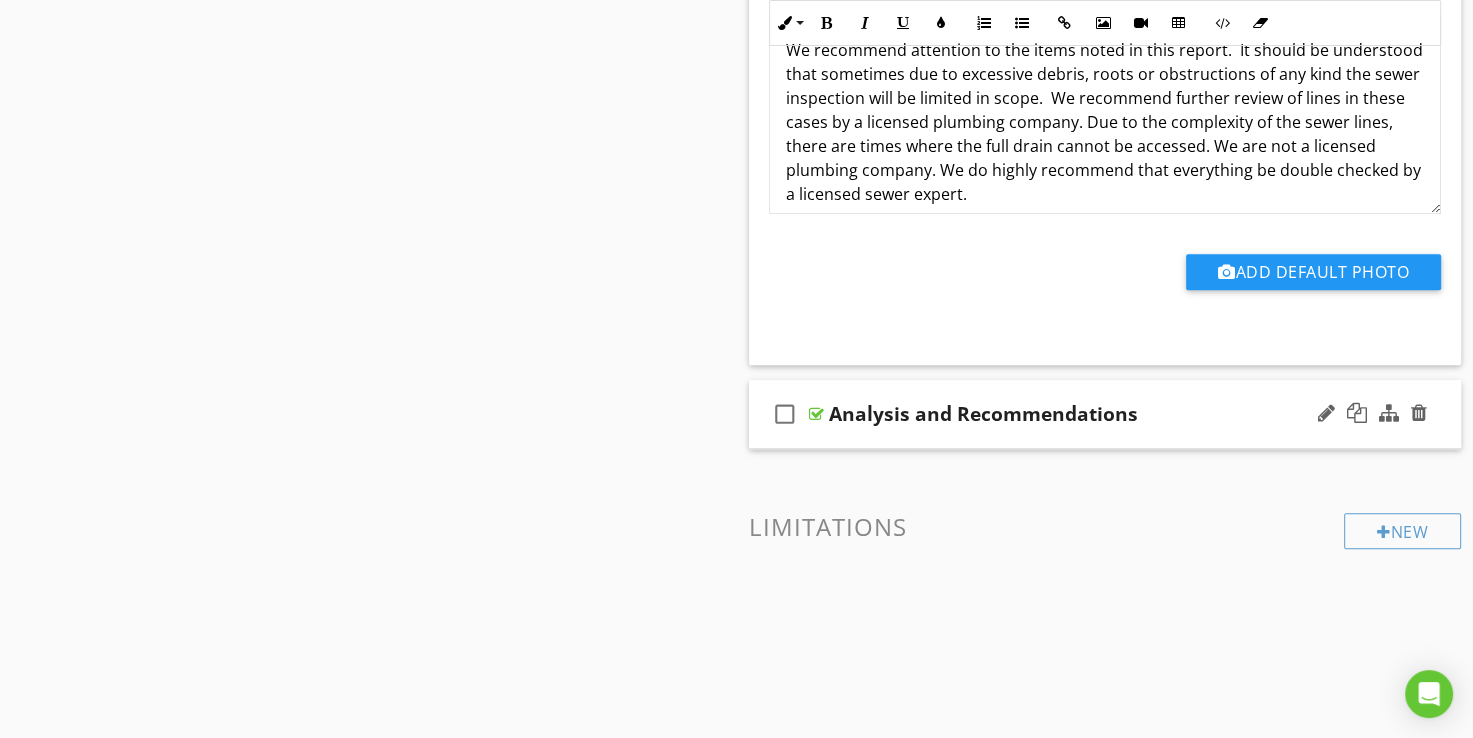 click on "check_box_outline_blank
Analysis and Recommendations" at bounding box center (1105, 414) 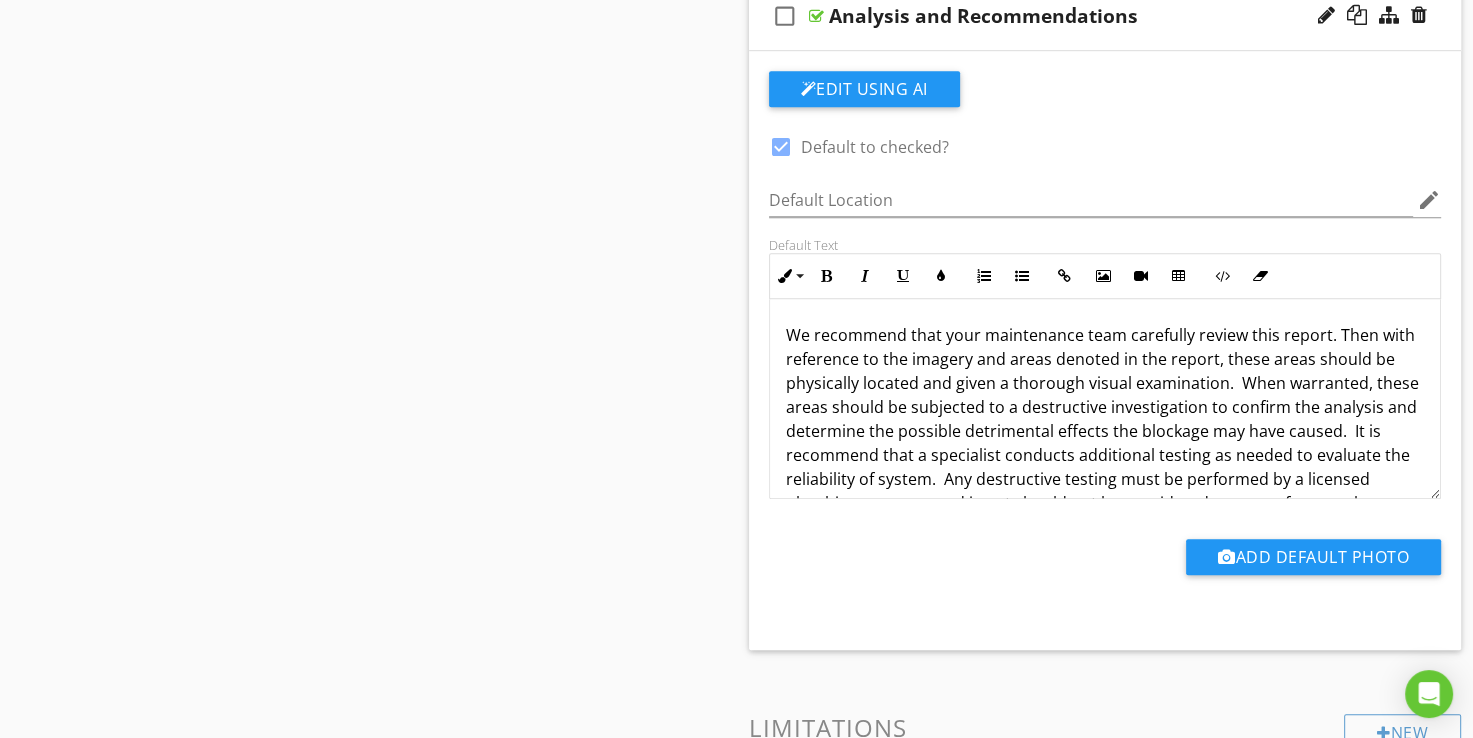 scroll, scrollTop: 1211, scrollLeft: 0, axis: vertical 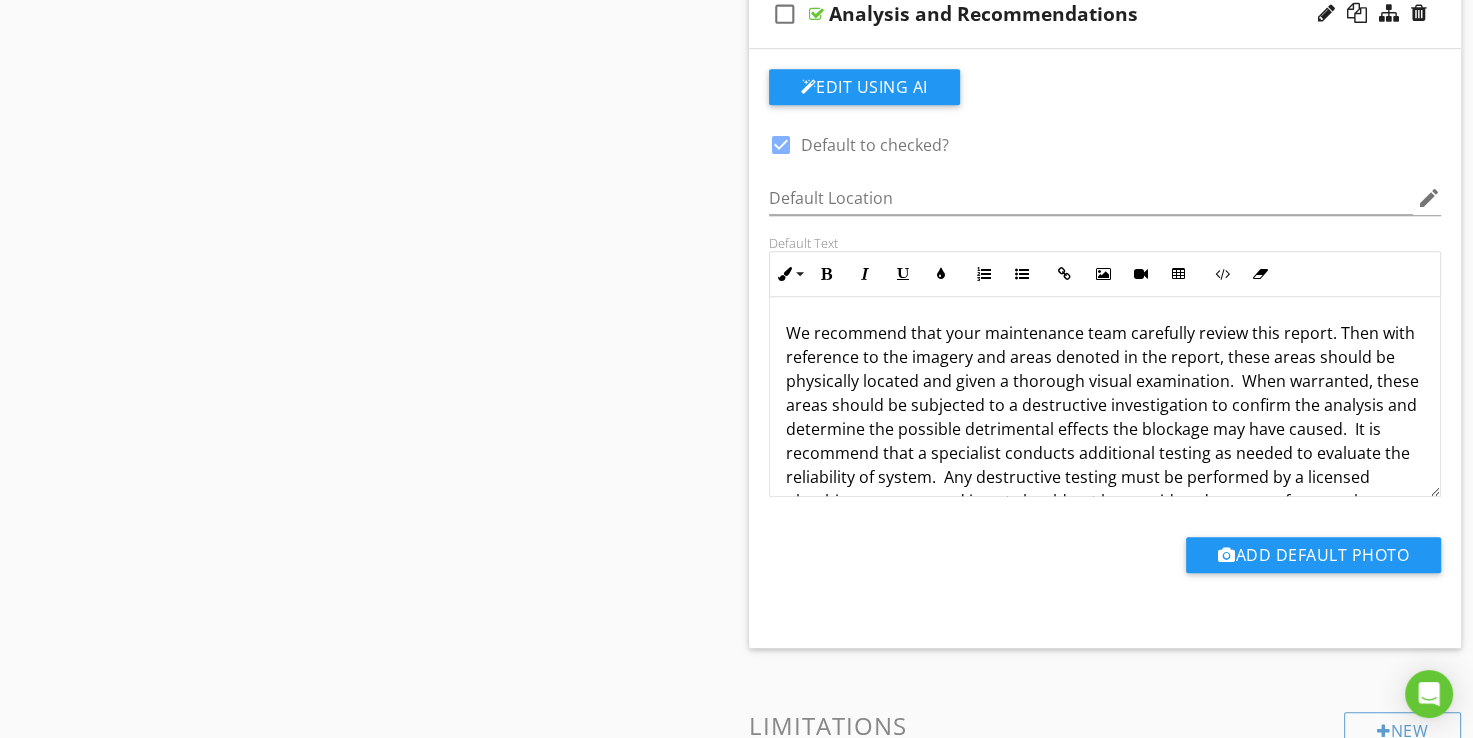 click on "We recommend that your maintenance team carefully review this report. Then with reference to the imagery and areas denoted in the report, these areas should be physically located and given a thorough visual examination.  When warranted, these areas should be subjected to a destructive investigation to confirm the analysis and determine the possible detrimental effects the blockage may have caused.  It is recommend that a specialist conducts additional testing as needed to evaluate the reliability of system.  Any destructive testing must be performed by a licensed plumbing company and is not should not be considered a scope of our work. Services such as interpretation of visual patterns documented in this report and any remedial and replacement recommendations should be performed by knowledgeable experts." at bounding box center [1105, 453] 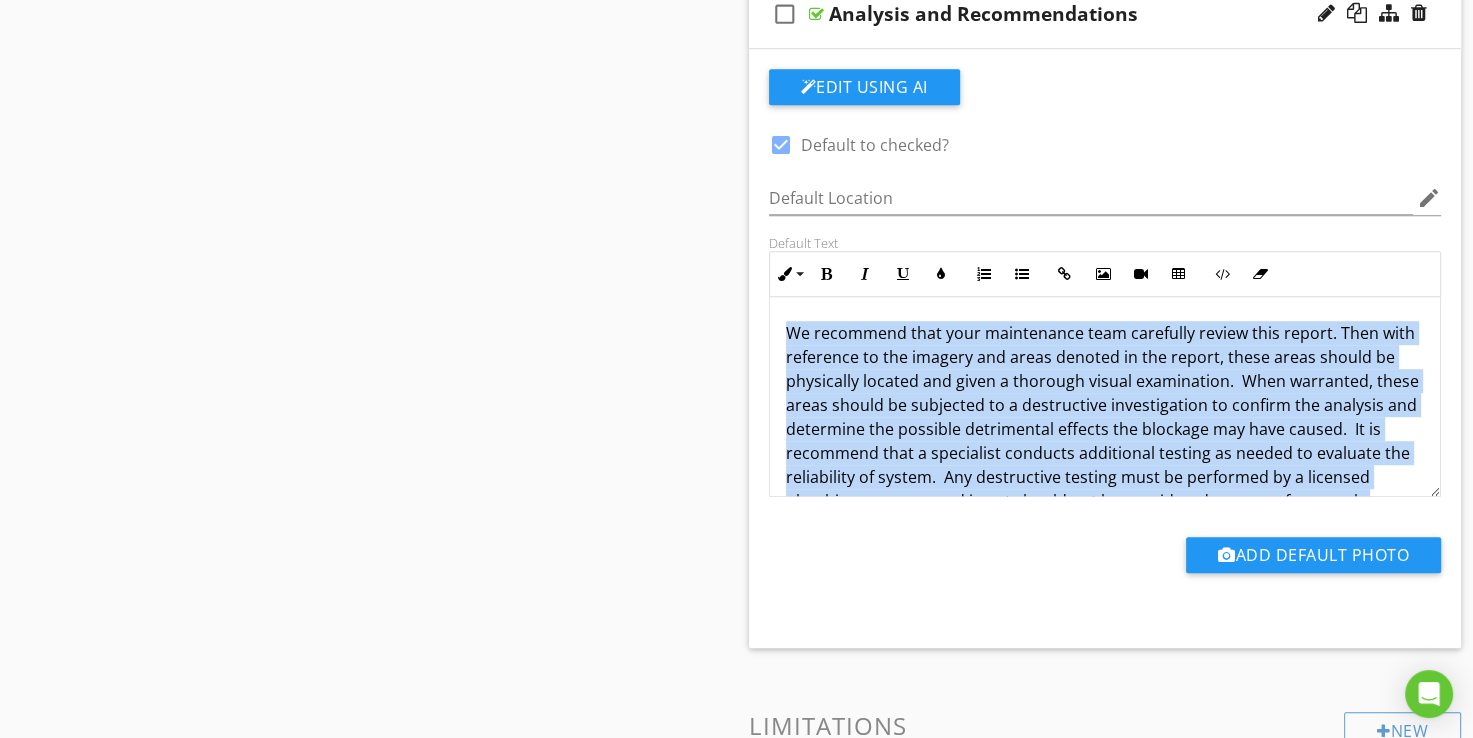 copy on "We recommend that your maintenance team carefully review this report. Then with reference to the imagery and areas denoted in the report, these areas should be physically located and given a thorough visual examination.  When warranted, these areas should be subjected to a destructive investigation to confirm the analysis and determine the possible detrimental effects the blockage may have caused.  It is recommend that a specialist conducts additional testing as needed to evaluate the reliability of system.  Any destructive testing must be performed by a licensed plumbing company and is not should not be considered a scope of our work. Services such as interpretation of visual patterns documented in this report and any remedial and replacement recommendations should be performed by knowledgeable experts. We recommend all areas we locate in this report showing blockage and other anomalies should be evaluated further to find out the cause and repaired.  Our recommendations are not intended as criticisms of t..." 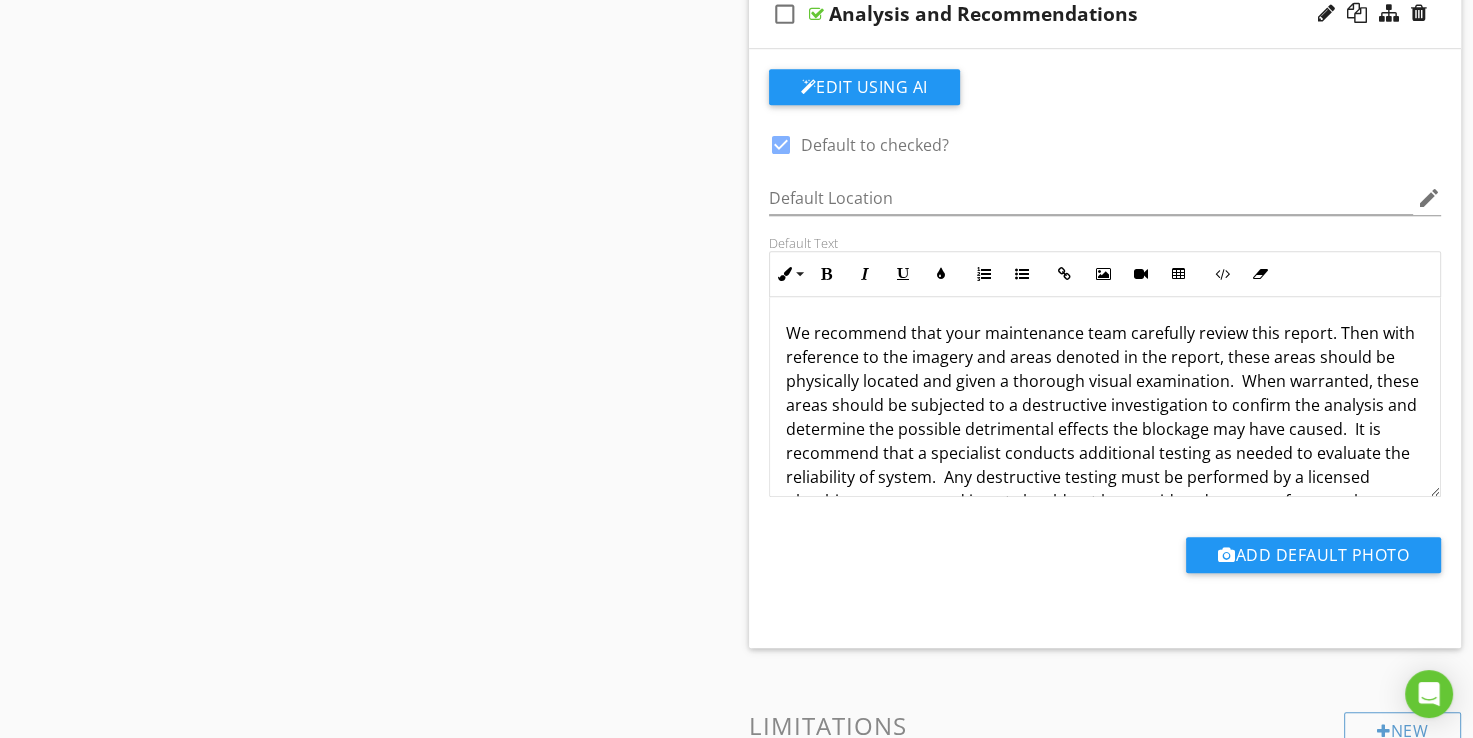 click on "Sections
General Information           Inspection Details           Qualitative Survey  of Main Sewer Line           Video
Section
Attachments
Attachment
Items
General
Item
Comments
New
Informational   check_box_outline_blank     Select All       check_box_outline_blank
Overview
check_box_outline_blank
Comment key and definitions
check_box_outline_blank
Summary of findings:
Edit Using AI
check_box Default to checked?             Default Location edit       Default Text   Inline Style XLarge Large Normal Small Light Small/Light Bold Italic Underline Colors Ordered List Unordered List Insert Link Insert Image Insert Video Insert Table" at bounding box center (736, -46) 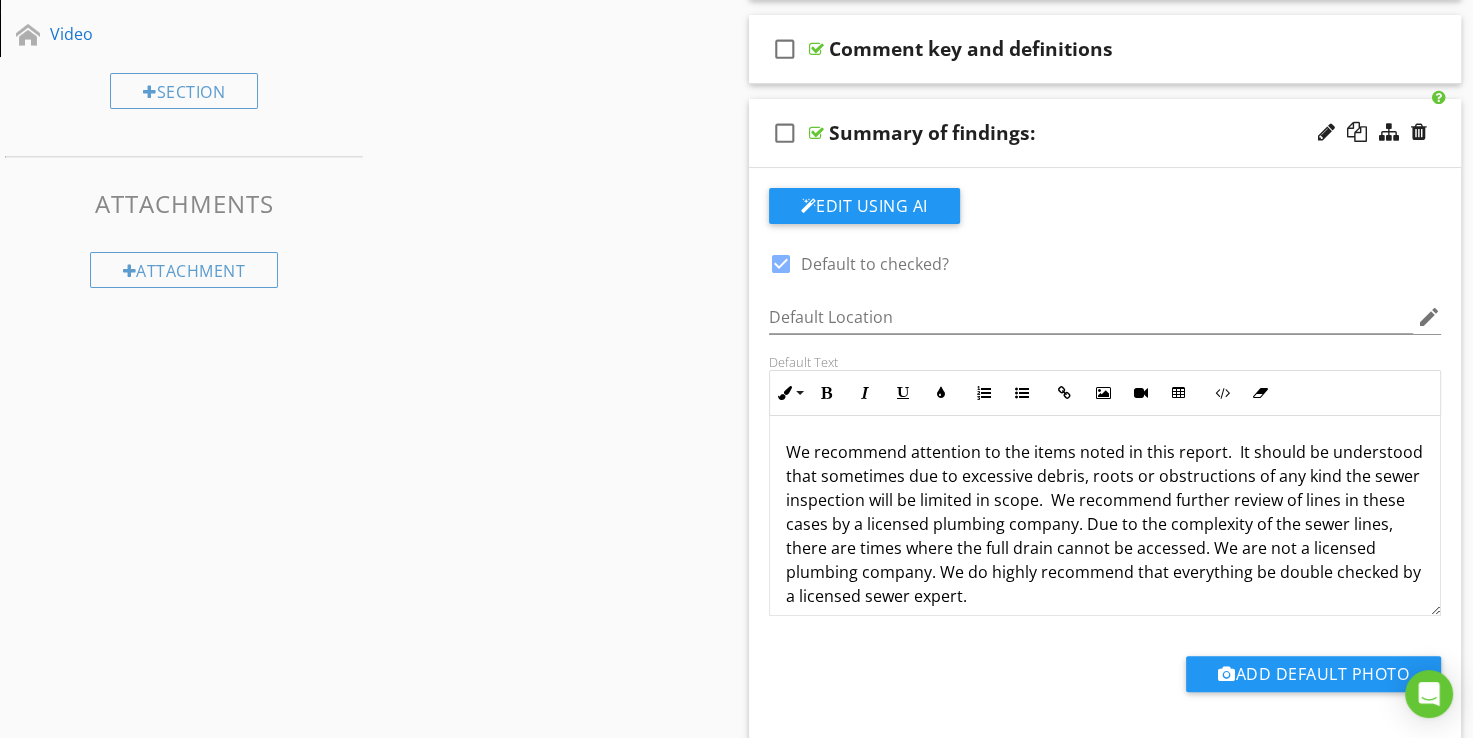 scroll, scrollTop: 9, scrollLeft: 0, axis: vertical 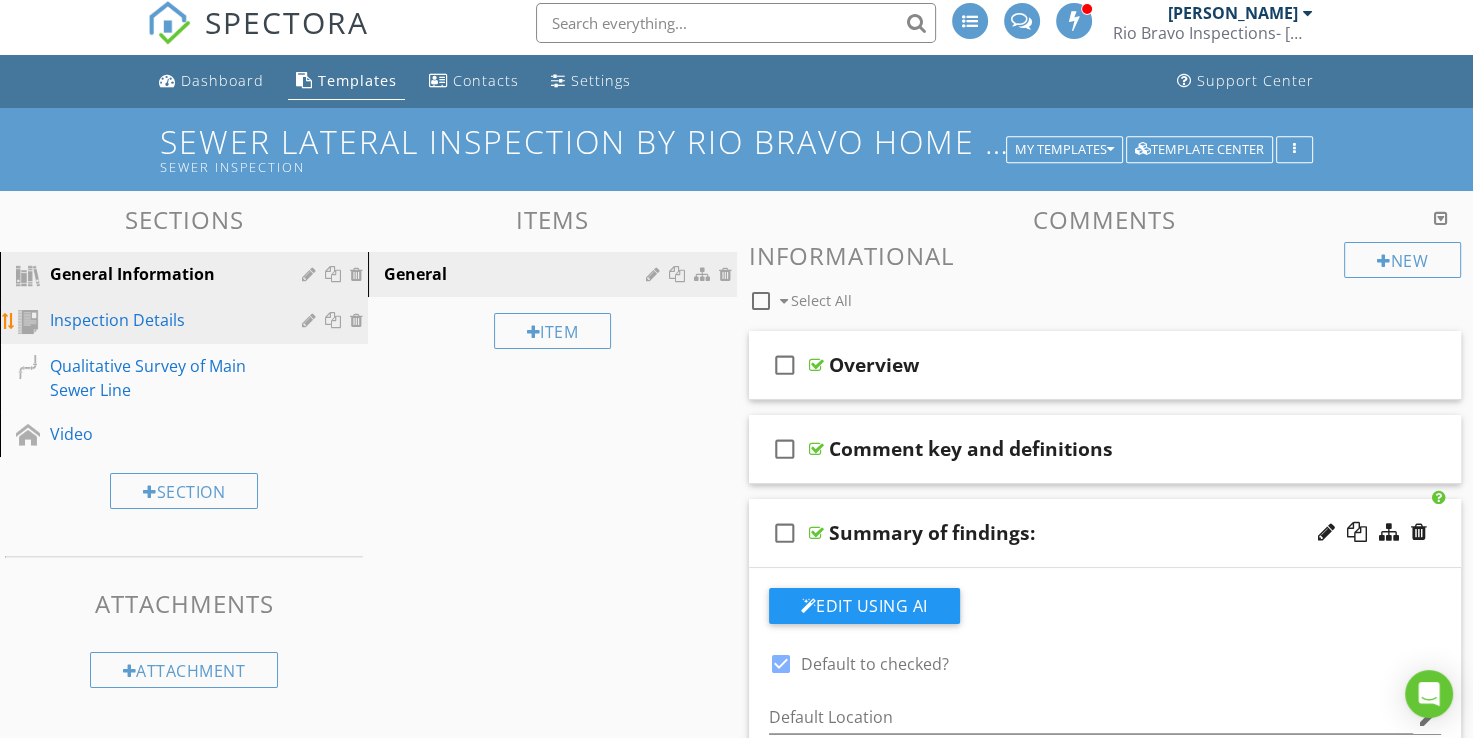 click on "Inspection Details" at bounding box center [161, 320] 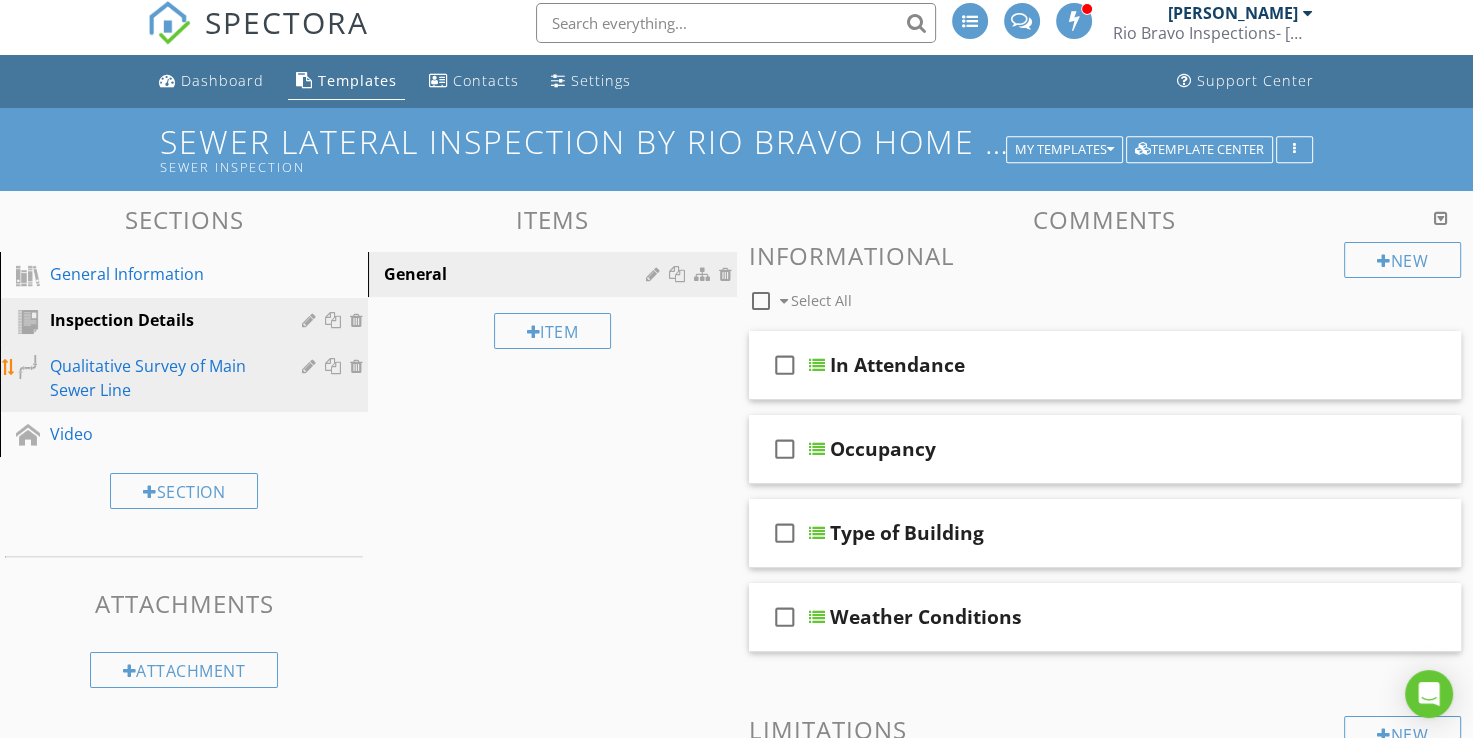 click on "Qualitative Survey  of Main Sewer Line" at bounding box center [161, 378] 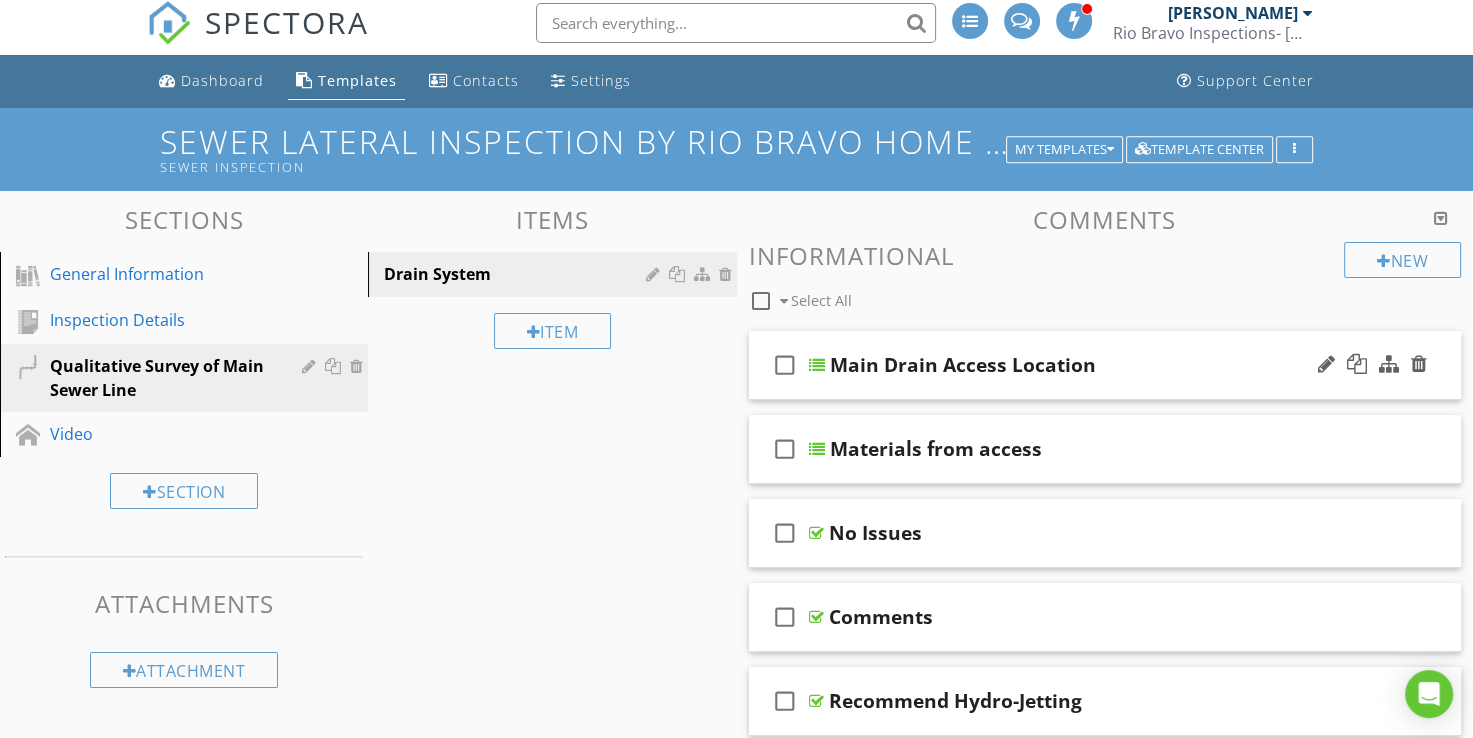 click on "check_box_outline_blank
Main Drain Access Location" at bounding box center [1105, 365] 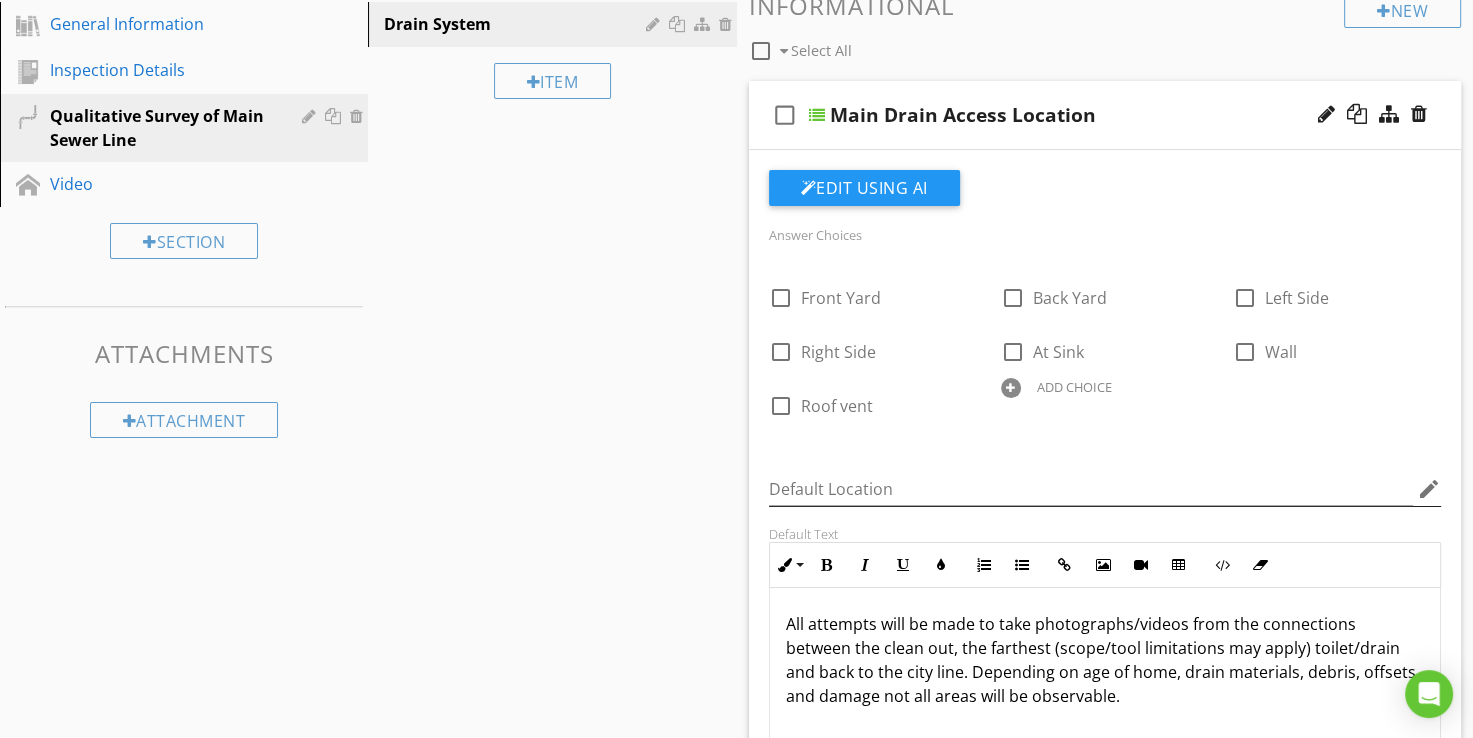 scroll, scrollTop: 209, scrollLeft: 0, axis: vertical 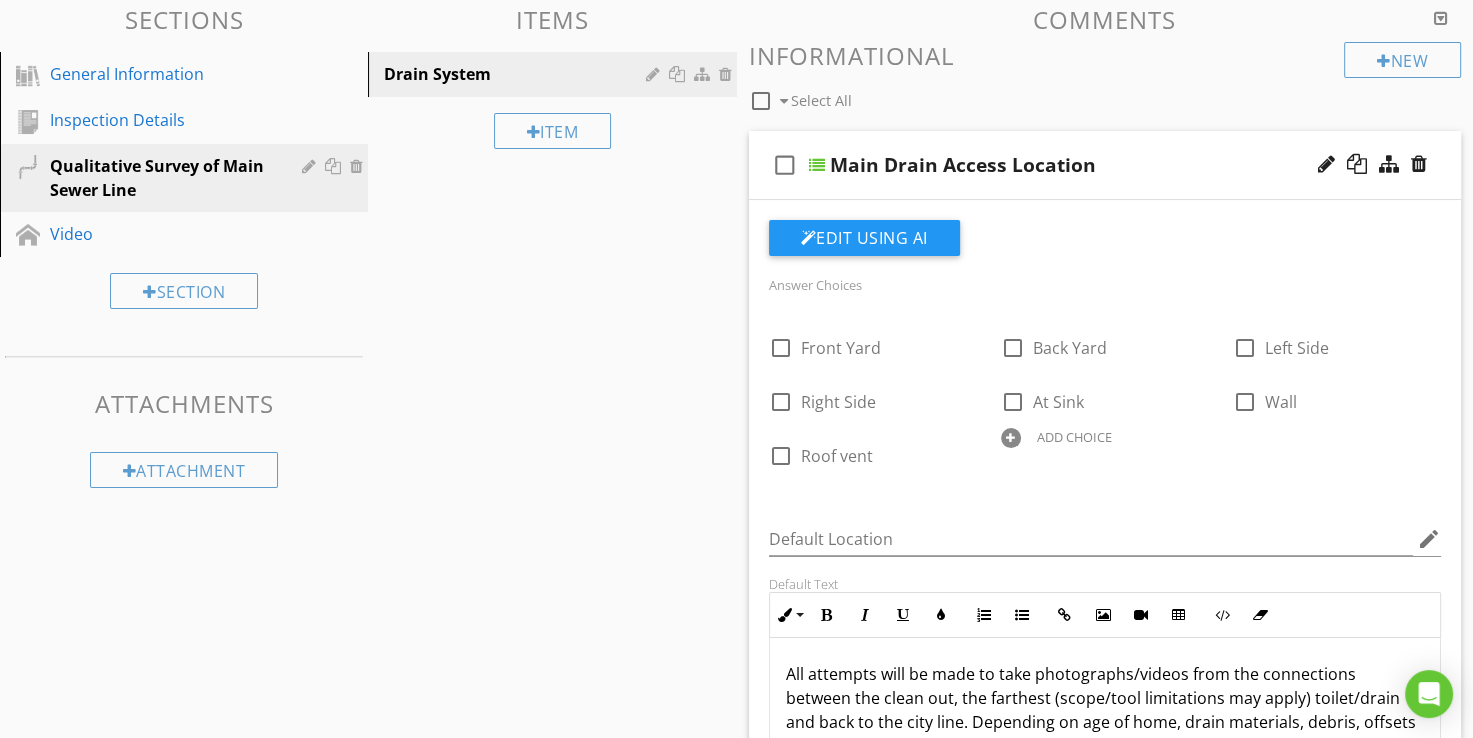 click on "check_box_outline_blank
Main Drain Access Location" at bounding box center (1105, 165) 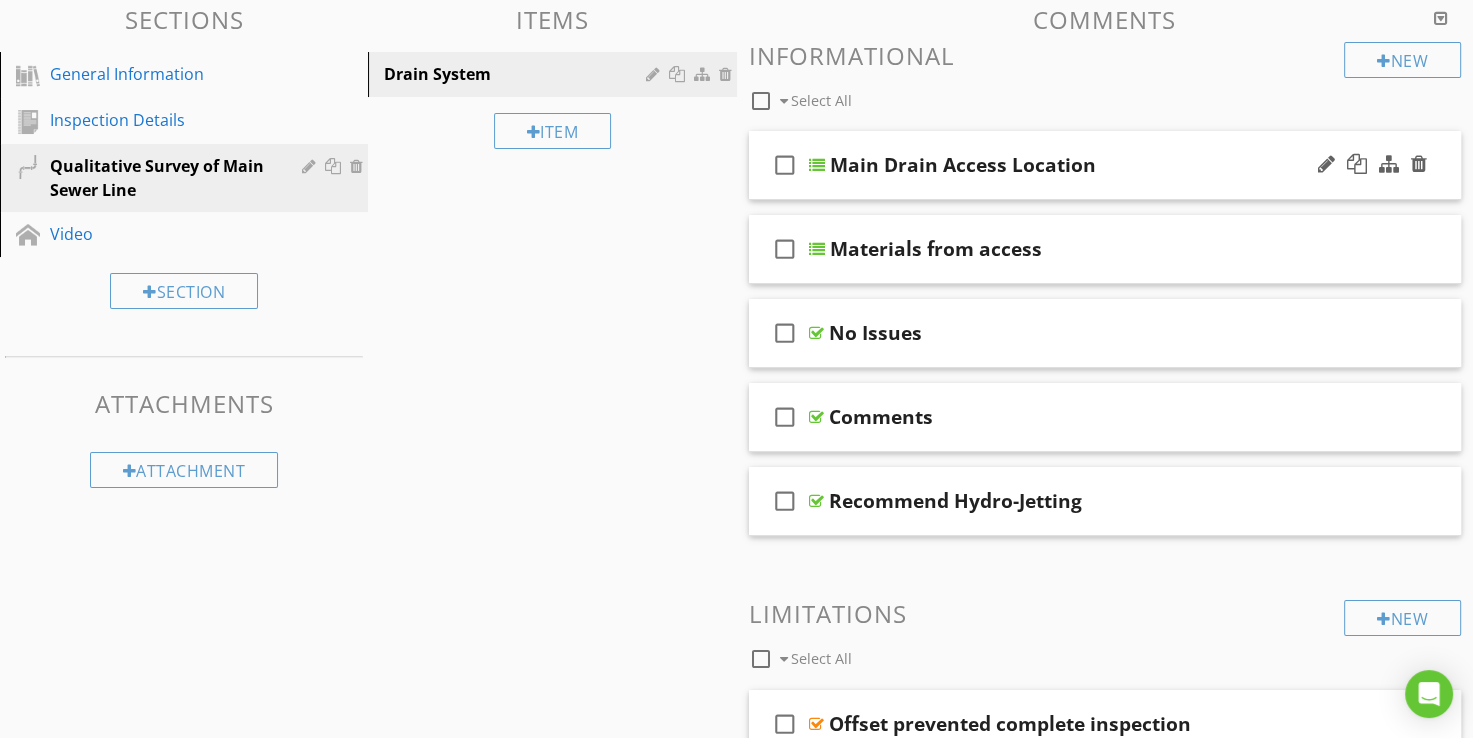 scroll, scrollTop: 309, scrollLeft: 0, axis: vertical 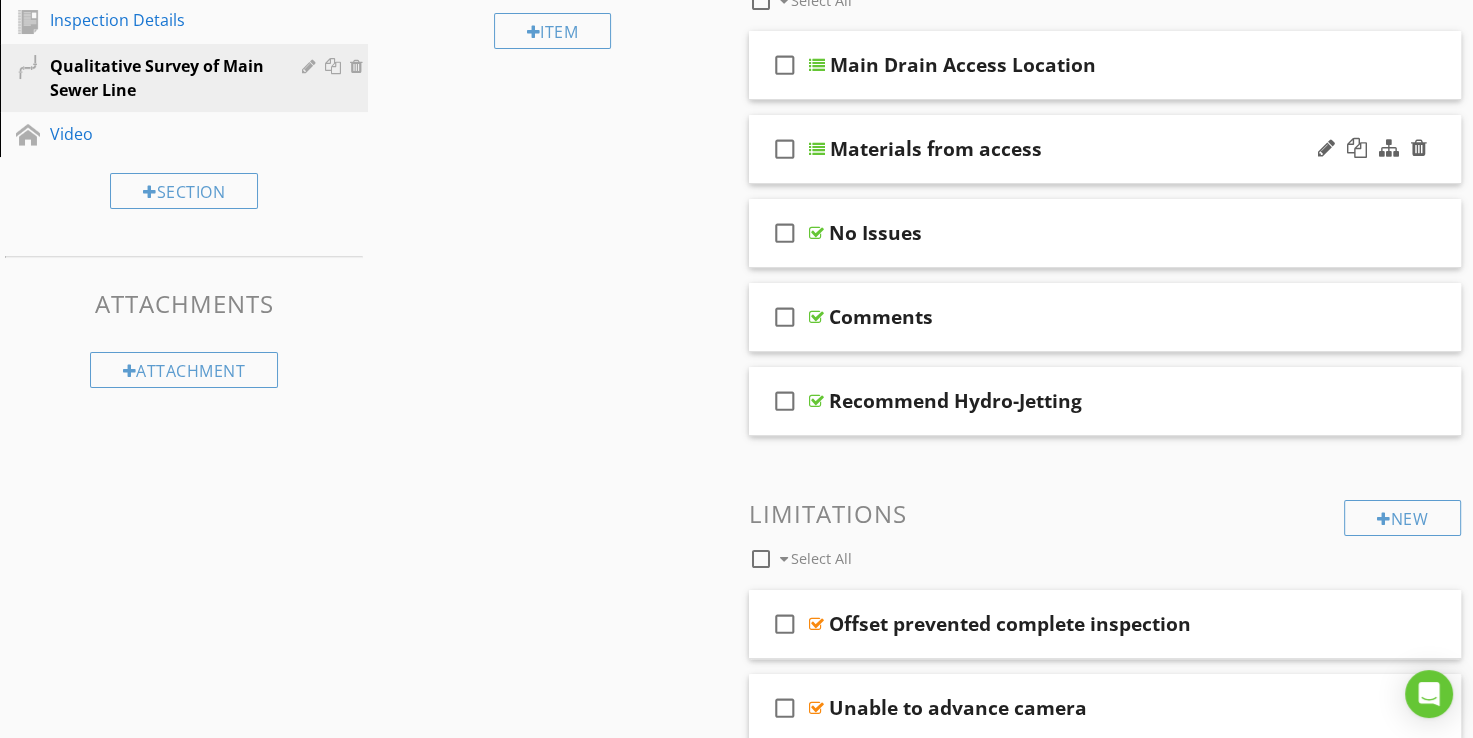 click on "check_box_outline_blank
Materials from access" at bounding box center (1105, 149) 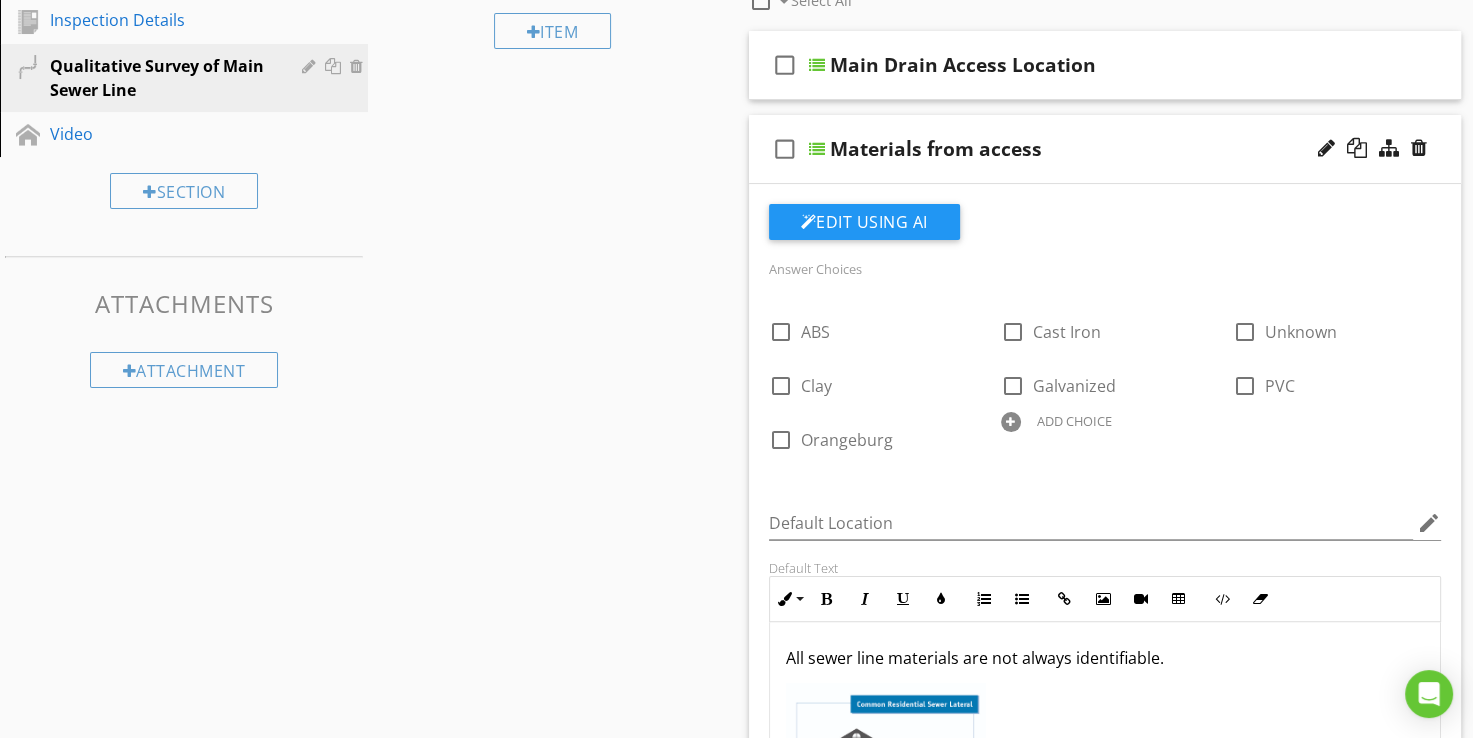 click on "check_box_outline_blank
Materials from access" at bounding box center (1105, 149) 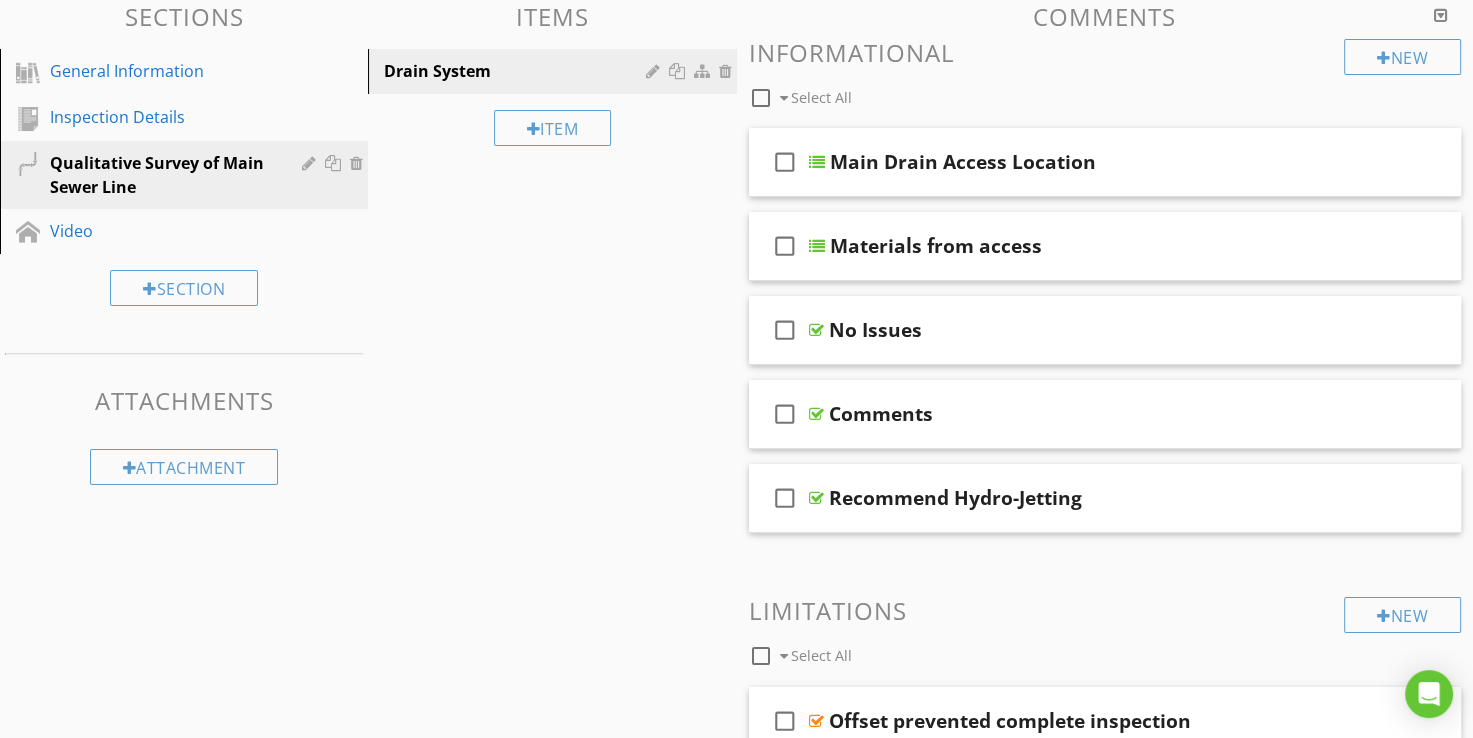 scroll, scrollTop: 309, scrollLeft: 0, axis: vertical 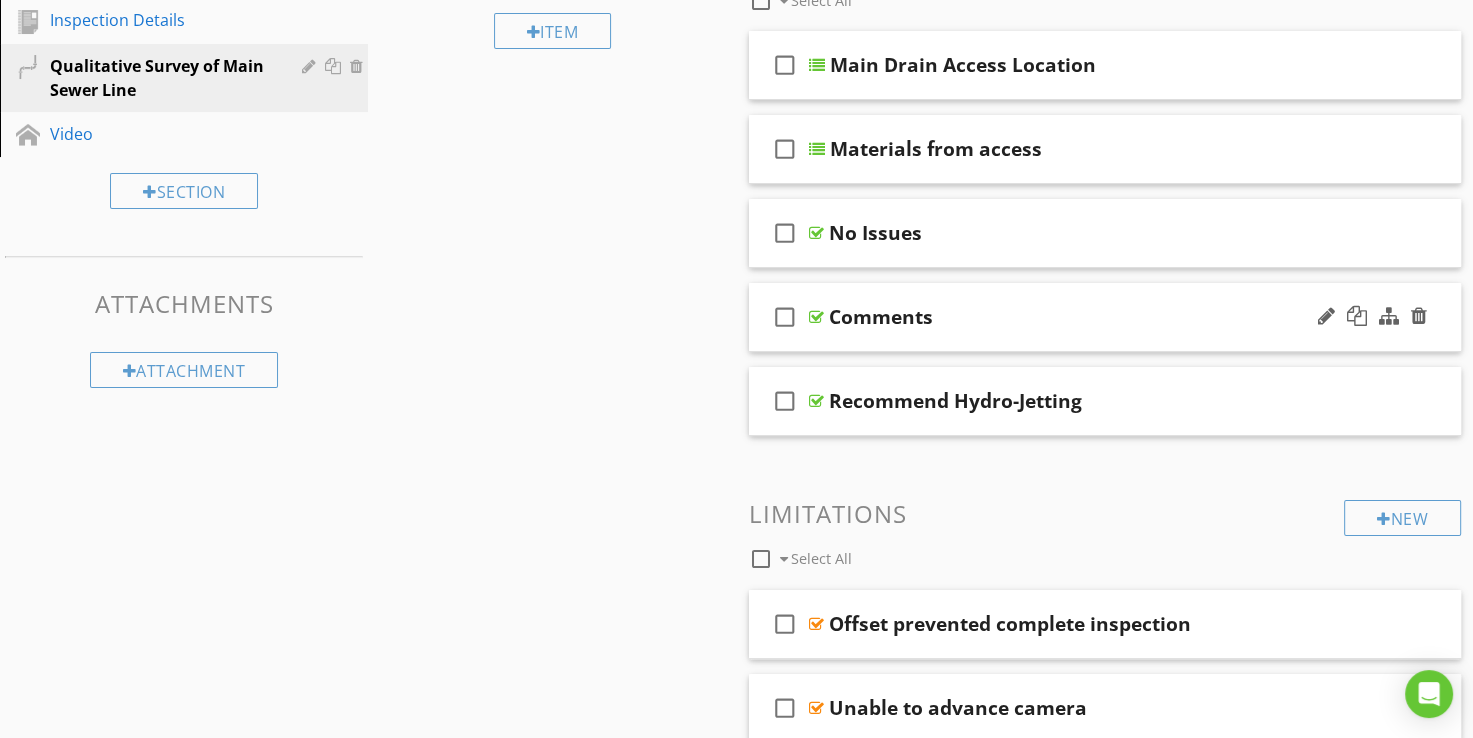 click on "check_box_outline_blank
Comments" at bounding box center (1105, 317) 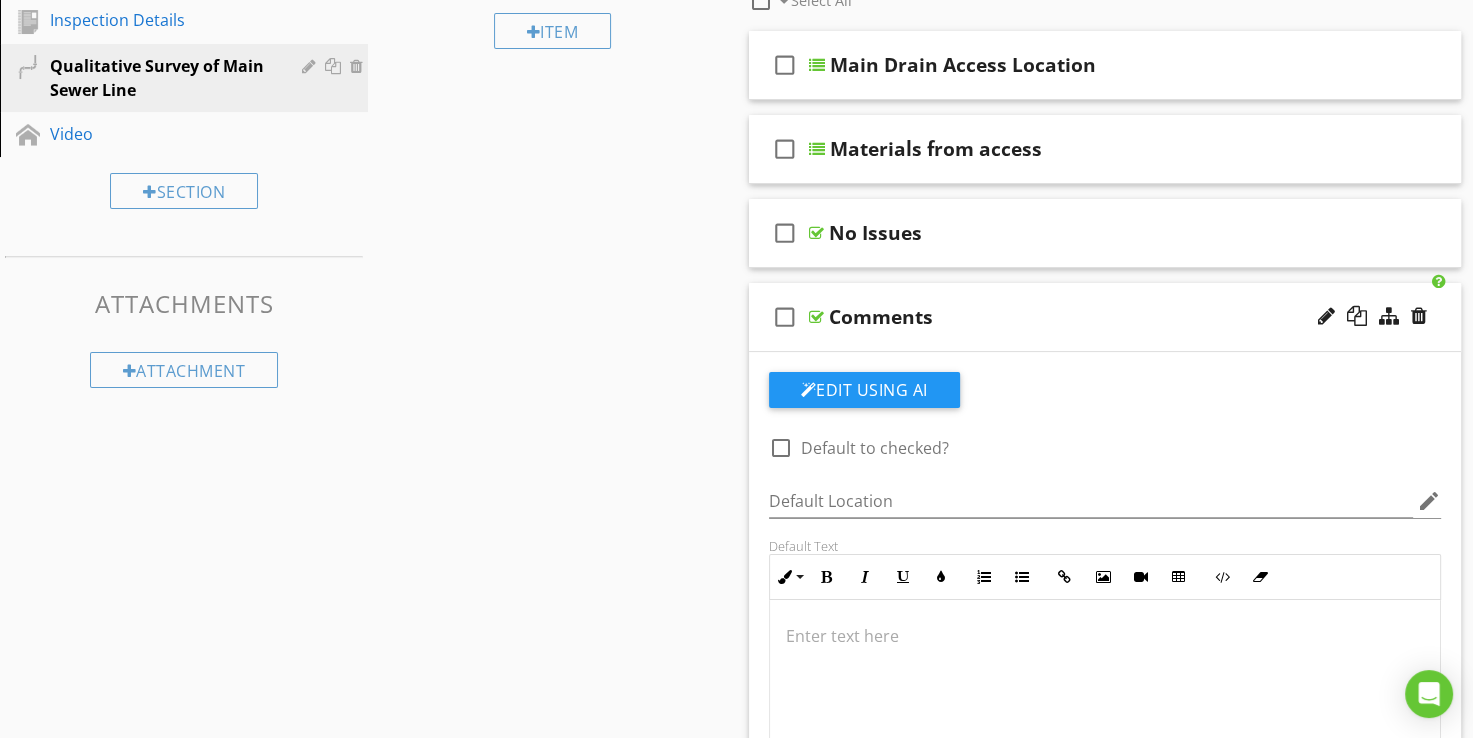 click on "check_box_outline_blank
Comments" at bounding box center (1105, 317) 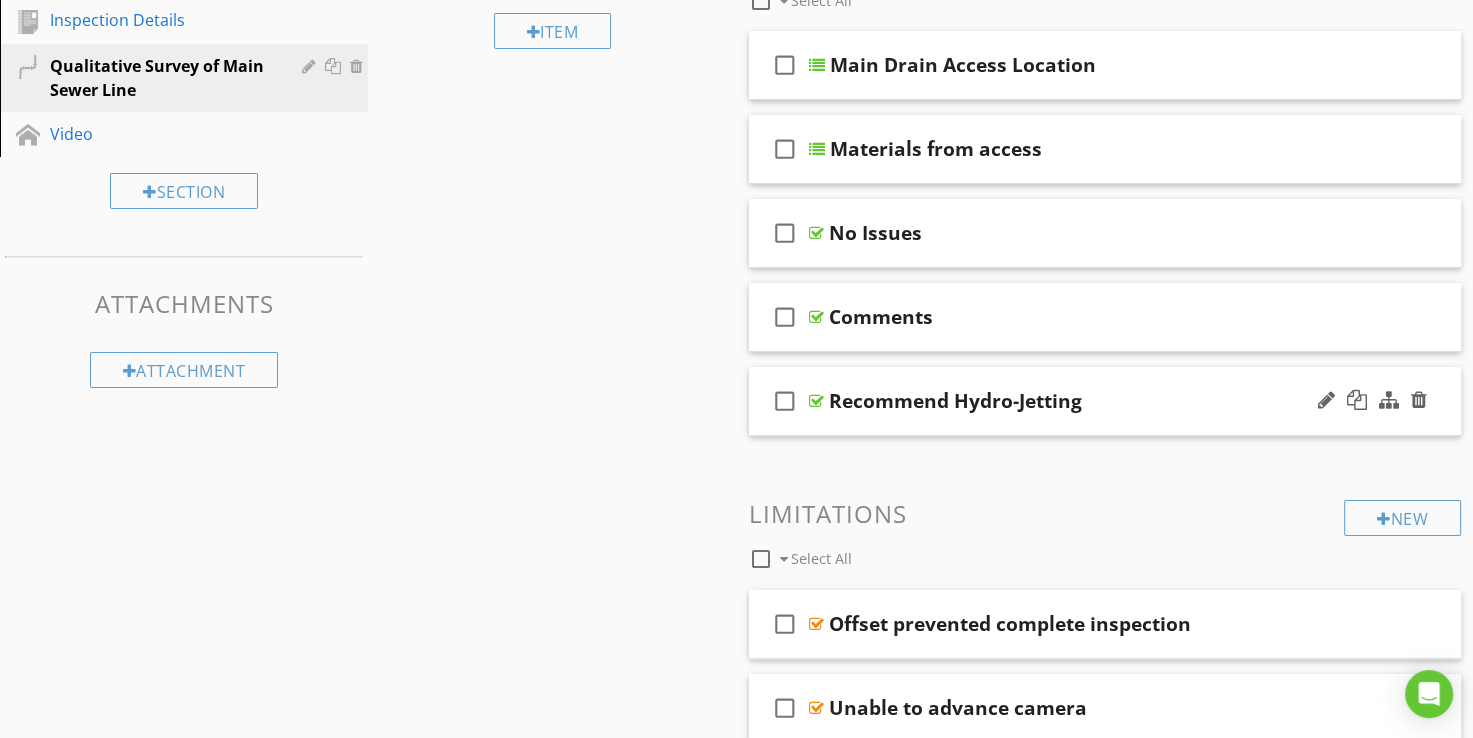 click on "check_box_outline_blank
Recommend Hydro-Jetting" at bounding box center [1105, 401] 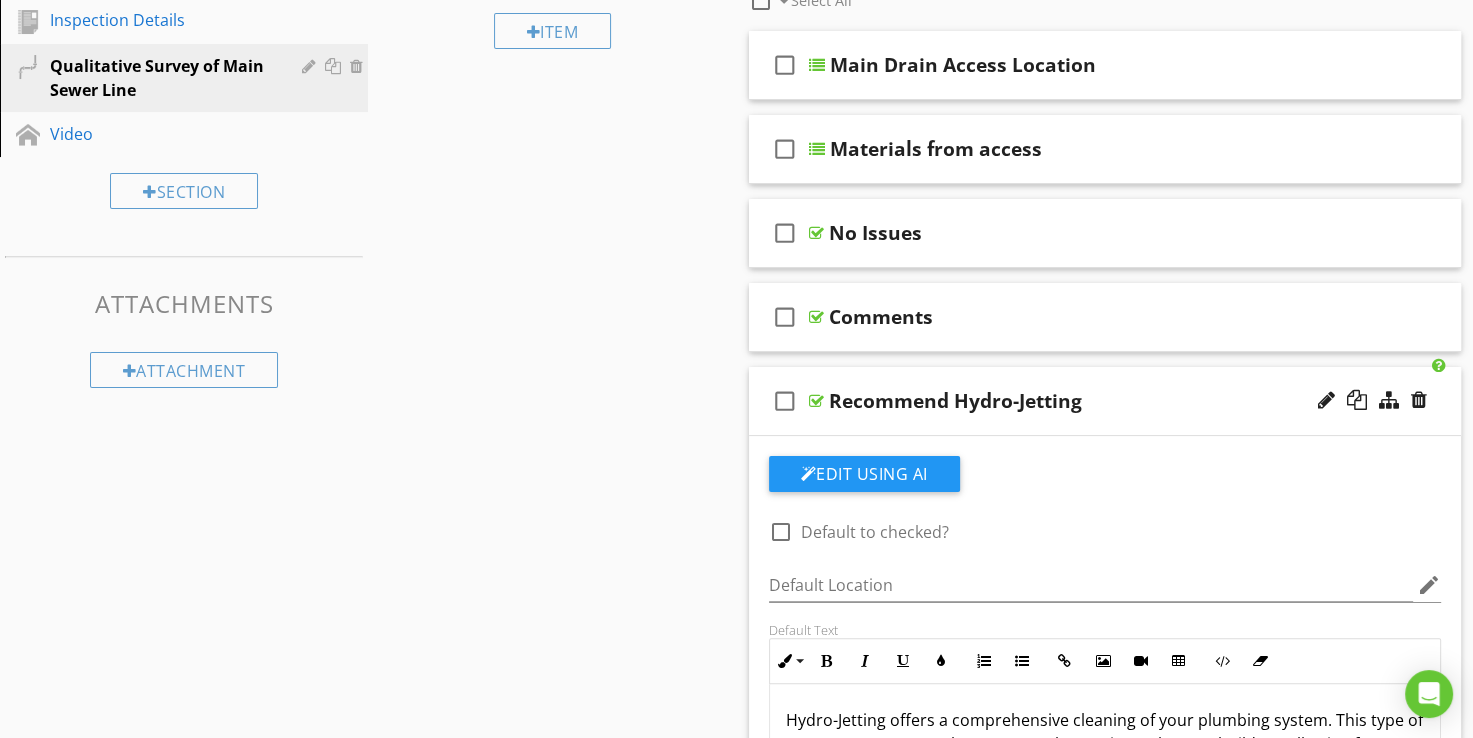 click on "check_box_outline_blank
Recommend Hydro-Jetting" at bounding box center (1105, 401) 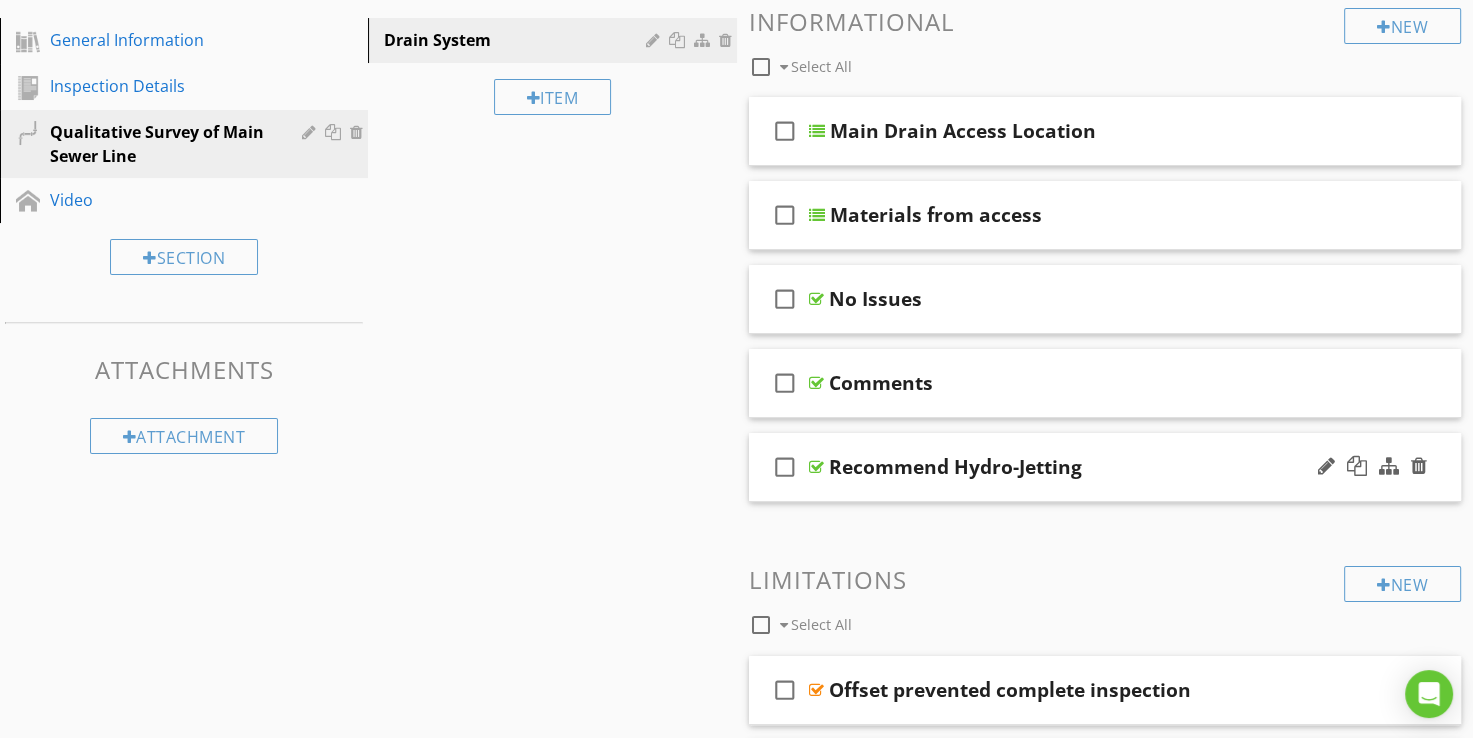 scroll, scrollTop: 209, scrollLeft: 0, axis: vertical 